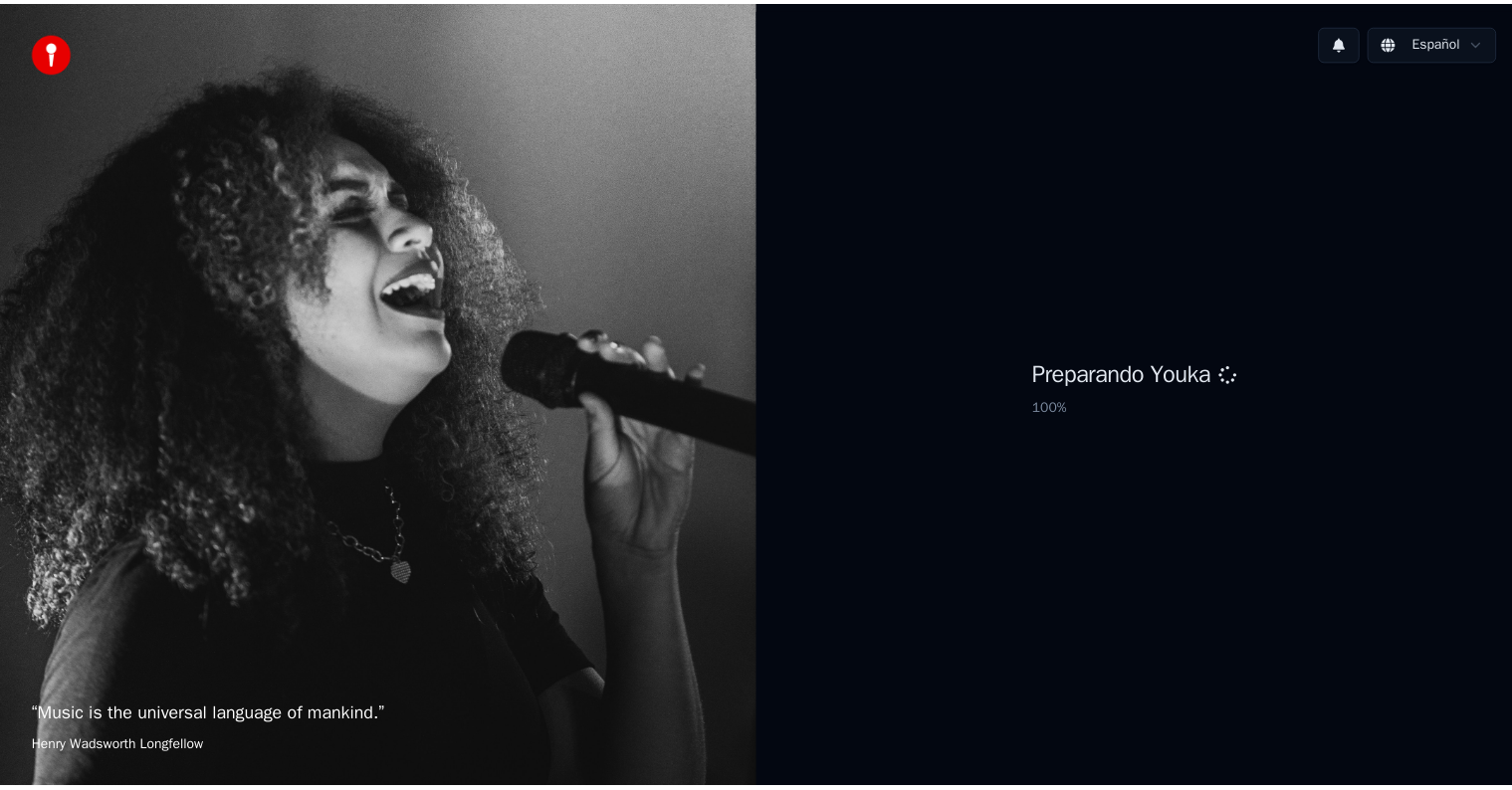 scroll, scrollTop: 0, scrollLeft: 0, axis: both 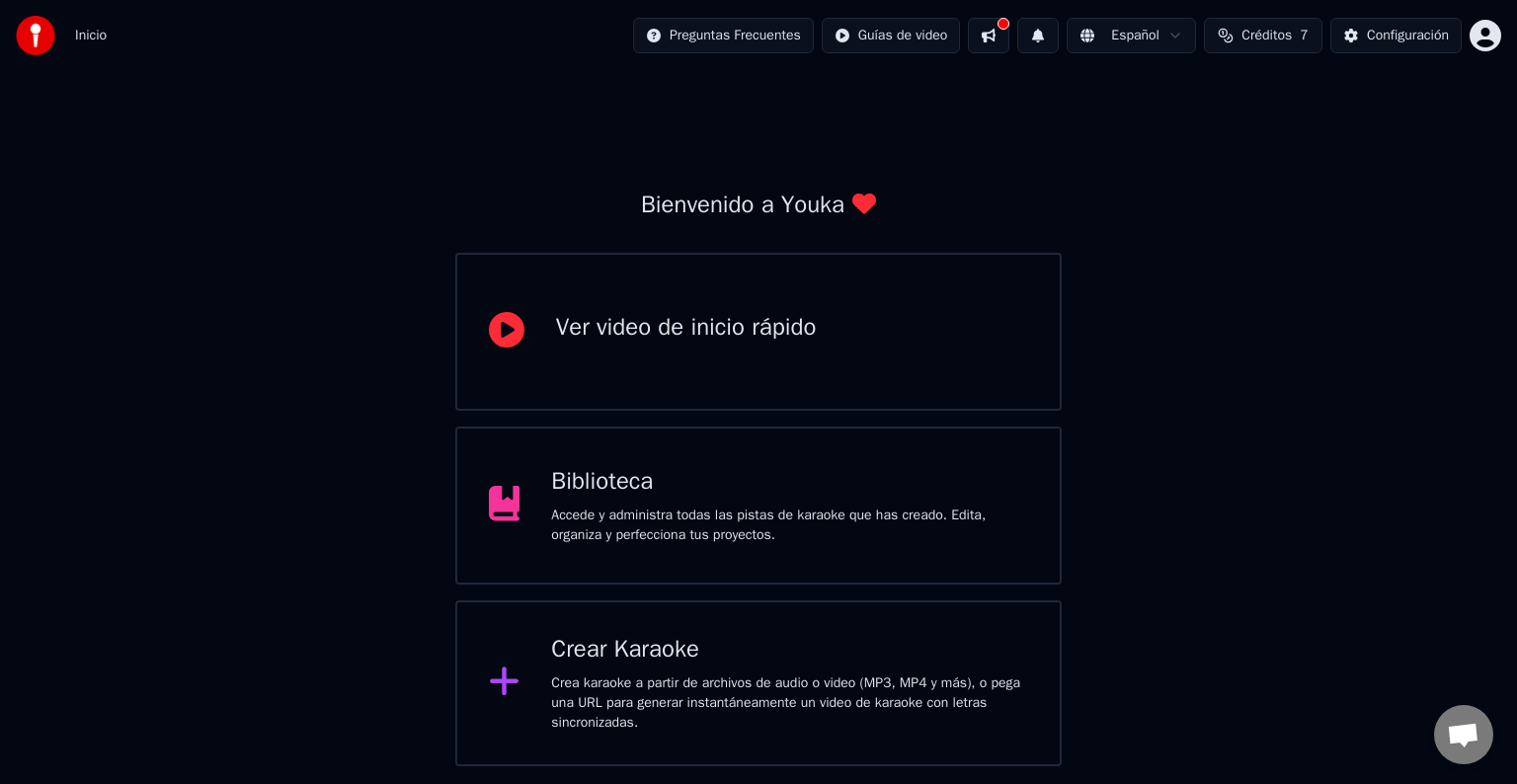 click on "Biblioteca" at bounding box center (789, 482) 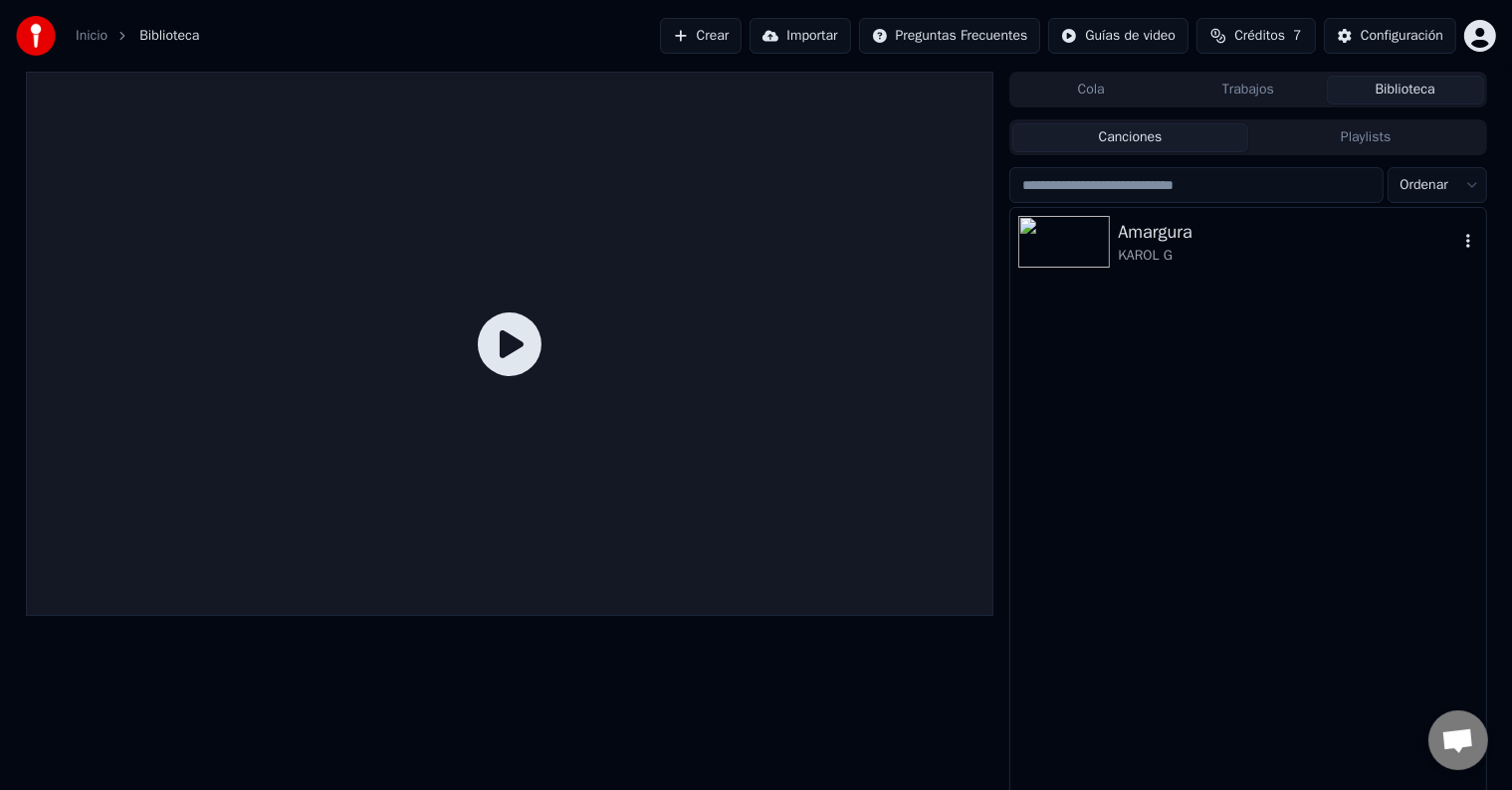 click 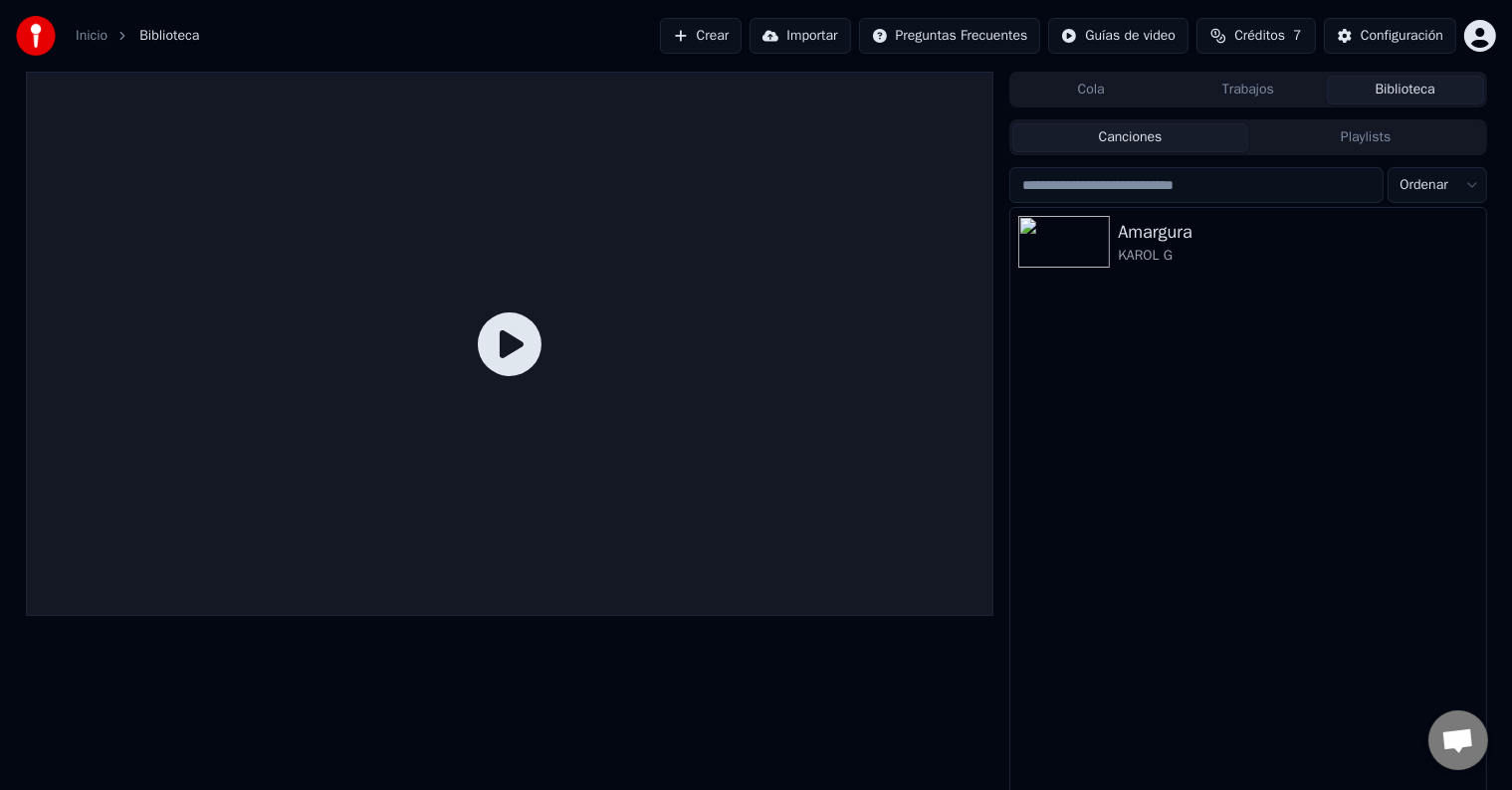 click on "Amargura KAROL G" at bounding box center [1247, 503] 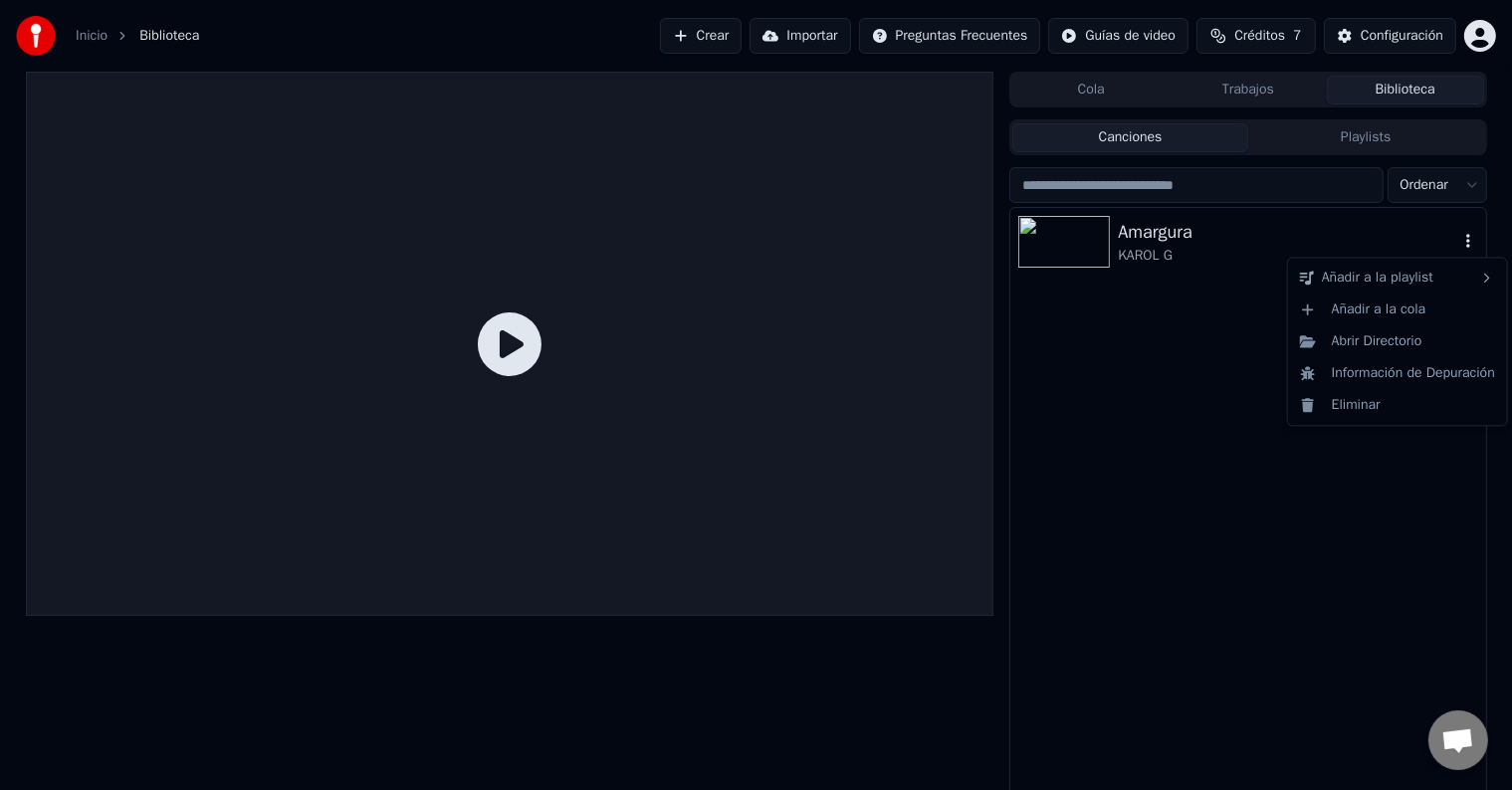 click 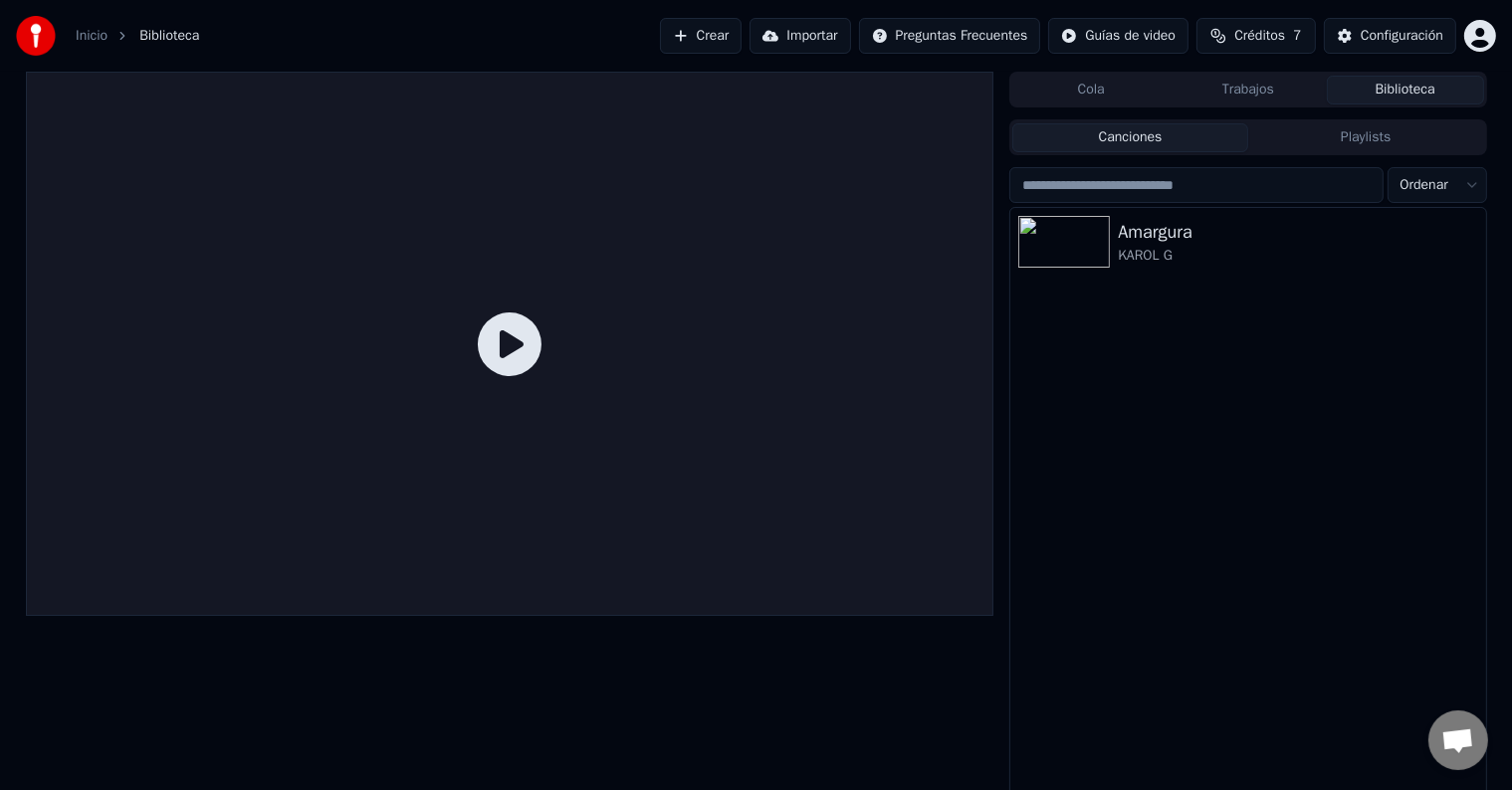 click on "Amargura KAROL G" at bounding box center [1247, 503] 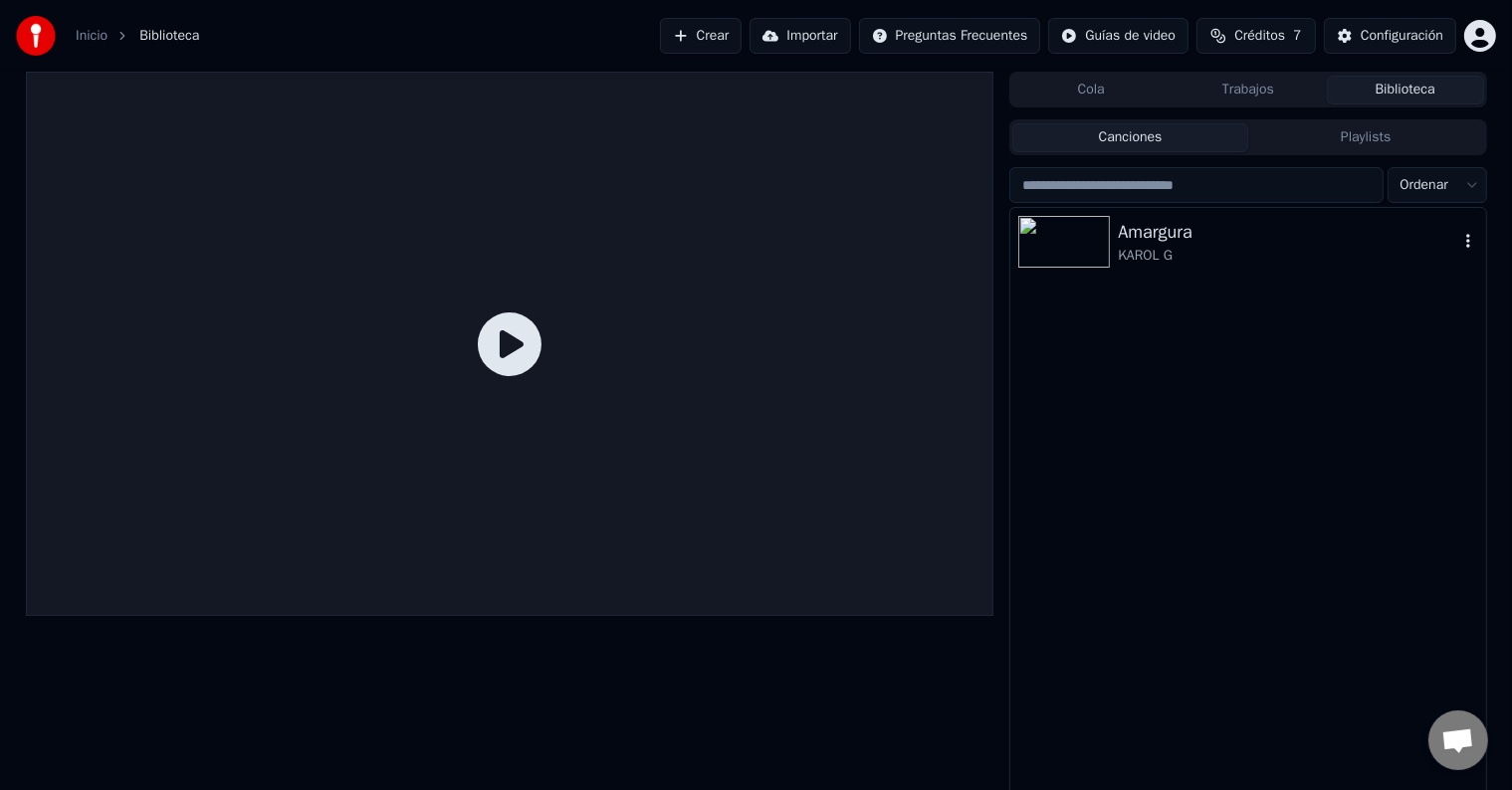click 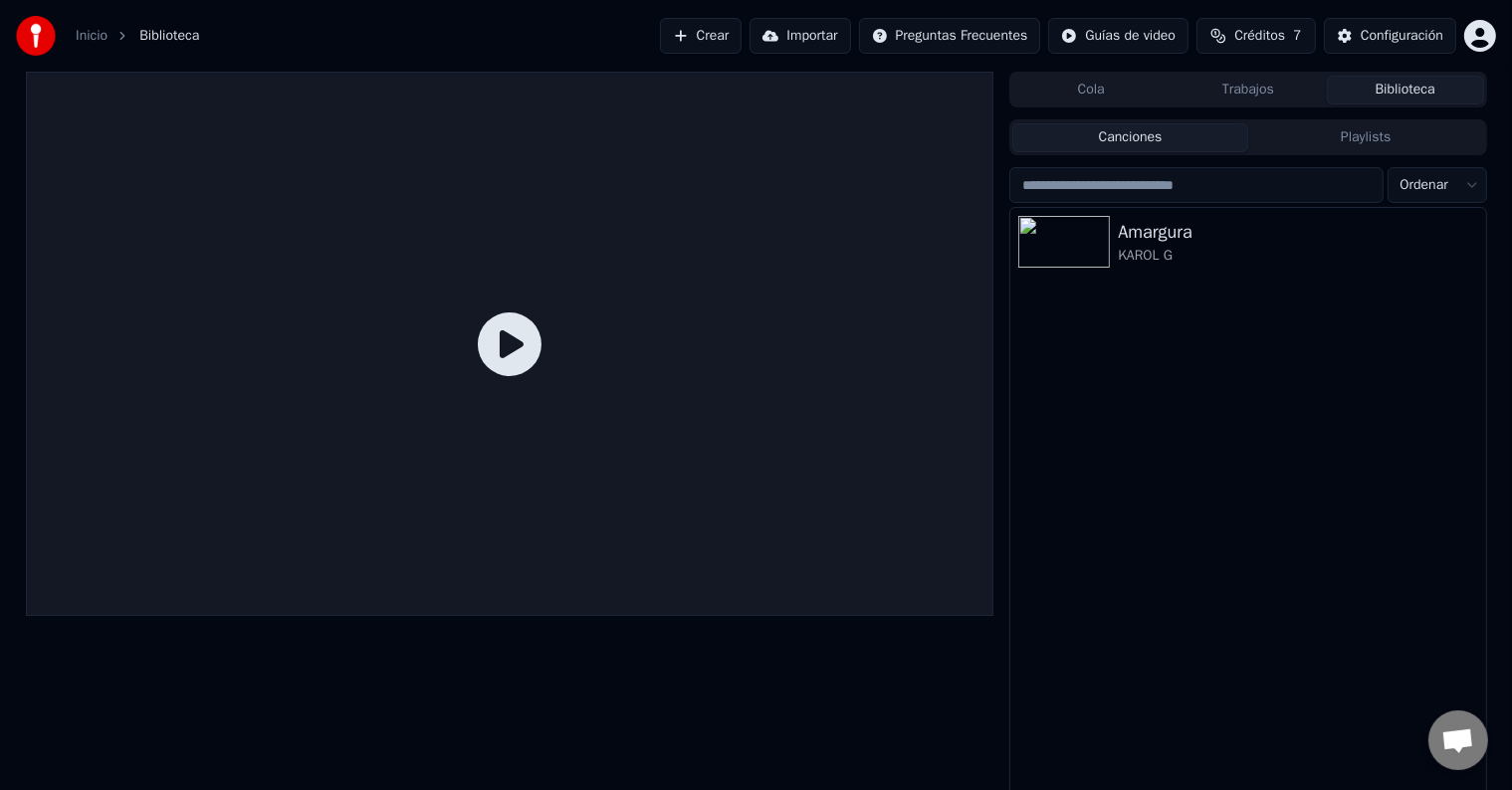 click on "Amargura KAROL G" at bounding box center (1247, 503) 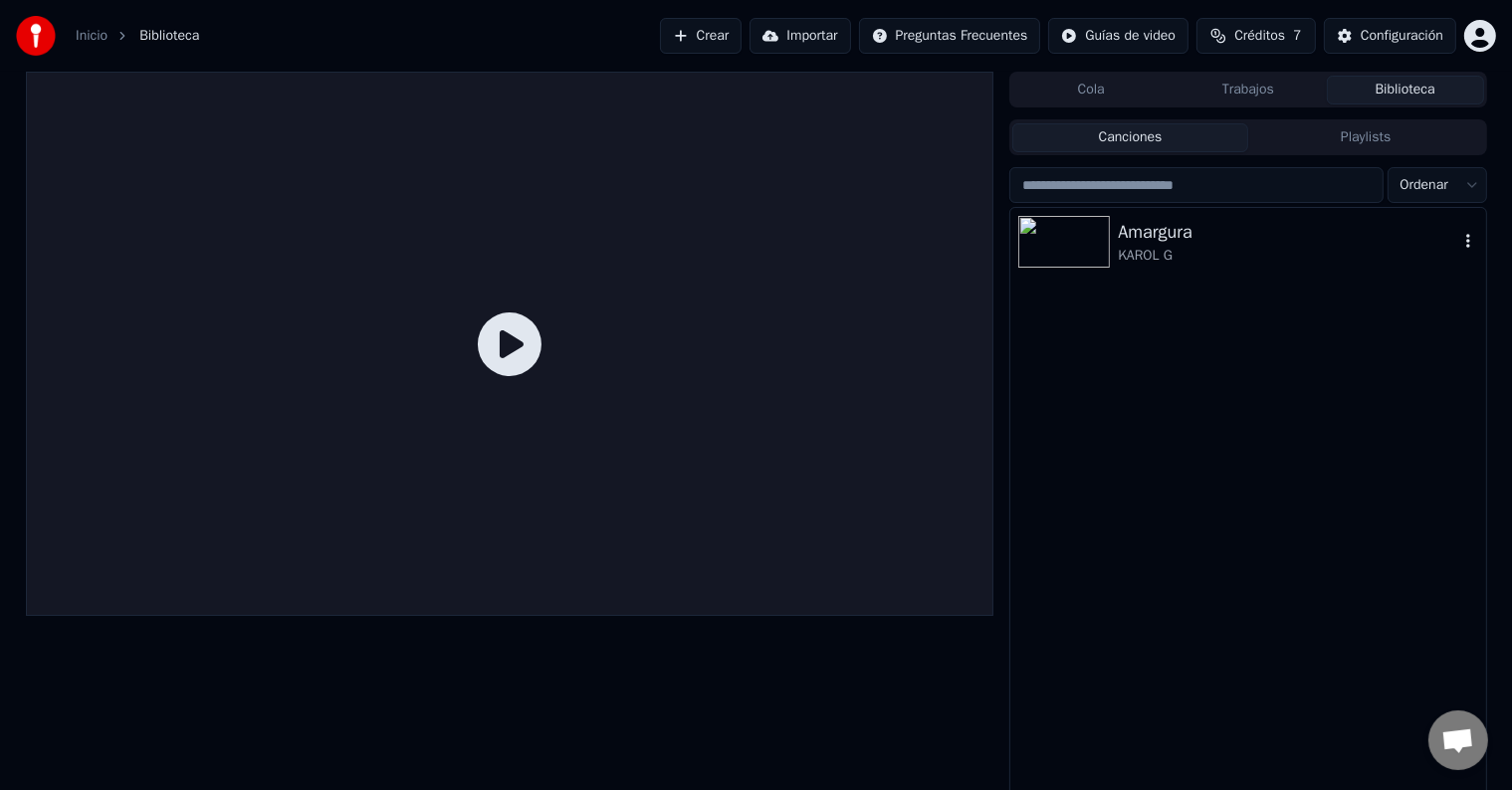 click 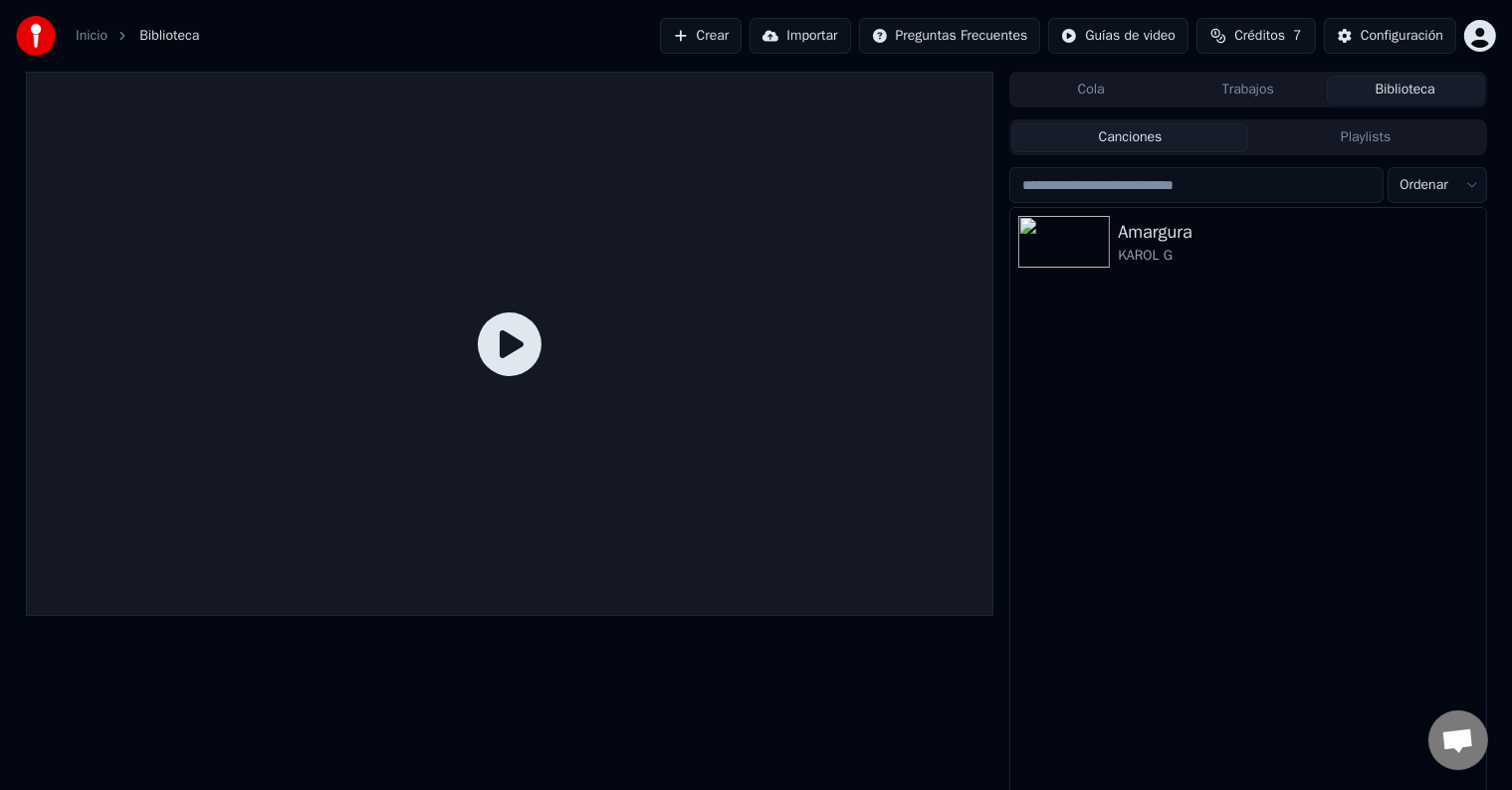 click on "Amargura KAROL G" at bounding box center (1247, 503) 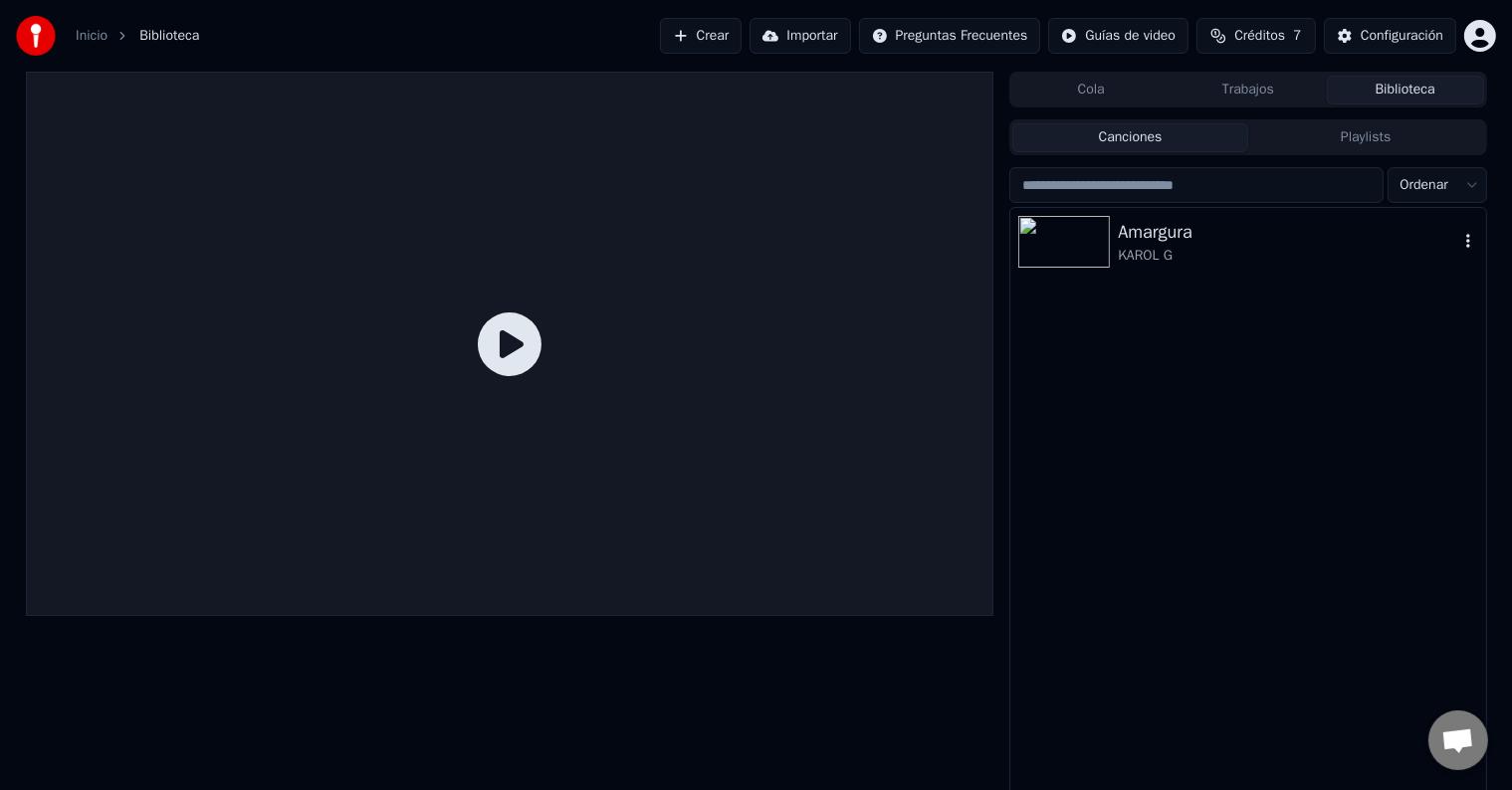 click at bounding box center (1064, 242) 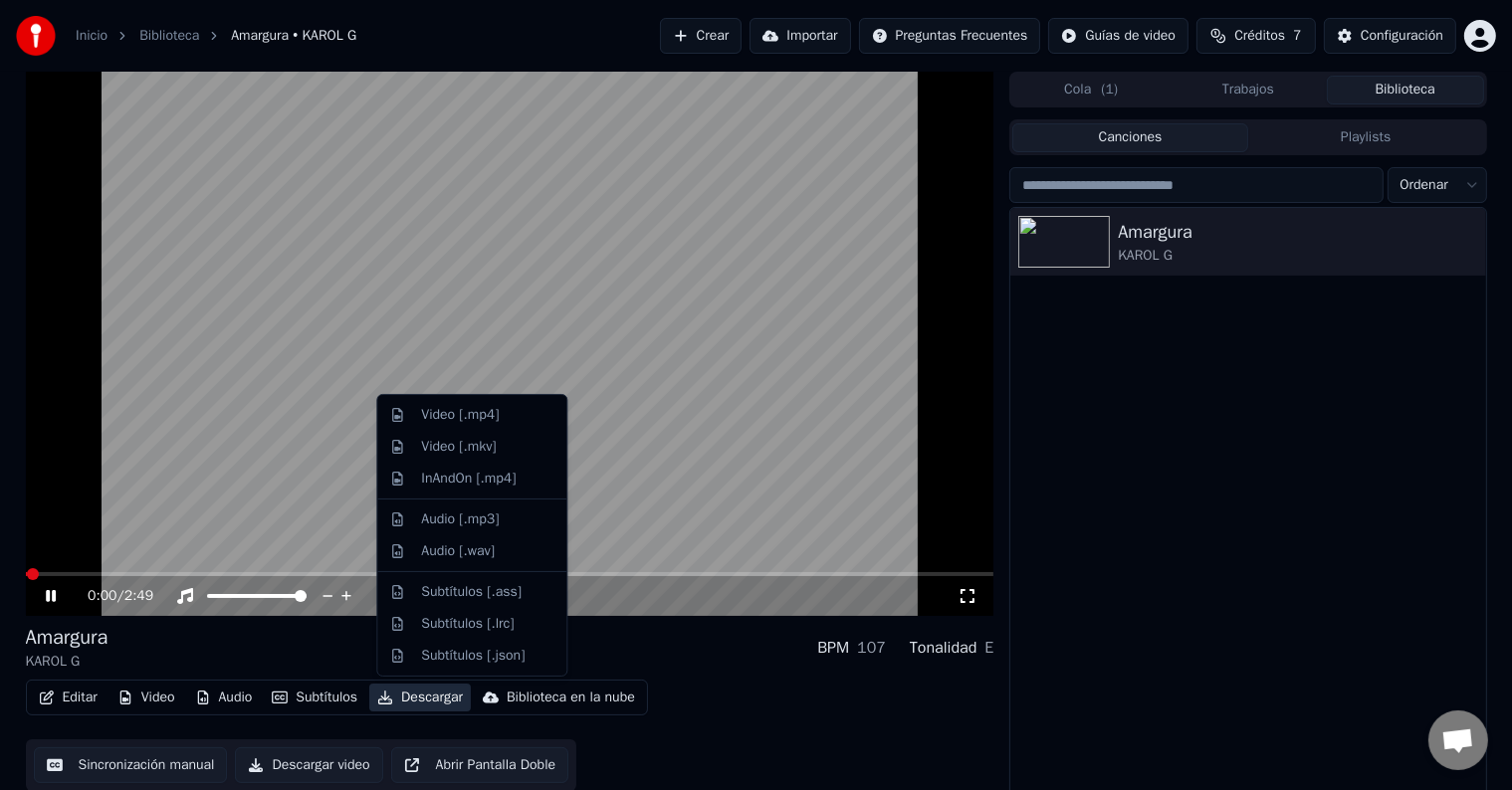 click on "Descargar" at bounding box center [420, 697] 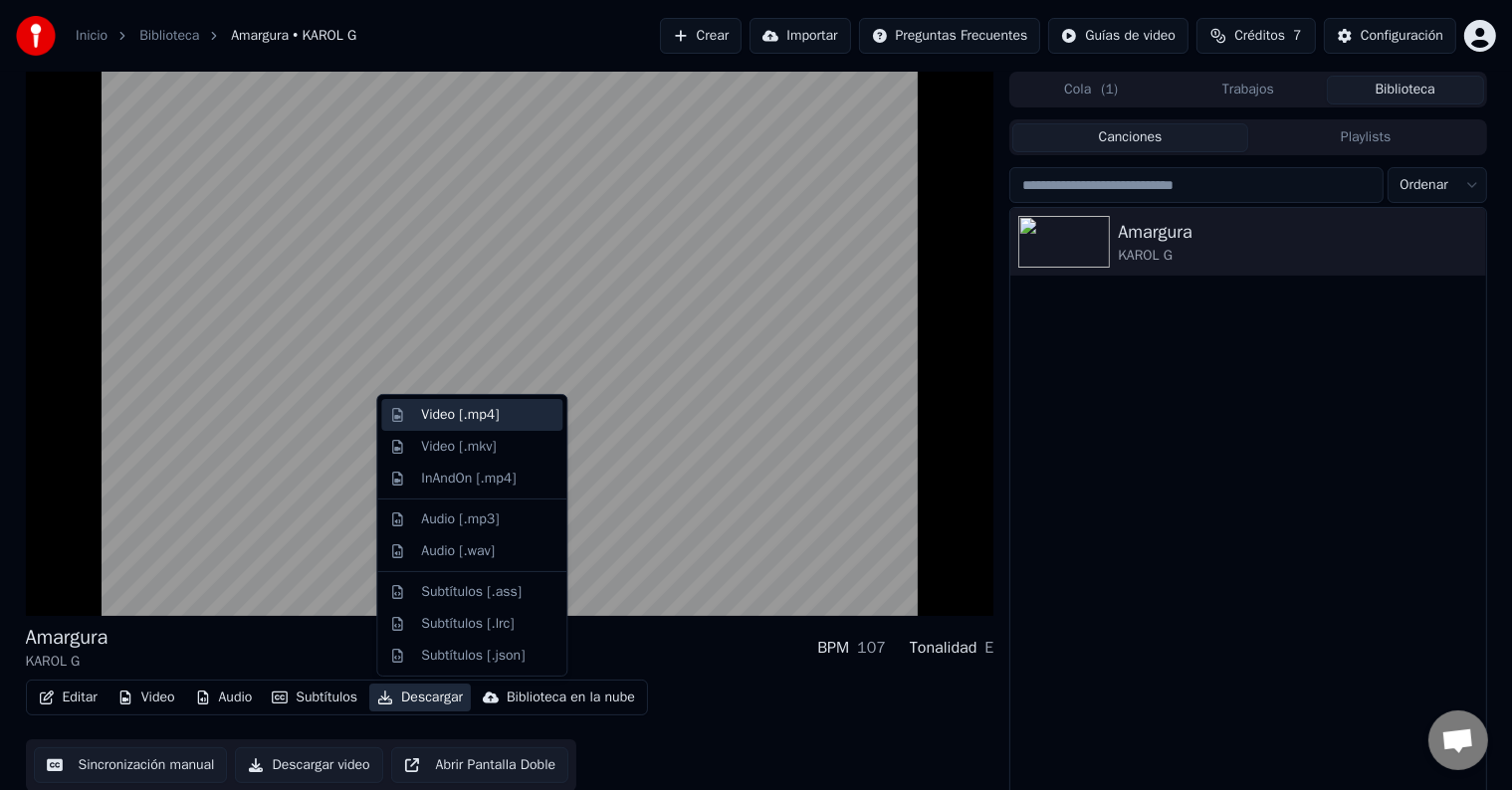 click on "Video [.mp4]" at bounding box center [460, 415] 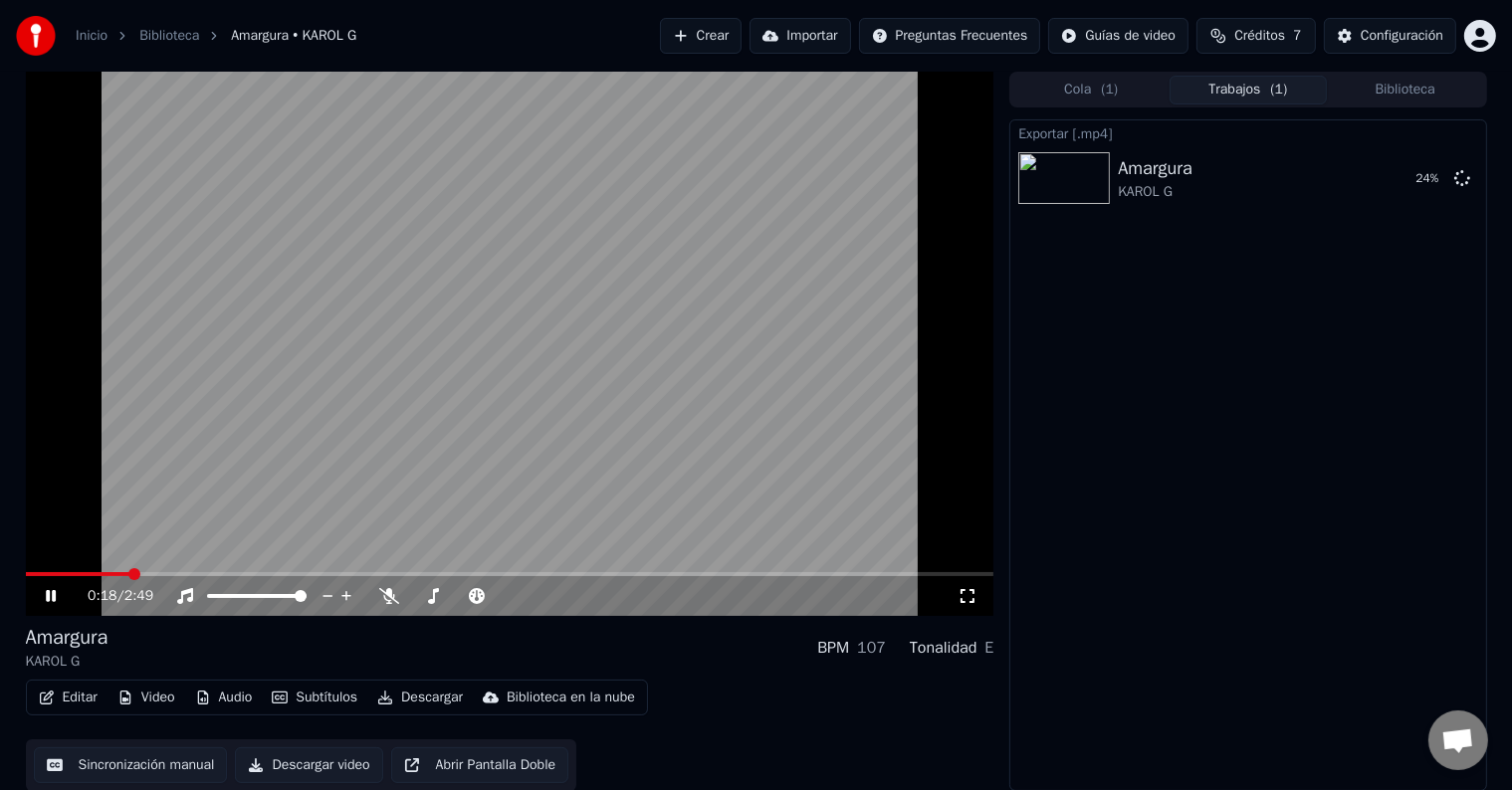 click 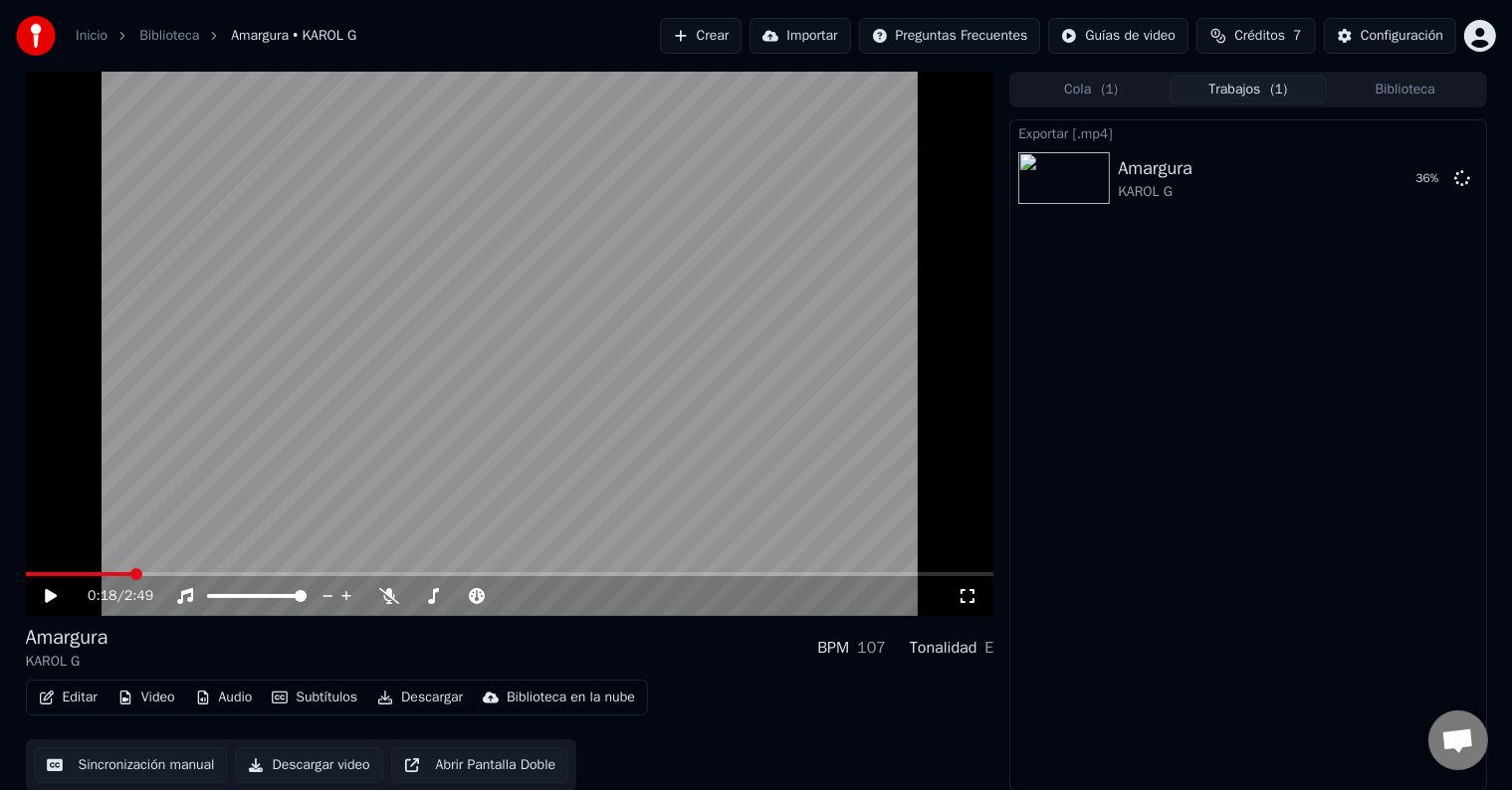 click on "Descargar video" at bounding box center [309, 765] 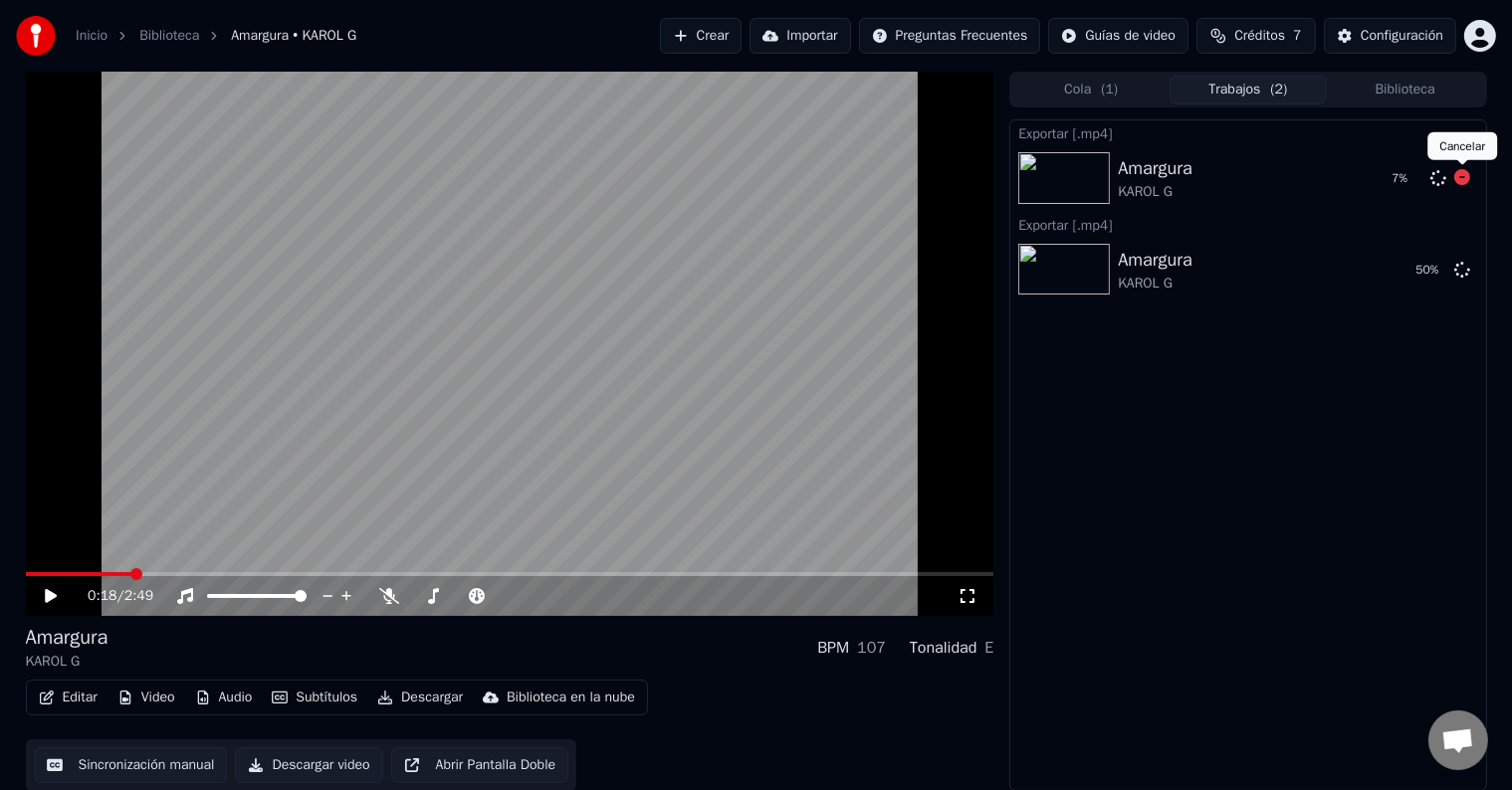 click 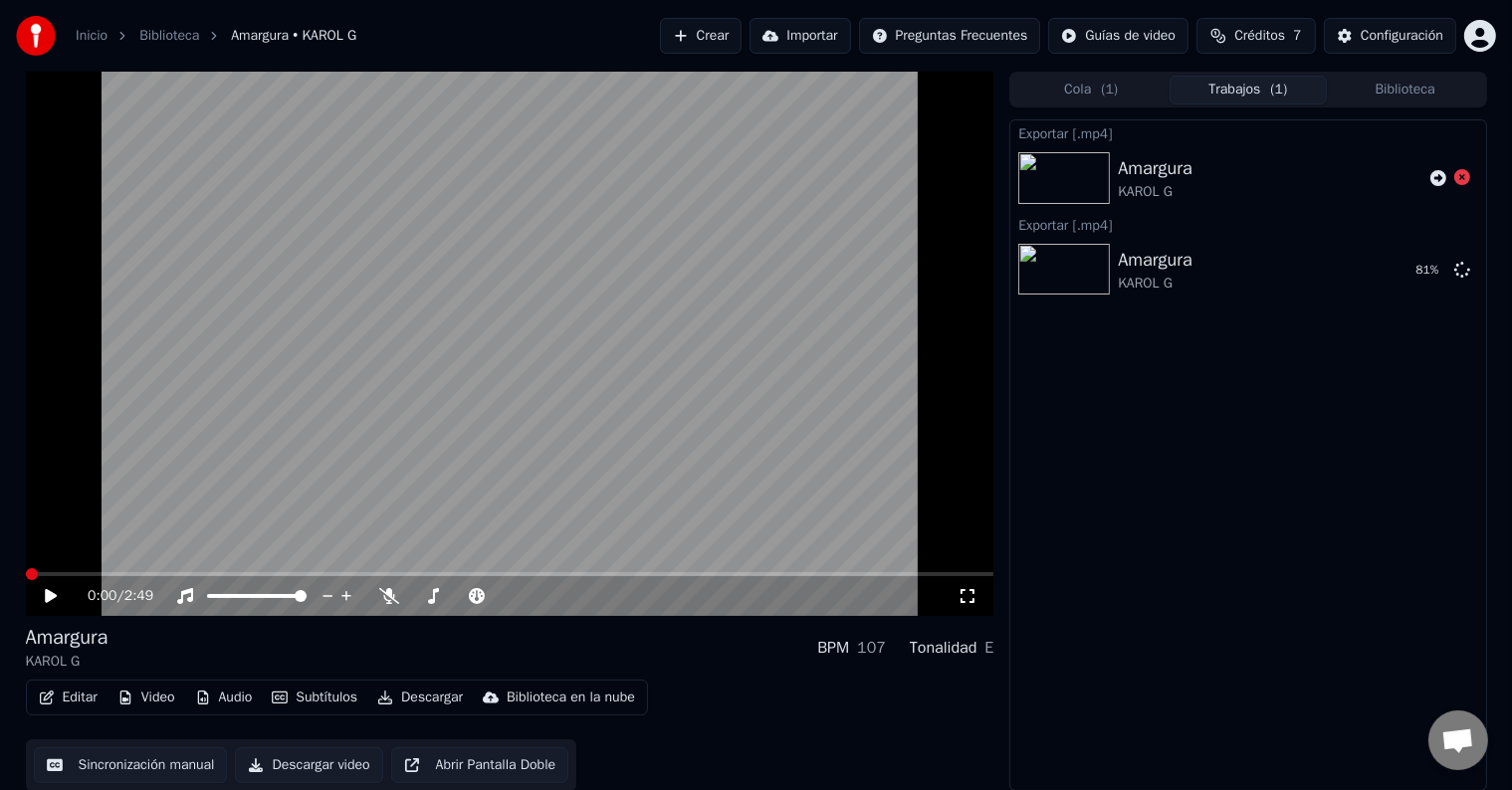 click at bounding box center [32, 574] 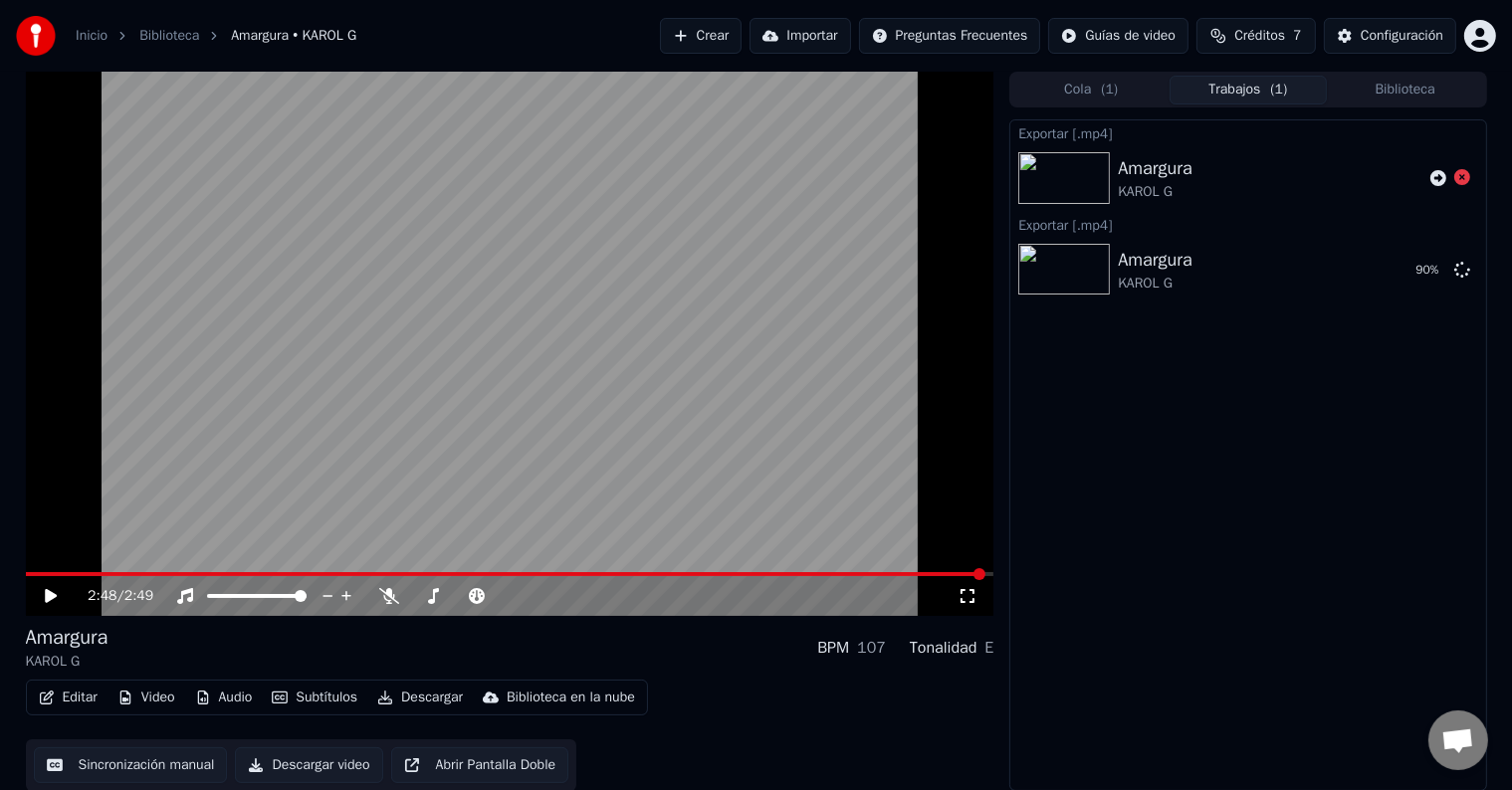 click at bounding box center (510, 574) 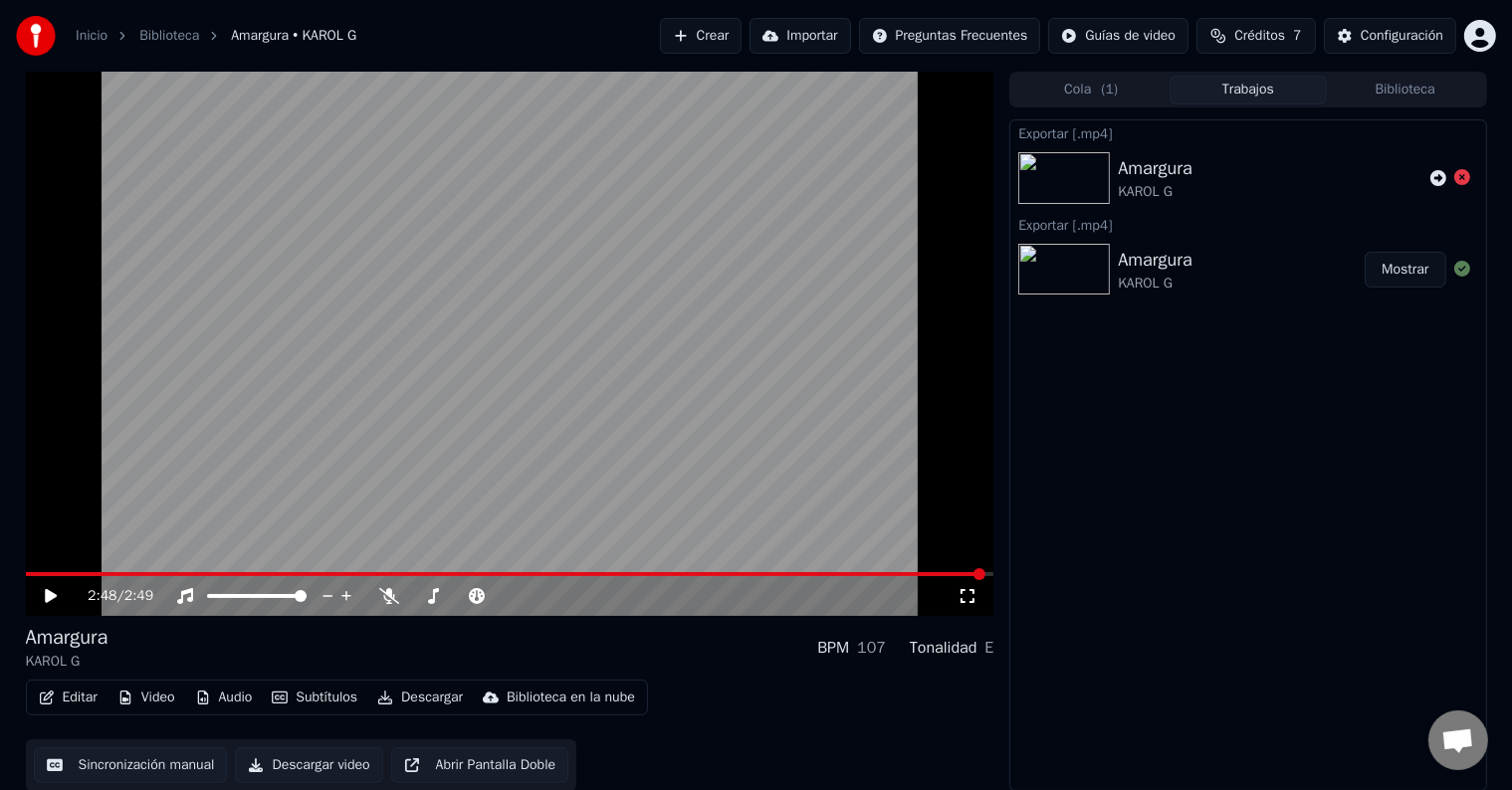click on "Exportar [.mp4] Amargura KAROL G Exportar [.mp4] Amargura KAROL G Mostrar" at bounding box center (1247, 455) 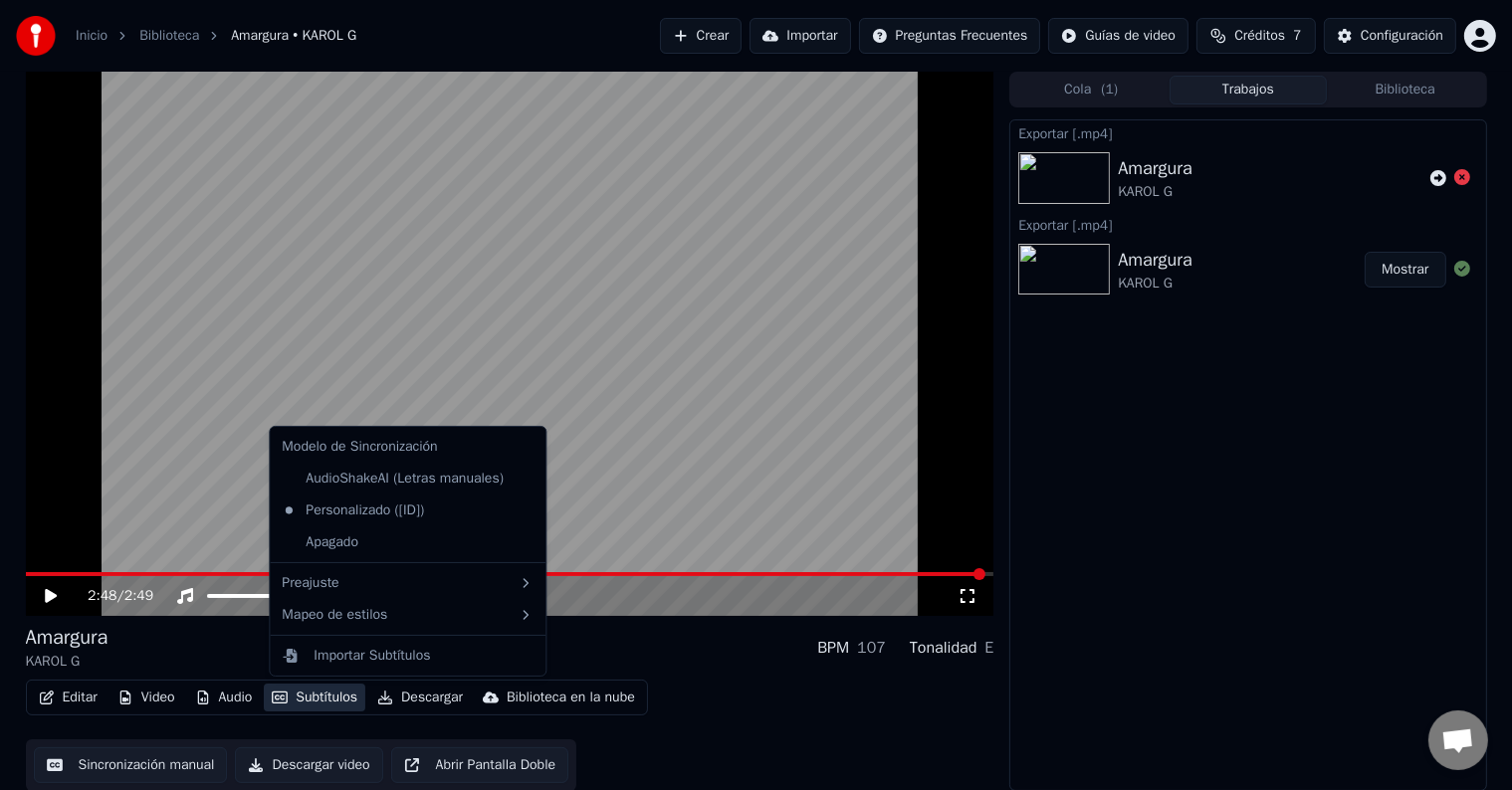 click on "Subtítulos" at bounding box center [315, 697] 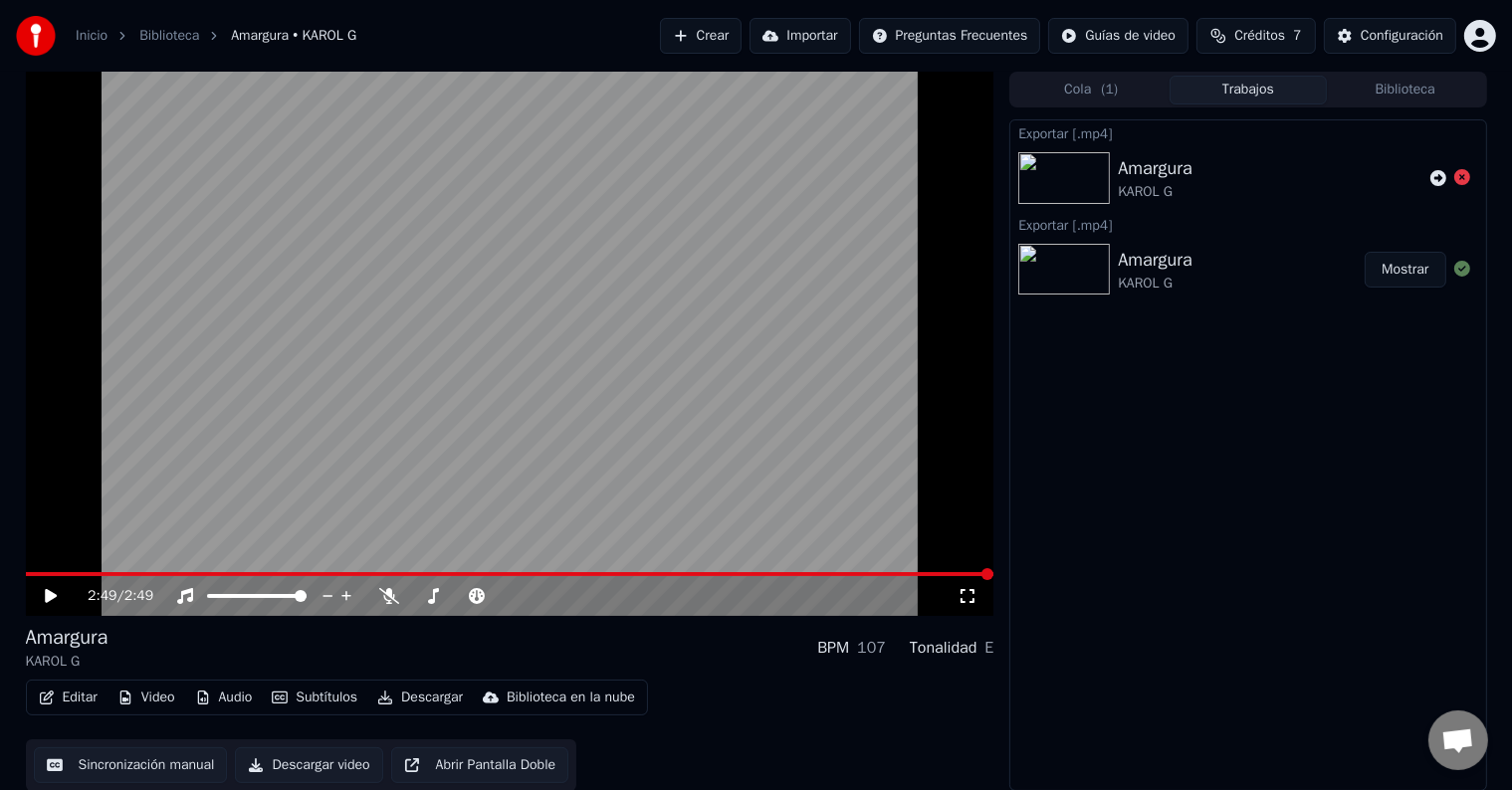 click on "Sincronización manual" at bounding box center [130, 765] 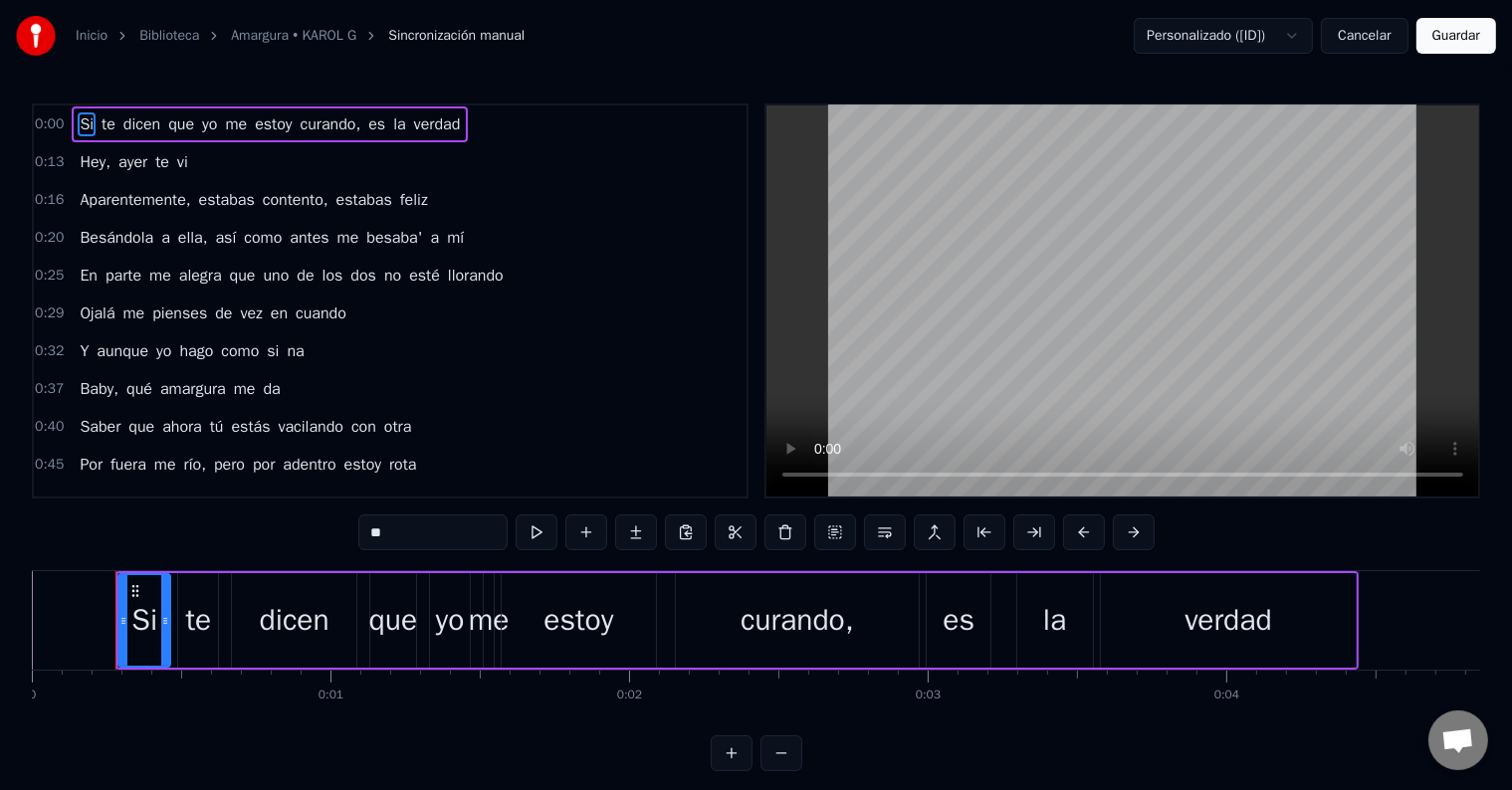 click on "0:00 Si te dicen que yo me estoy curando, es la verdad" at bounding box center (390, 124) 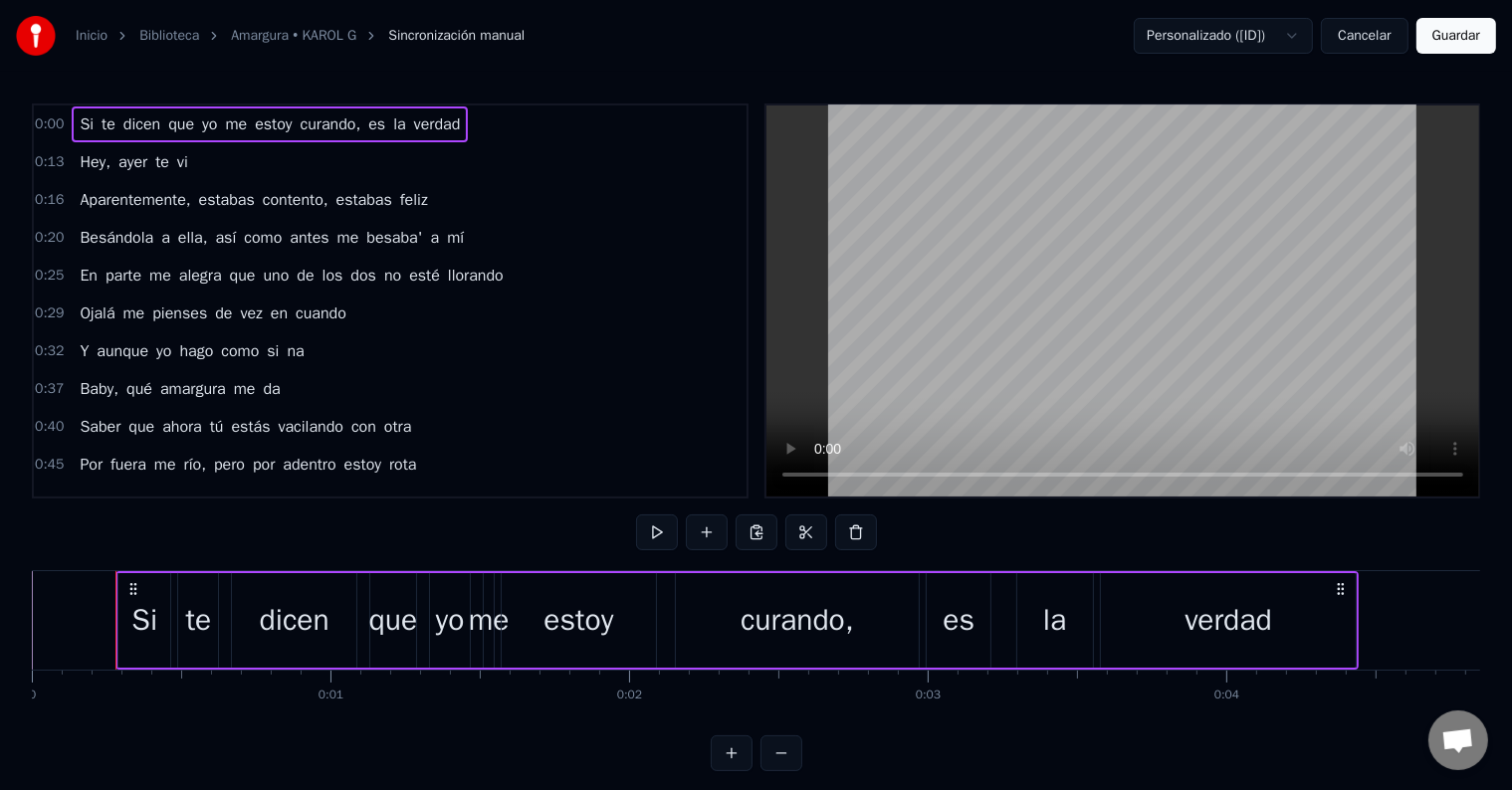 drag, startPoint x: 513, startPoint y: 123, endPoint x: 75, endPoint y: 127, distance: 438.0183 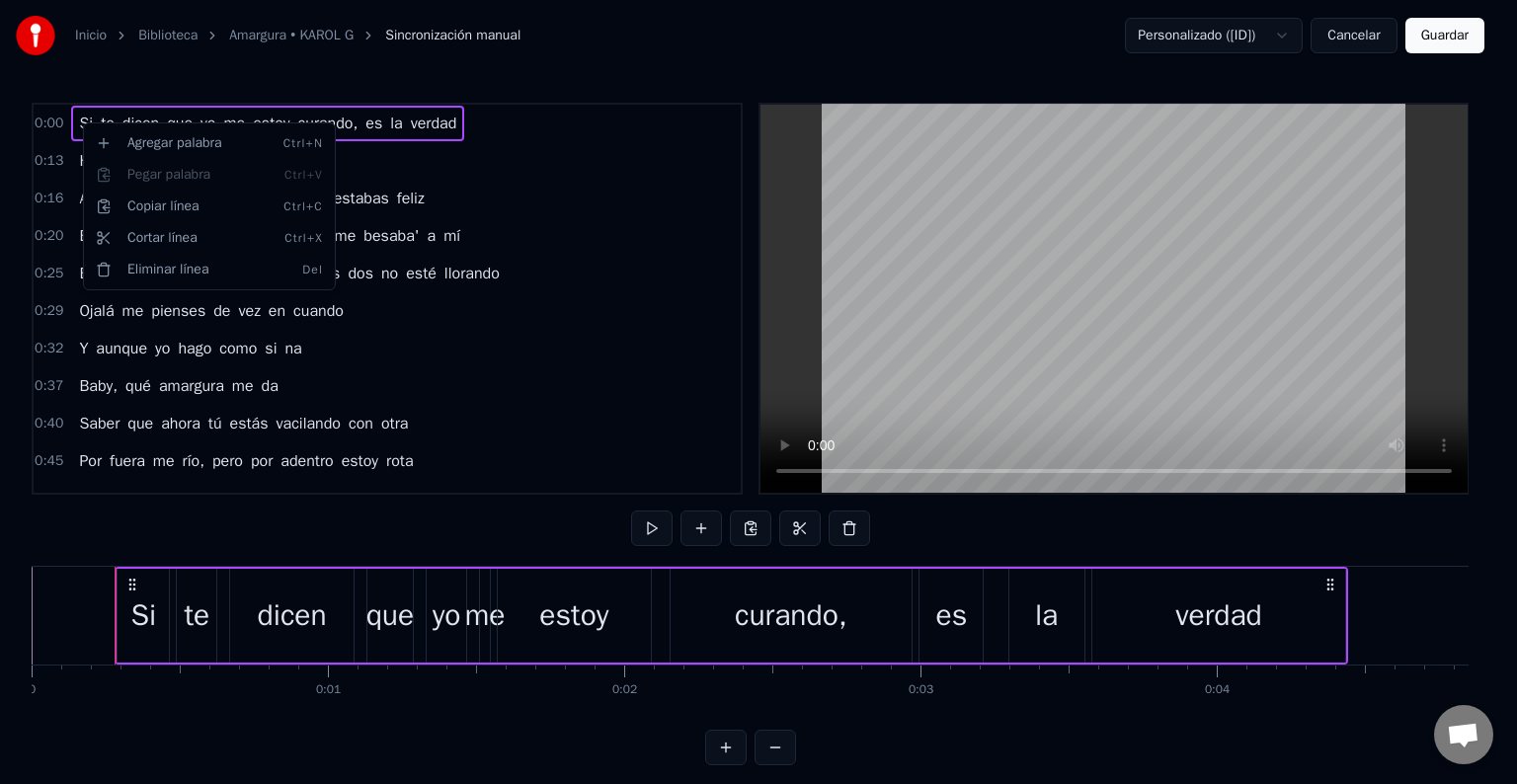 click on "Inicio Biblioteca Amargura • KAROL G Sincronización manual Personalizado ([ID]) Cancelar Guardar 0:00 Si te dicen que yo me estoy curando, es la verdad 0:13 Hey, ayer te vi 0:16 Aparentemente, estabas contento, estabas feliz 0:20 Besándola a ella, así como antes me besaba' a mí 0:25 En parte me alegra que uno de los dos no esté llorando 0:29 Ojalá me pienses de vez en cuando 0:32 Y aunque yo hago como si na 0:37 Baby, qué amargura me da 0:40 Saber que ahora tú estás vacilando con otra 0:45 Por fuera me río, pero por adentro estoy rota 0:50 Y aunque yo hago como si na (papi) 0:55 Baby, qué amargura me da 0:58 Saber que ahora tú estás vacilando con otra 1:03 Por fuera me río, pero por adentro estoy rota 1:08 Primero, quiero decirte que no hay un segundo 1:11 Que piense que esto lo dañó un tercero 1:13 Sin ti se siente vacío el cuarto, insisto 1:16 Polvo, llegábamos hasta el quinto 1:18 Te extraño tanto, sin ti es distinto 1:20 Me duele ver como me deja' en visto 1:22 A veces pienso que me y" at bounding box center (758, 398) 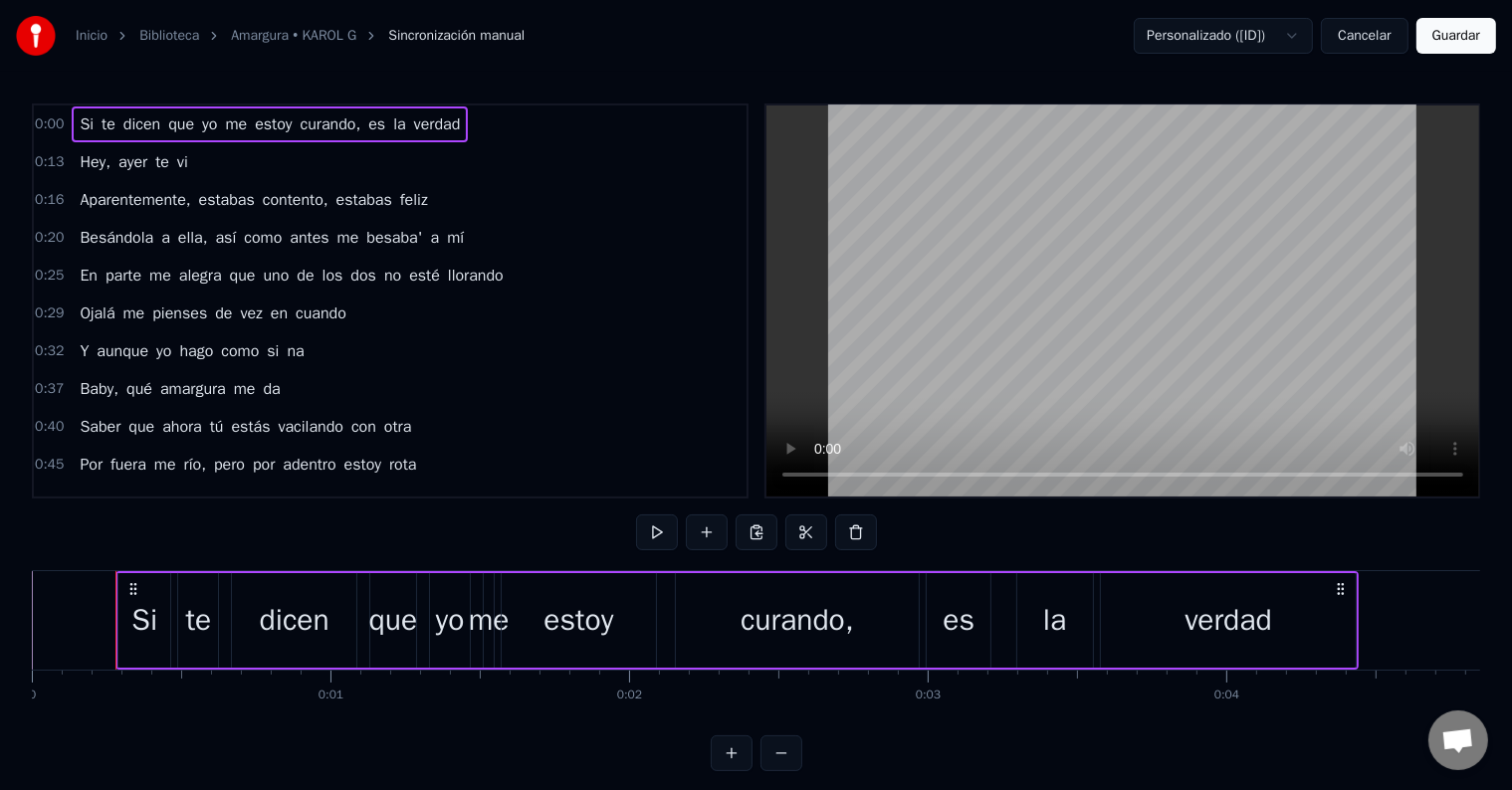 click on "Si" at bounding box center [87, 124] 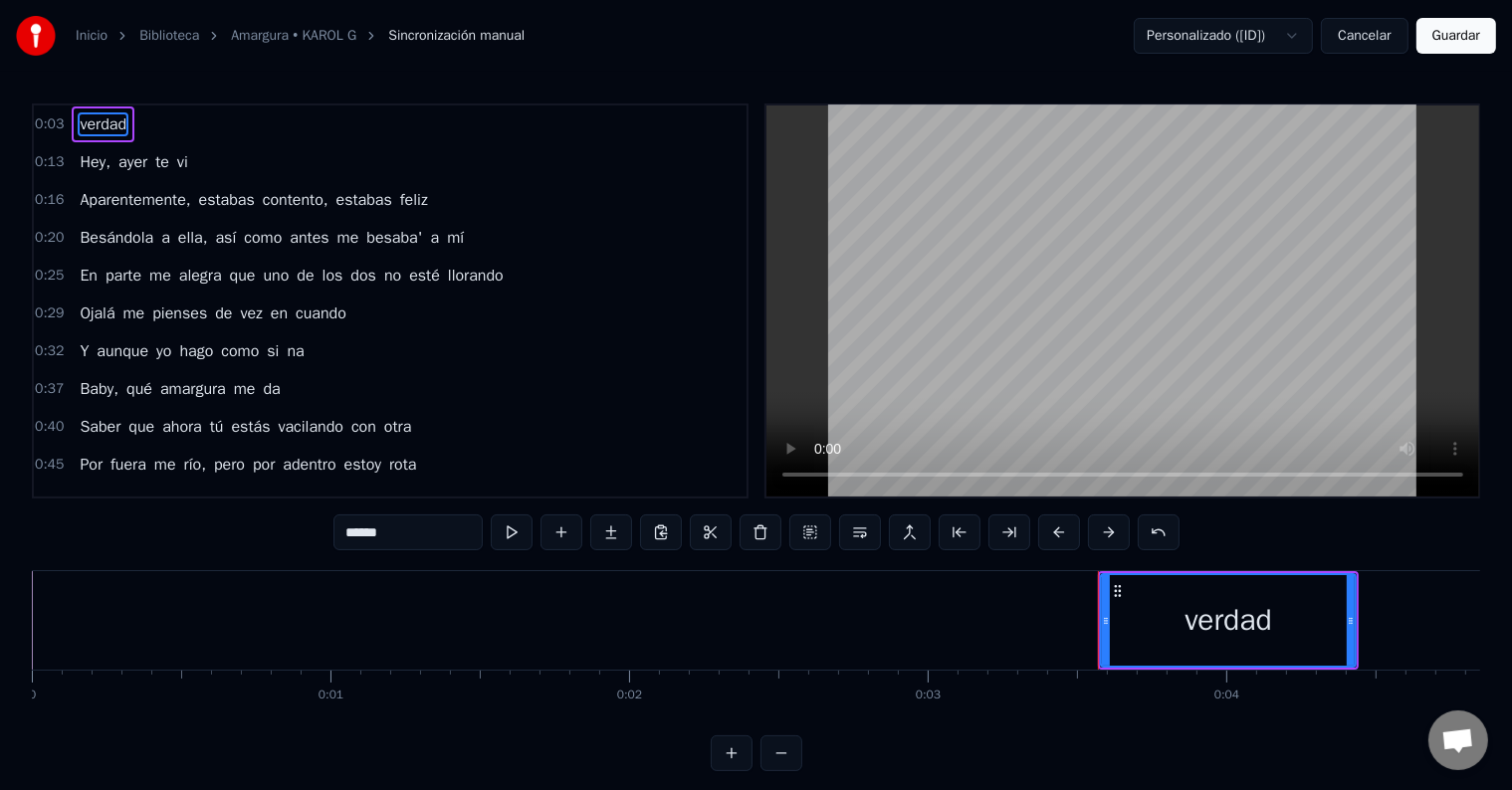 type on "****" 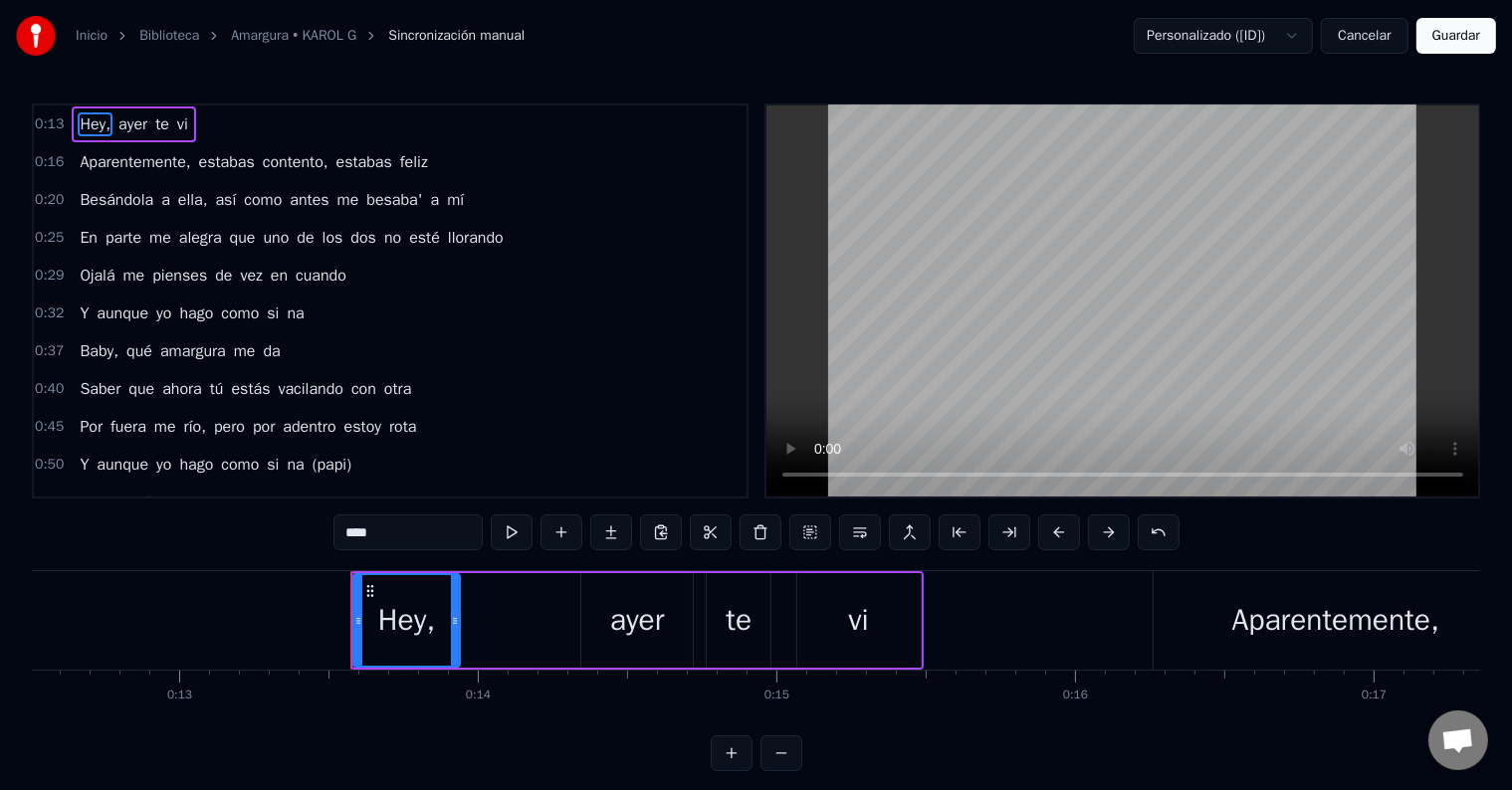scroll, scrollTop: 0, scrollLeft: 3954, axis: horizontal 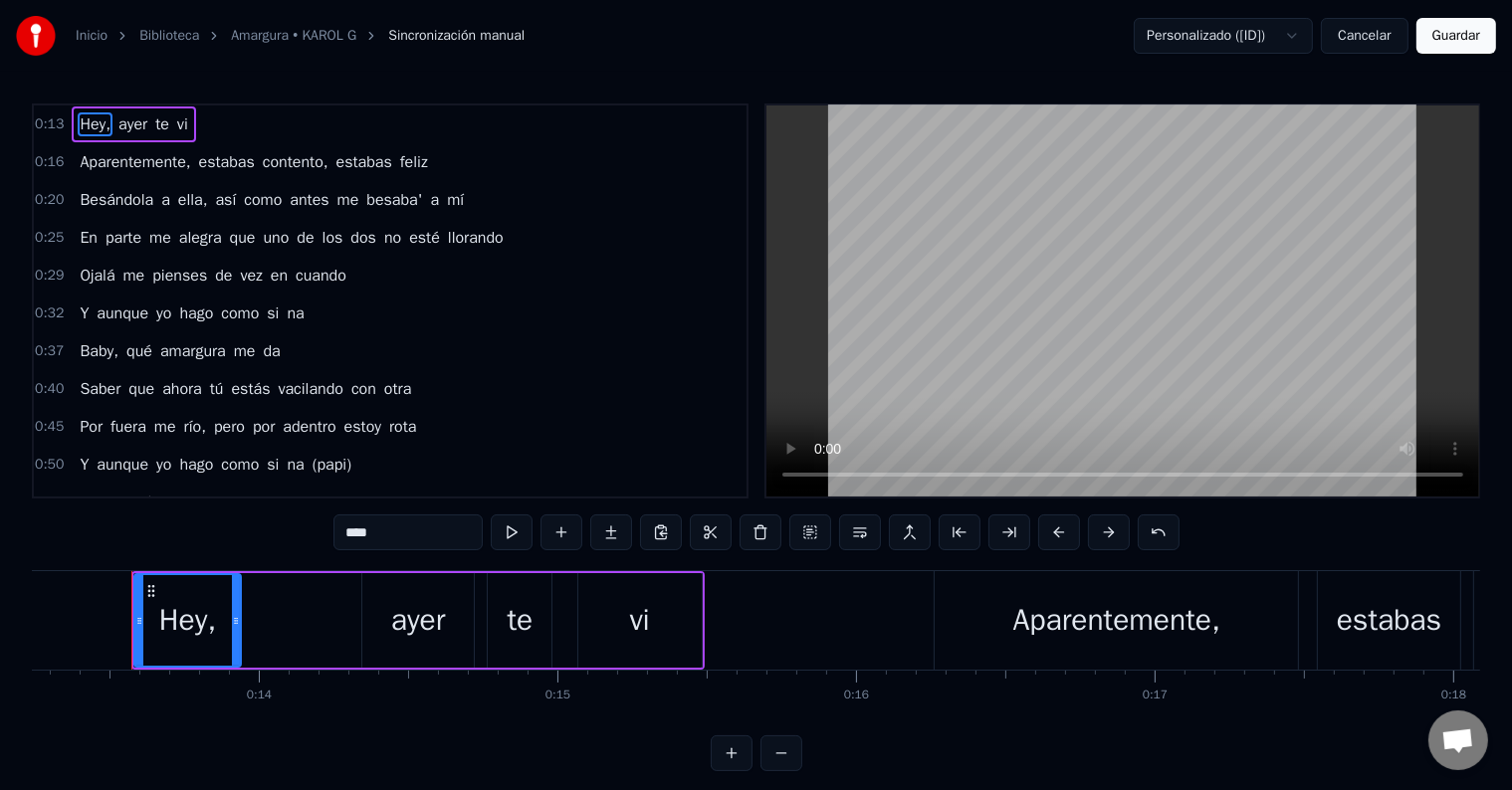 click on "Inicio Biblioteca Amargura • KAROL G Sincronización manual Personalizado ([ID]) Cancelar Guardar" at bounding box center [756, 36] 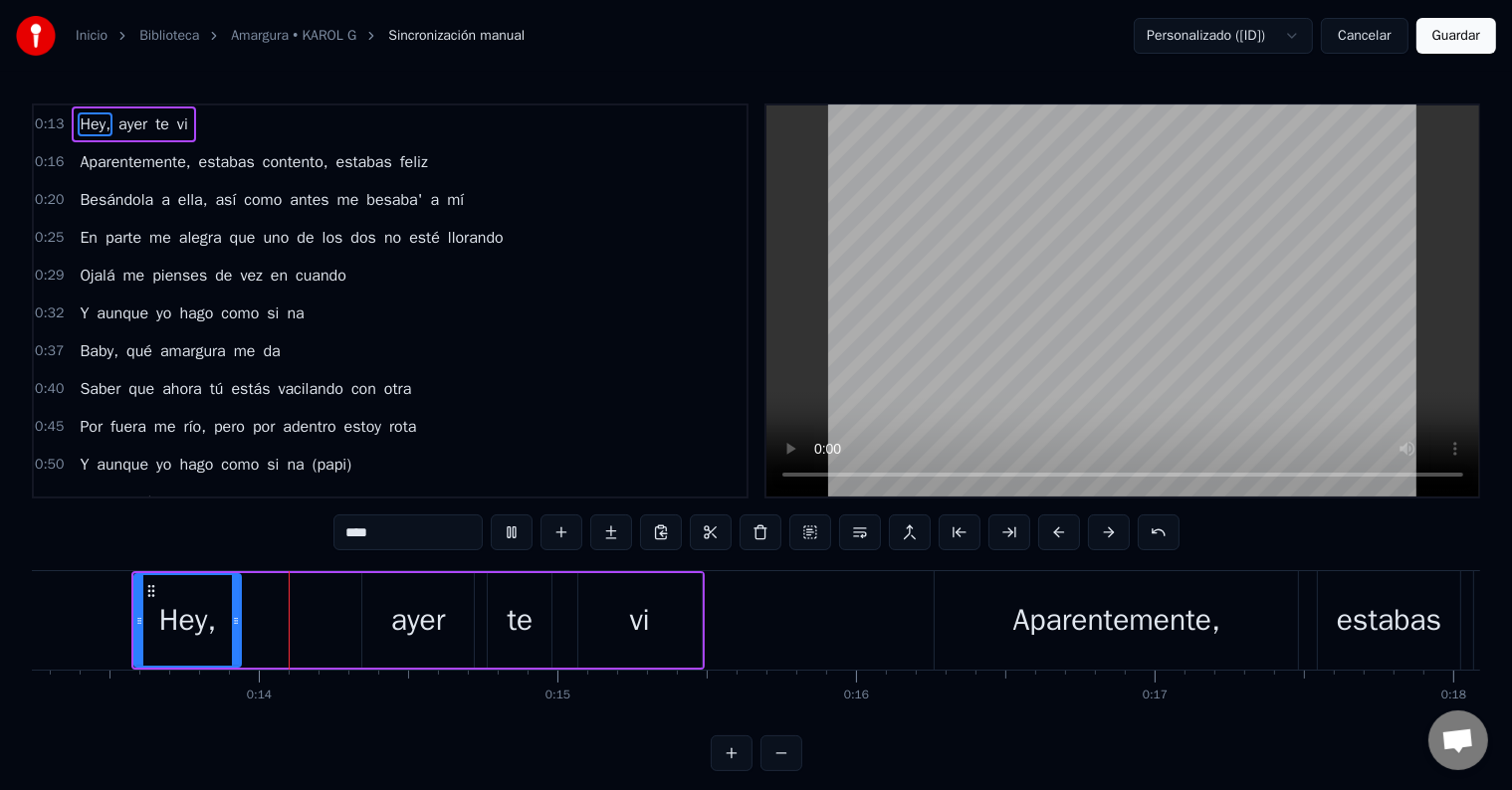 type 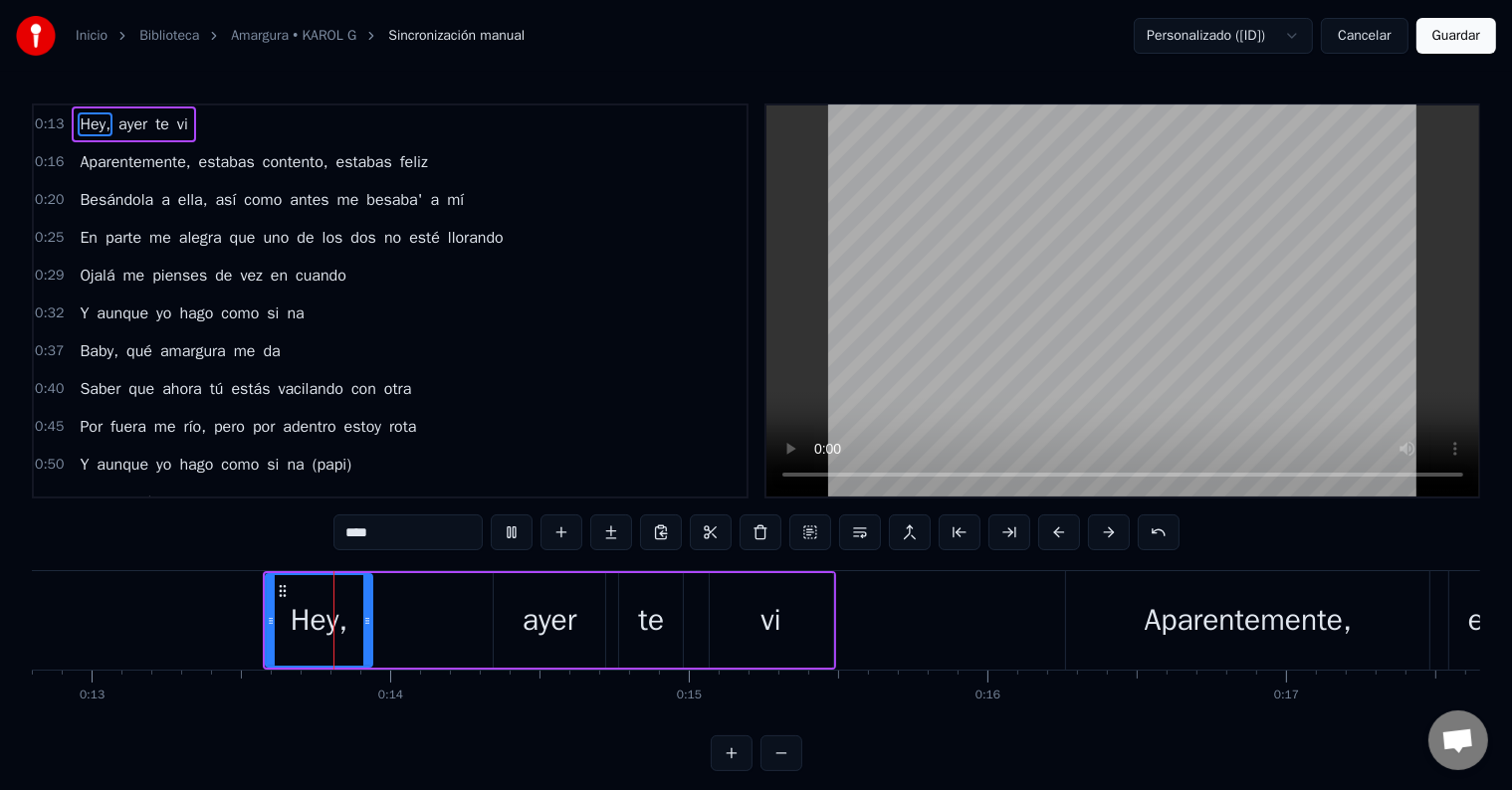 scroll, scrollTop: 0, scrollLeft: 3823, axis: horizontal 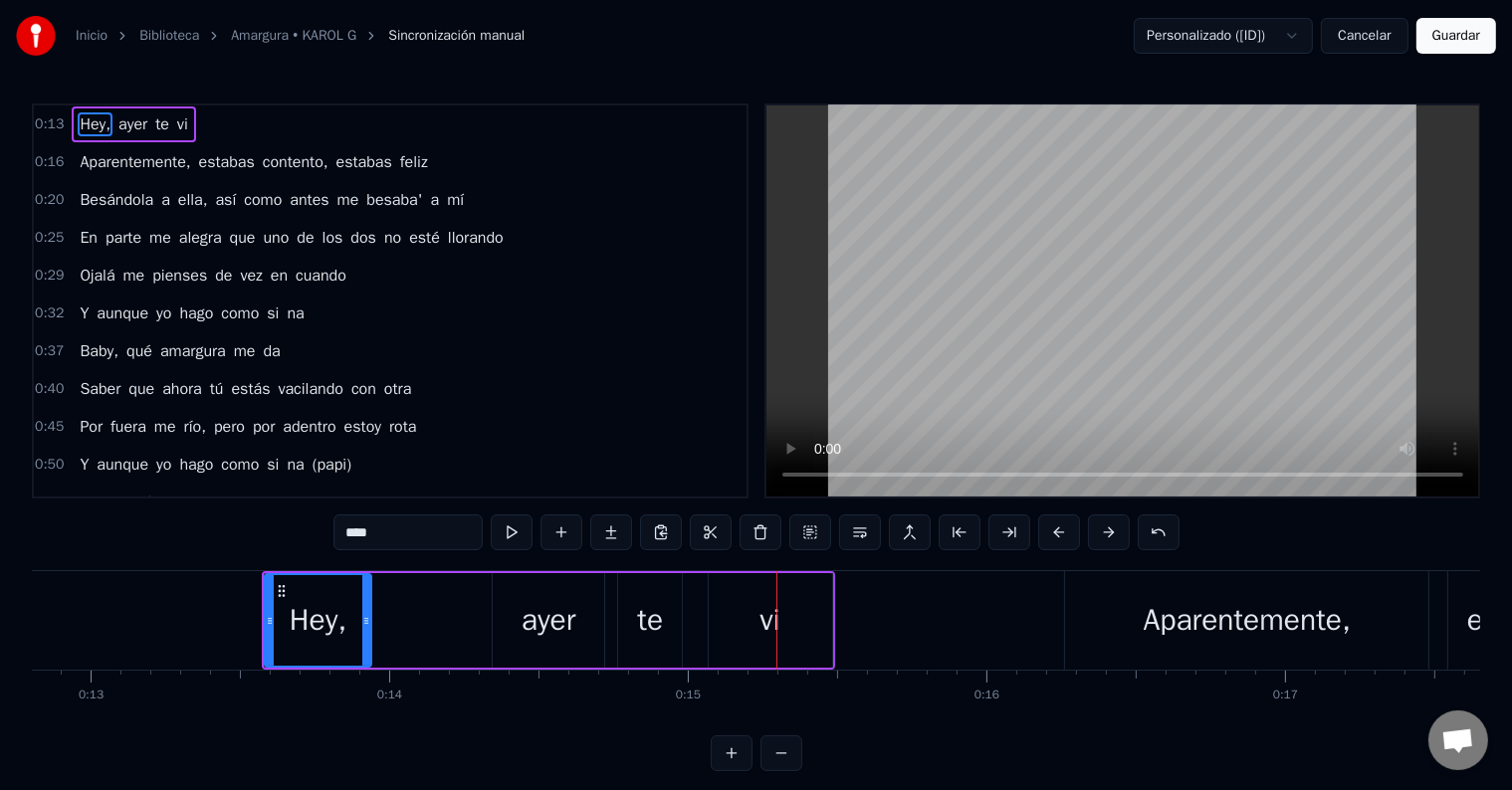 click on "Guardar" at bounding box center [1456, 36] 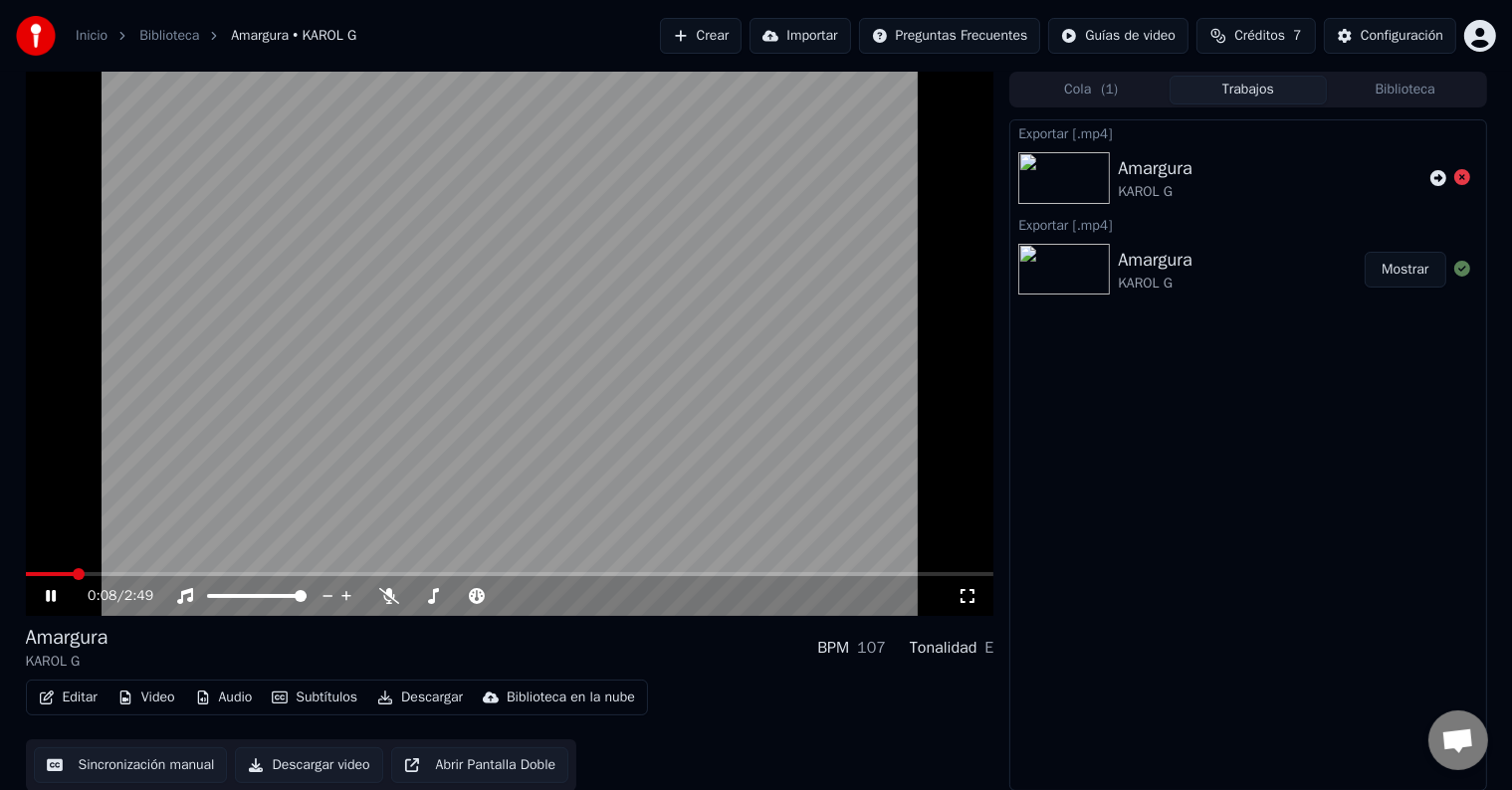 click 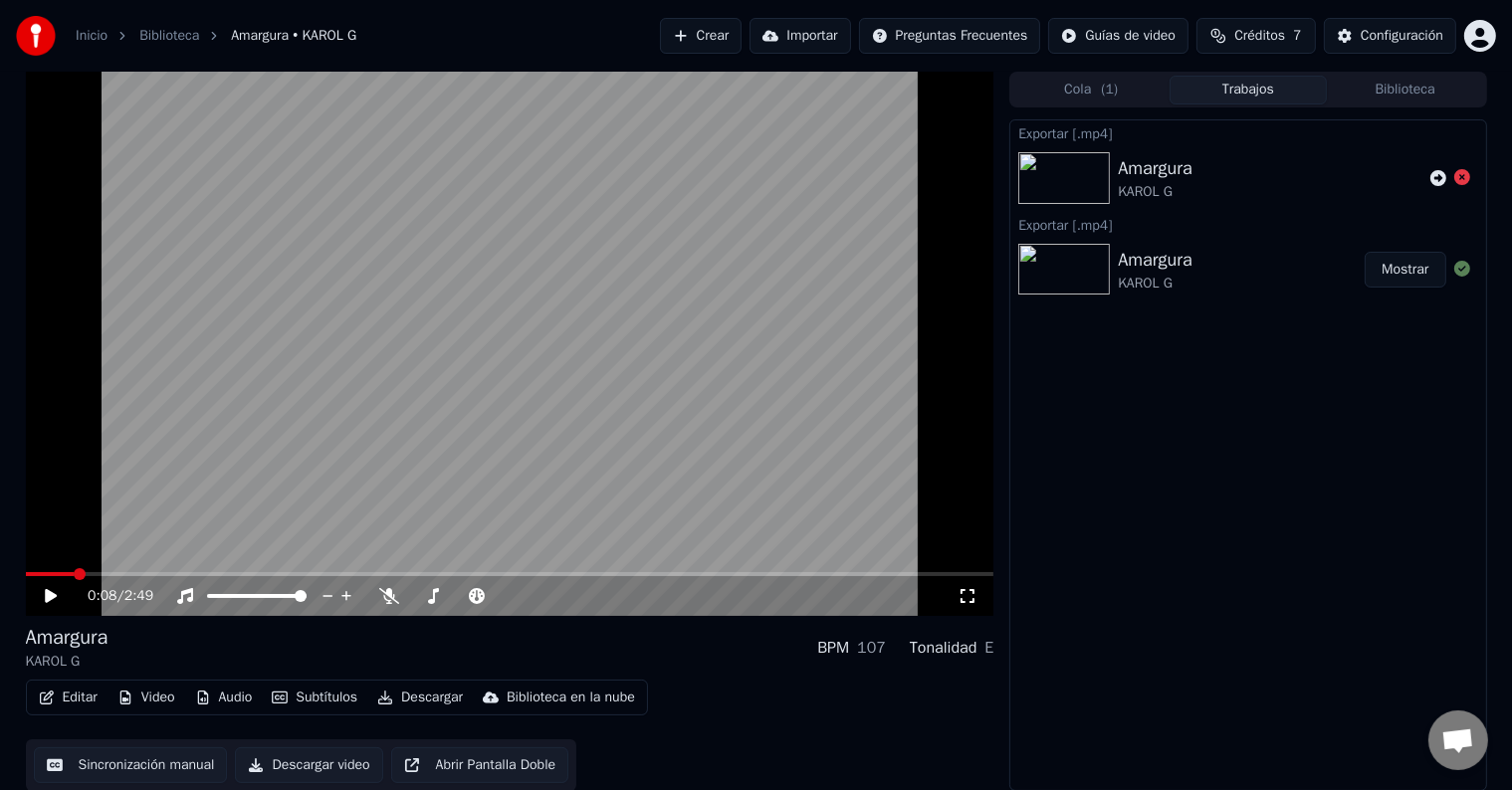 click 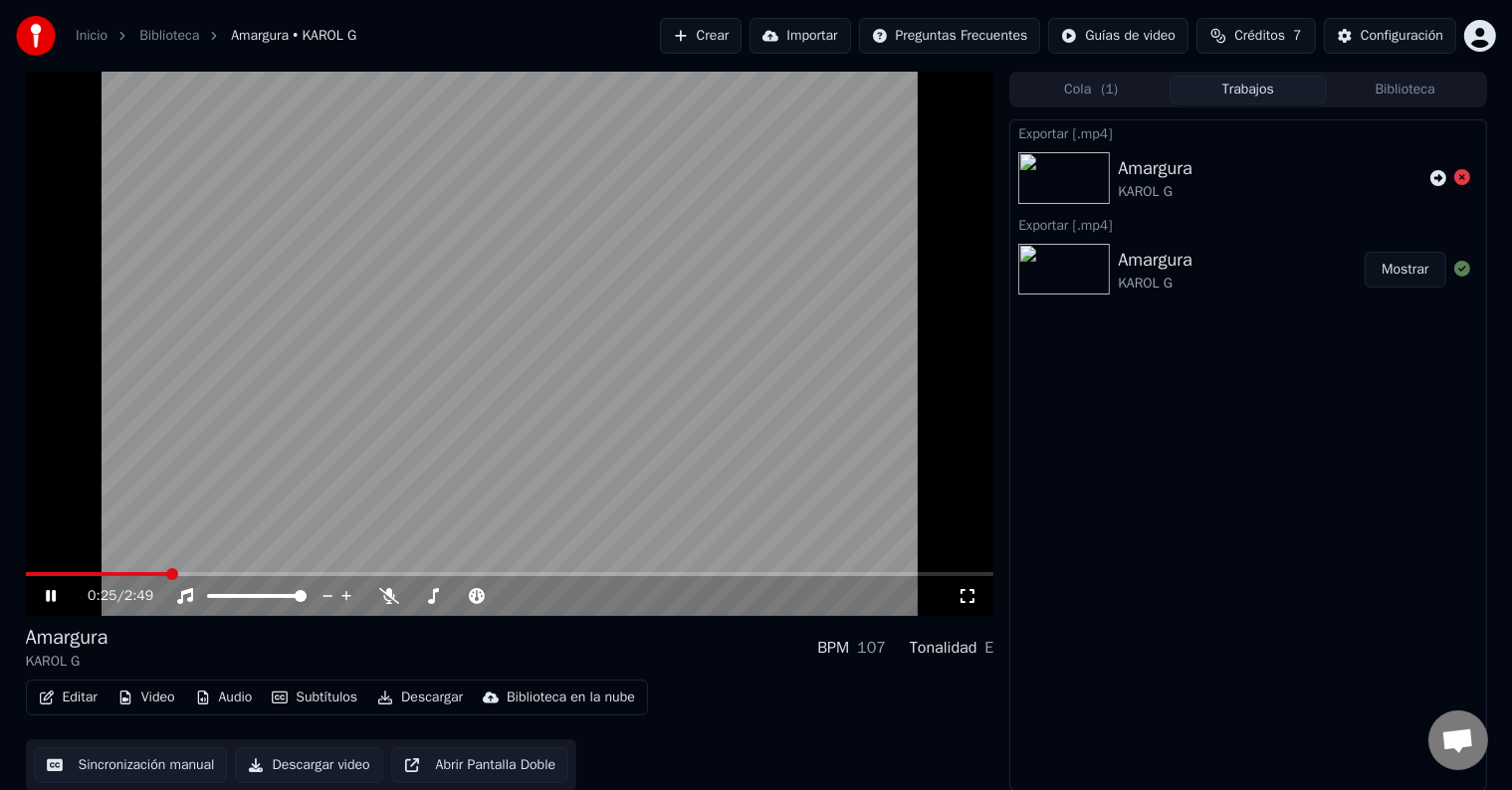 click at bounding box center (510, 574) 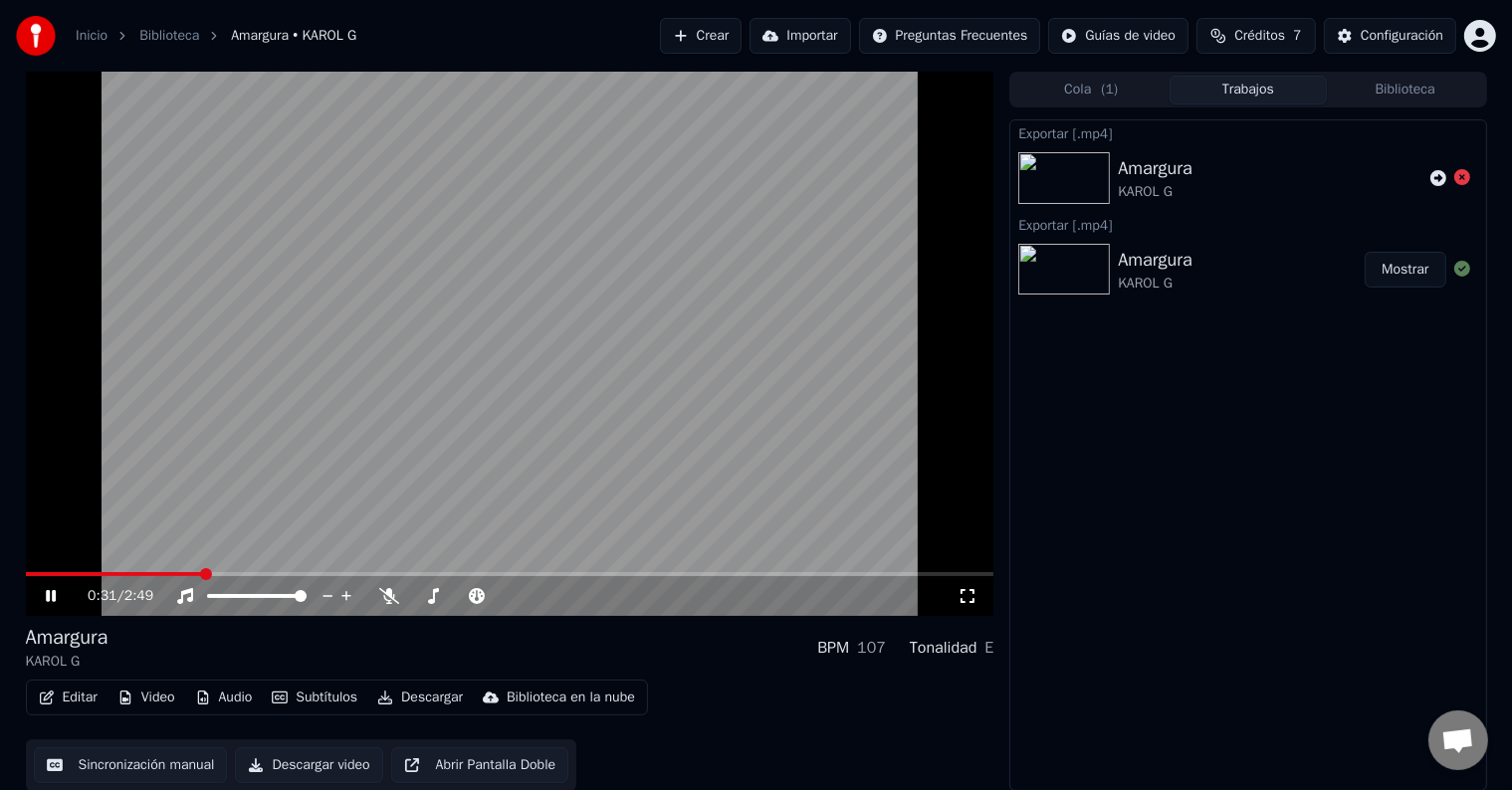click at bounding box center (510, 574) 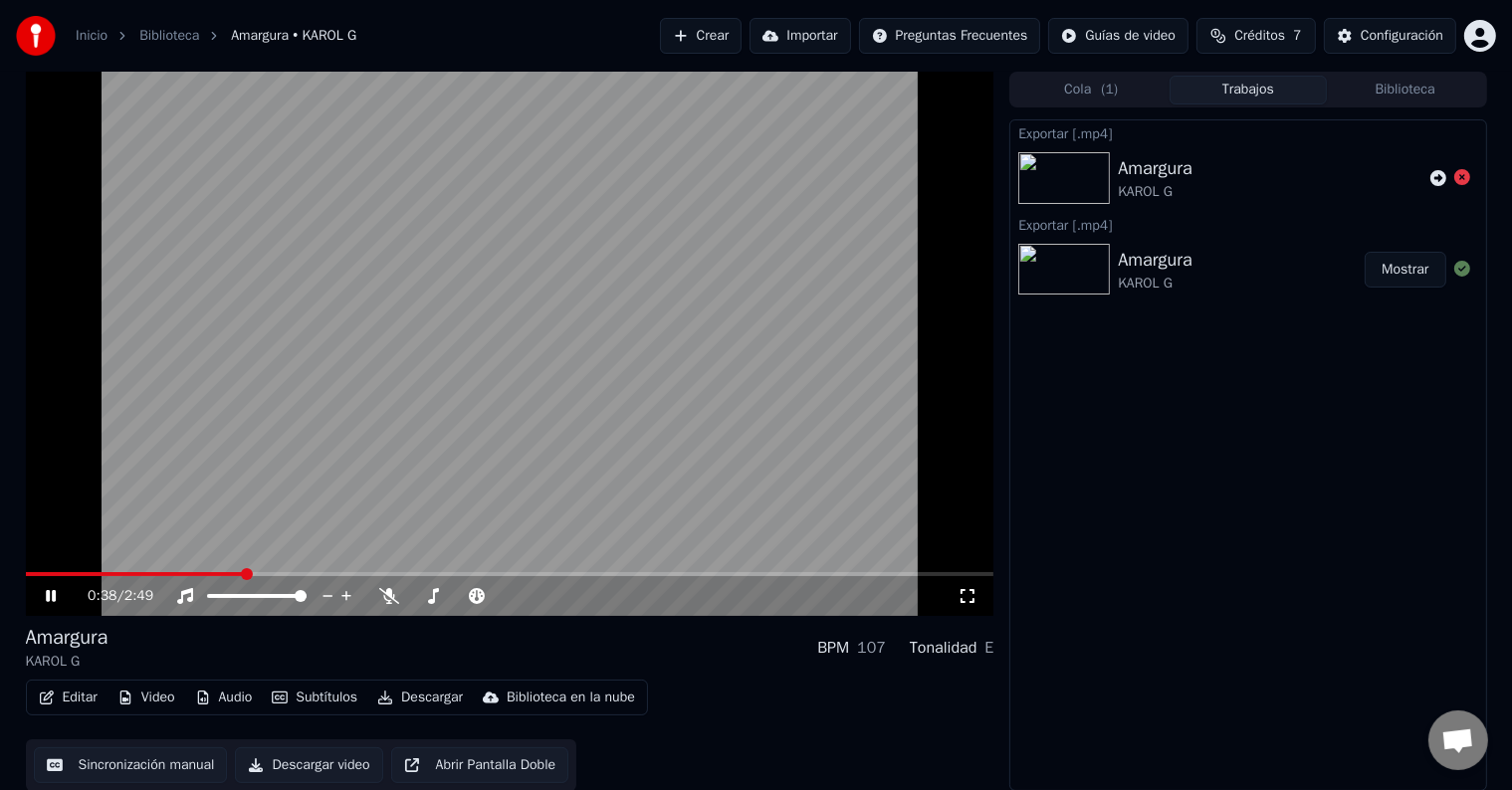 click 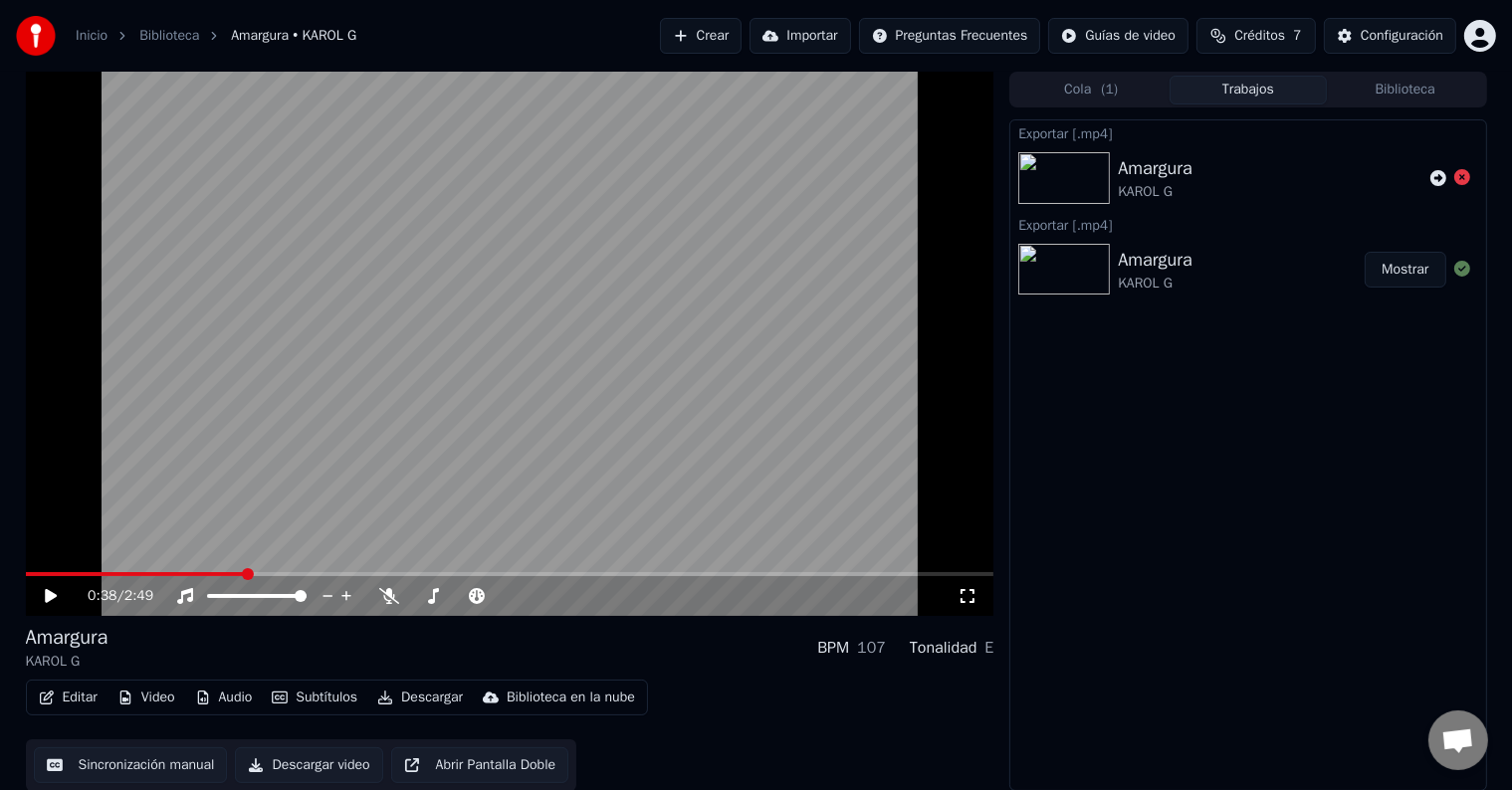 click on "Descargar" at bounding box center (420, 697) 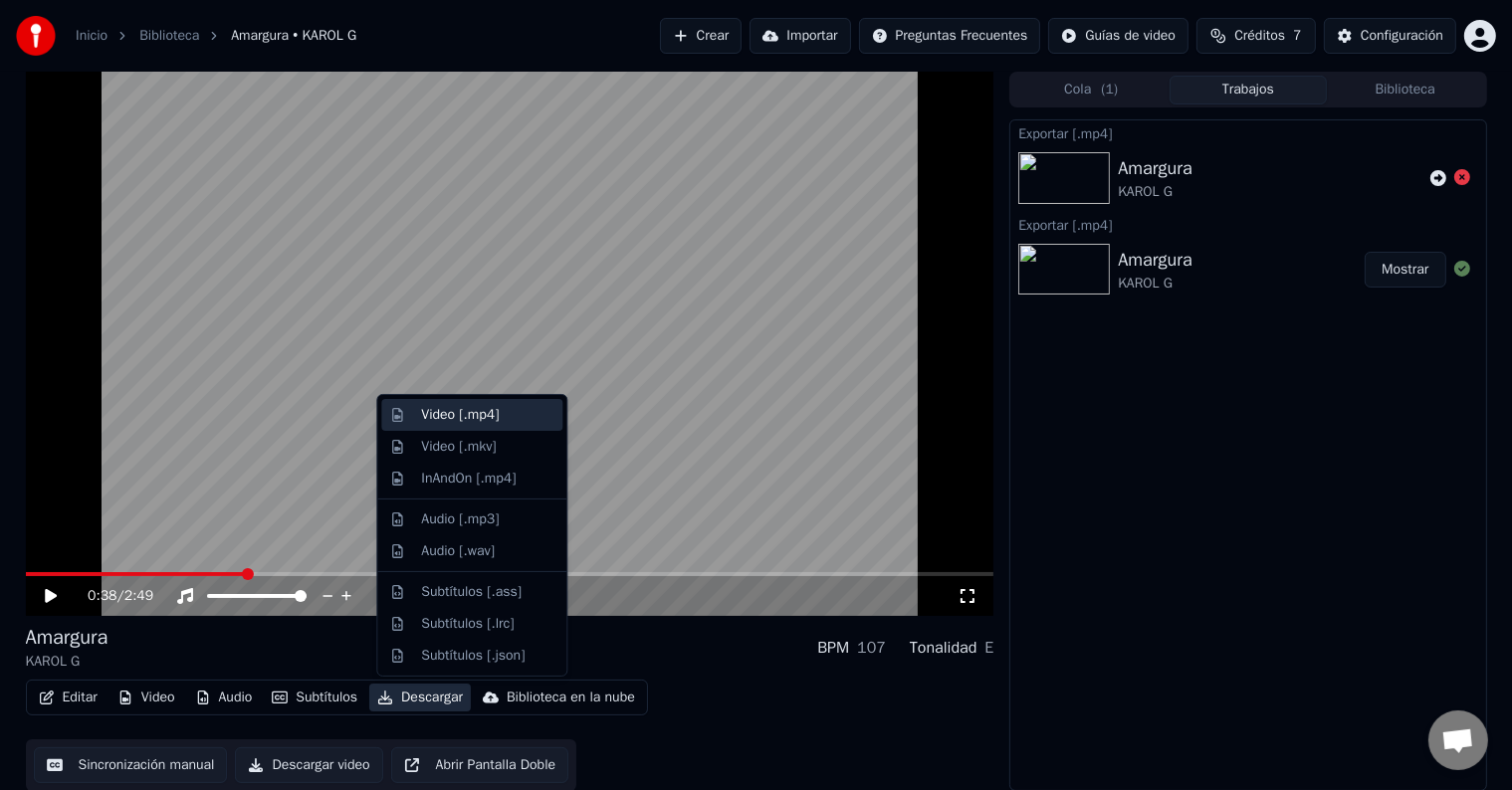 click on "Video [.mp4]" at bounding box center [460, 415] 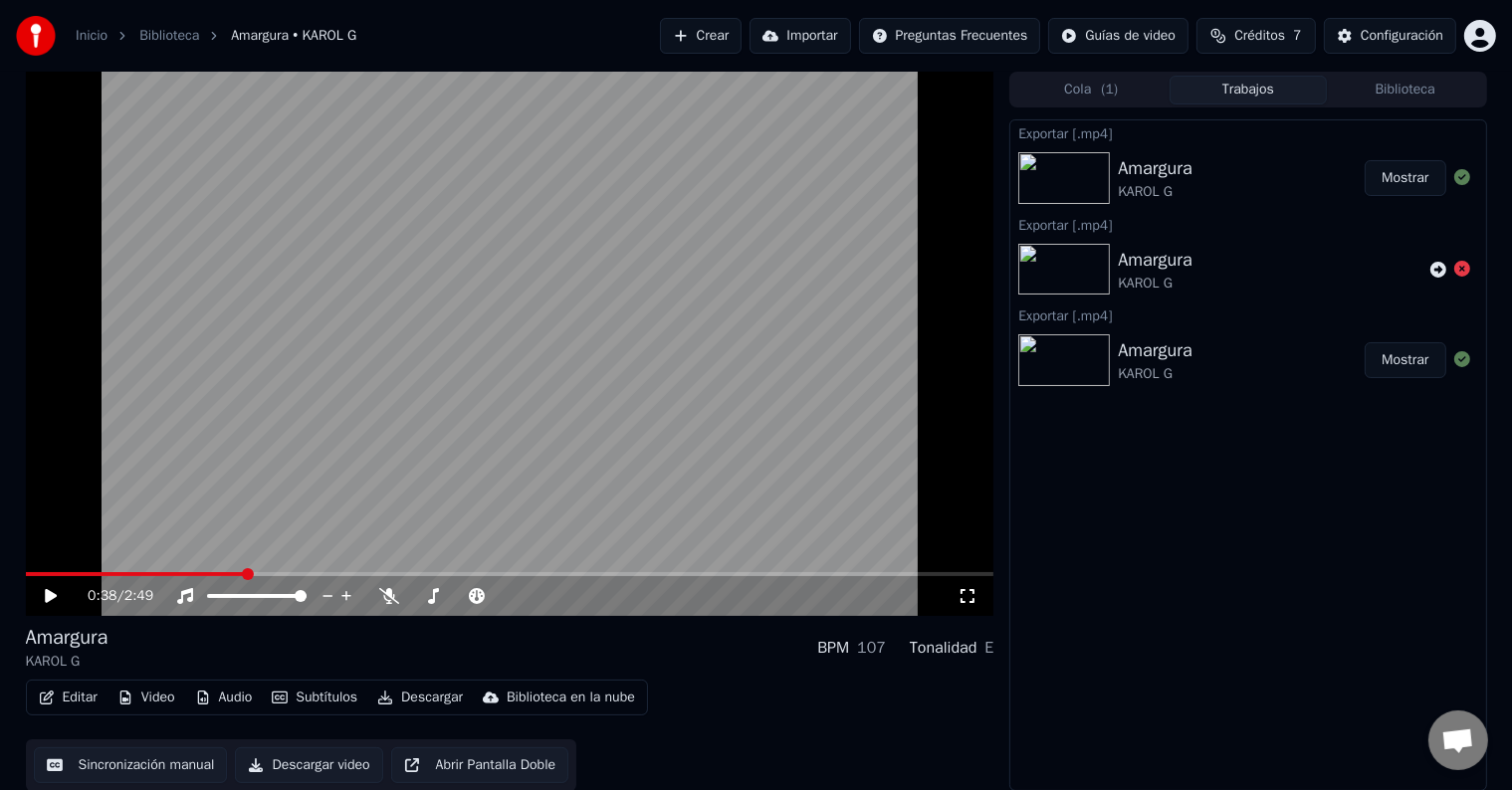 click on "Exportar [.mp4] Amargura KAROL G Mostrar Exportar [.mp4] Amargura KAROL G Exportar [.mp4] Amargura KAROL G Mostrar" at bounding box center (1247, 455) 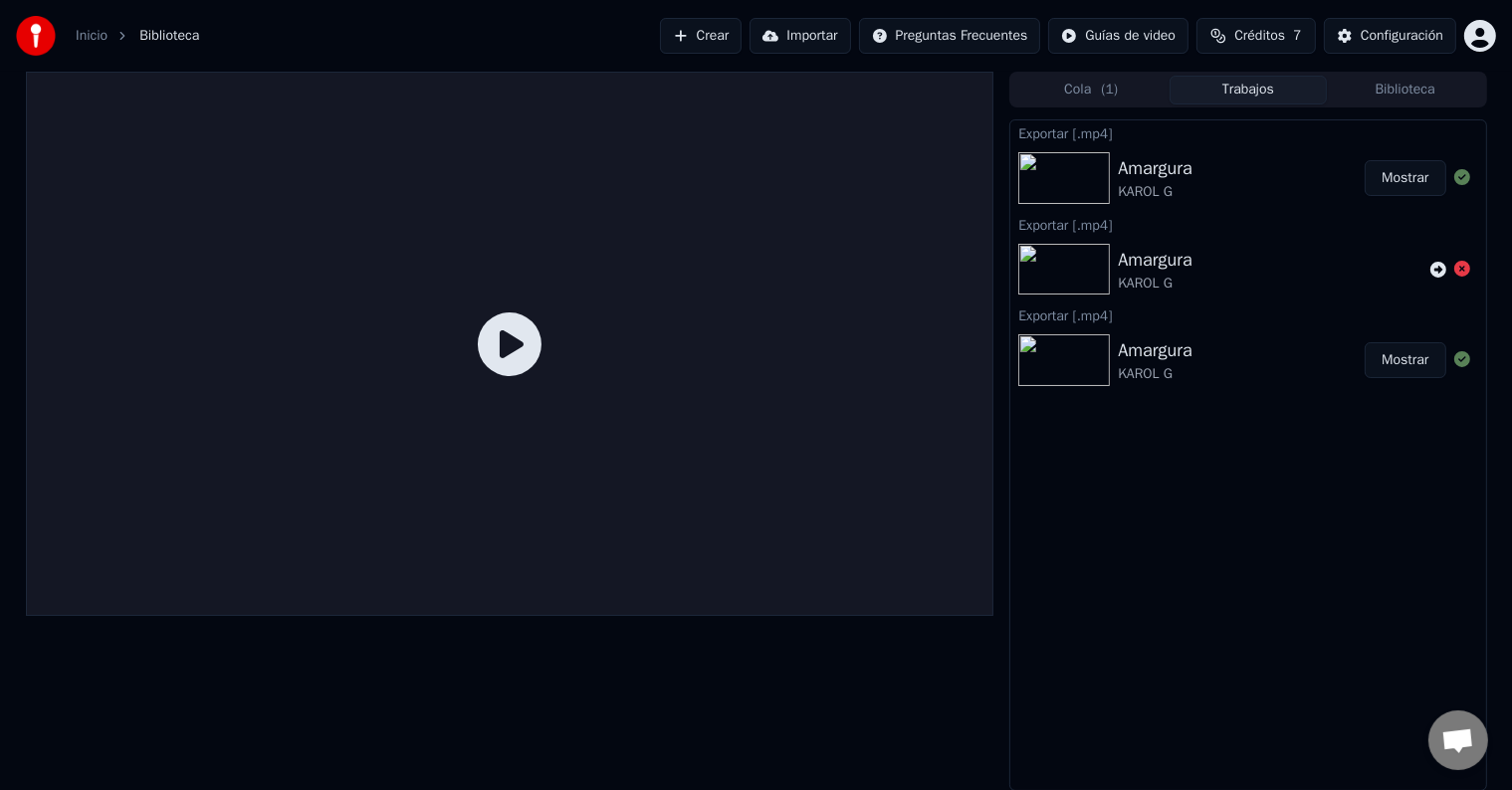 click on "Inicio" at bounding box center [92, 36] 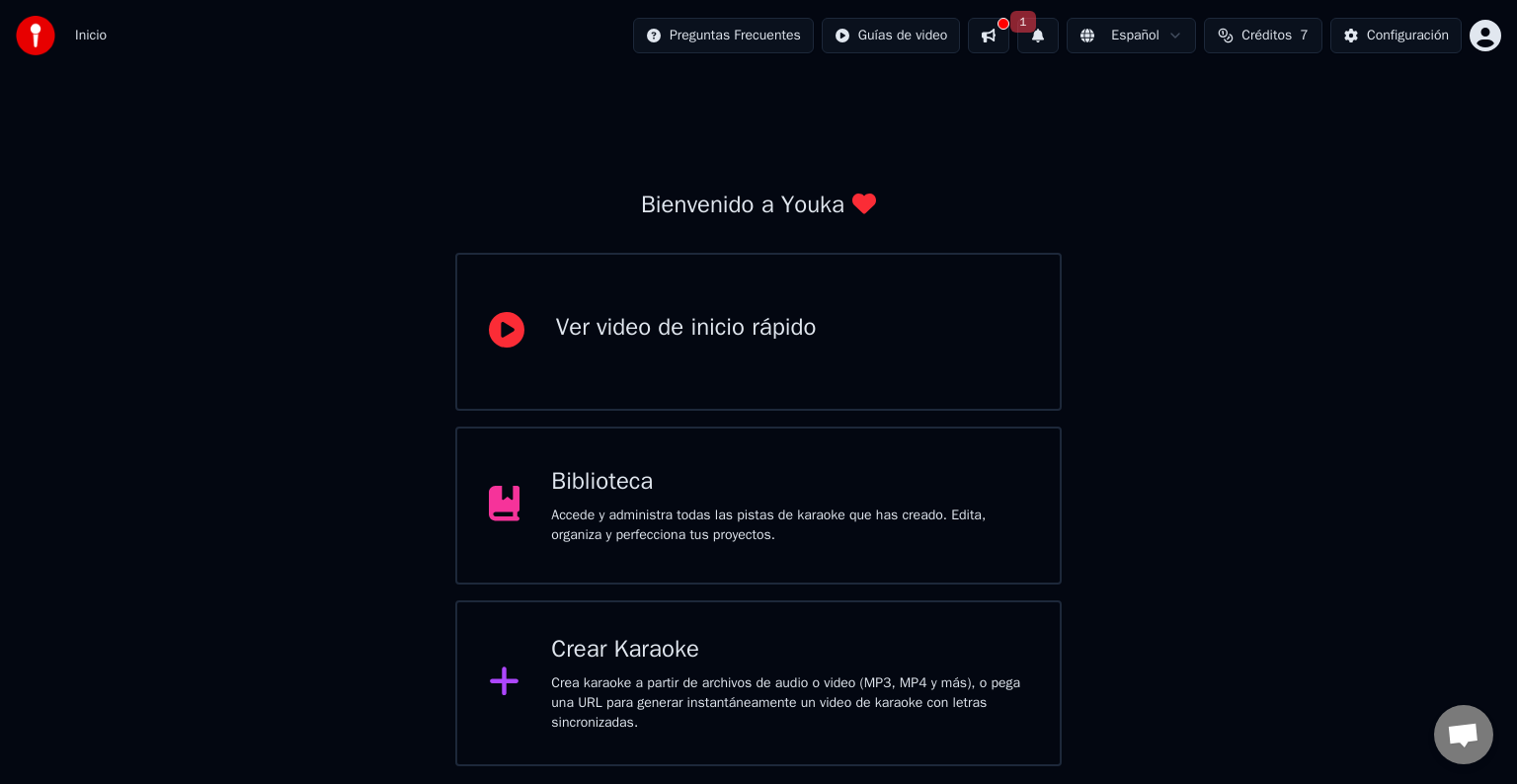 click at bounding box center [989, 36] 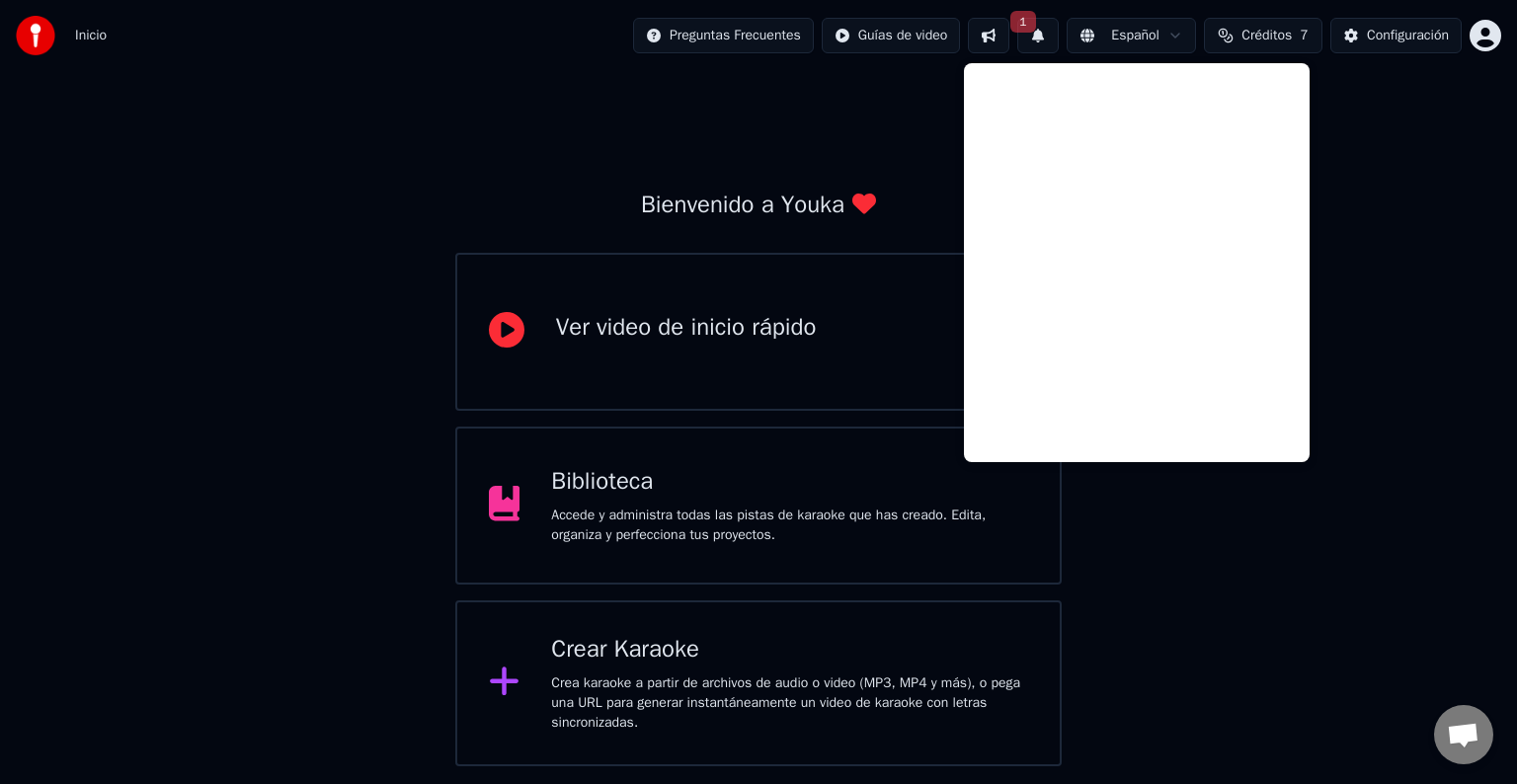 click on "Bienvenido a Youka Ver video de inicio rápido Biblioteca Accede y administra todas las pistas de karaoke que has creado. Edita, organiza y perfecciona tus proyectos. Crear Karaoke Crea karaoke a partir de archivos de audio o video (MP3, MP4 y más), o pega una URL para generar instantáneamente un video de karaoke con letras sincronizadas." at bounding box center [758, 419] 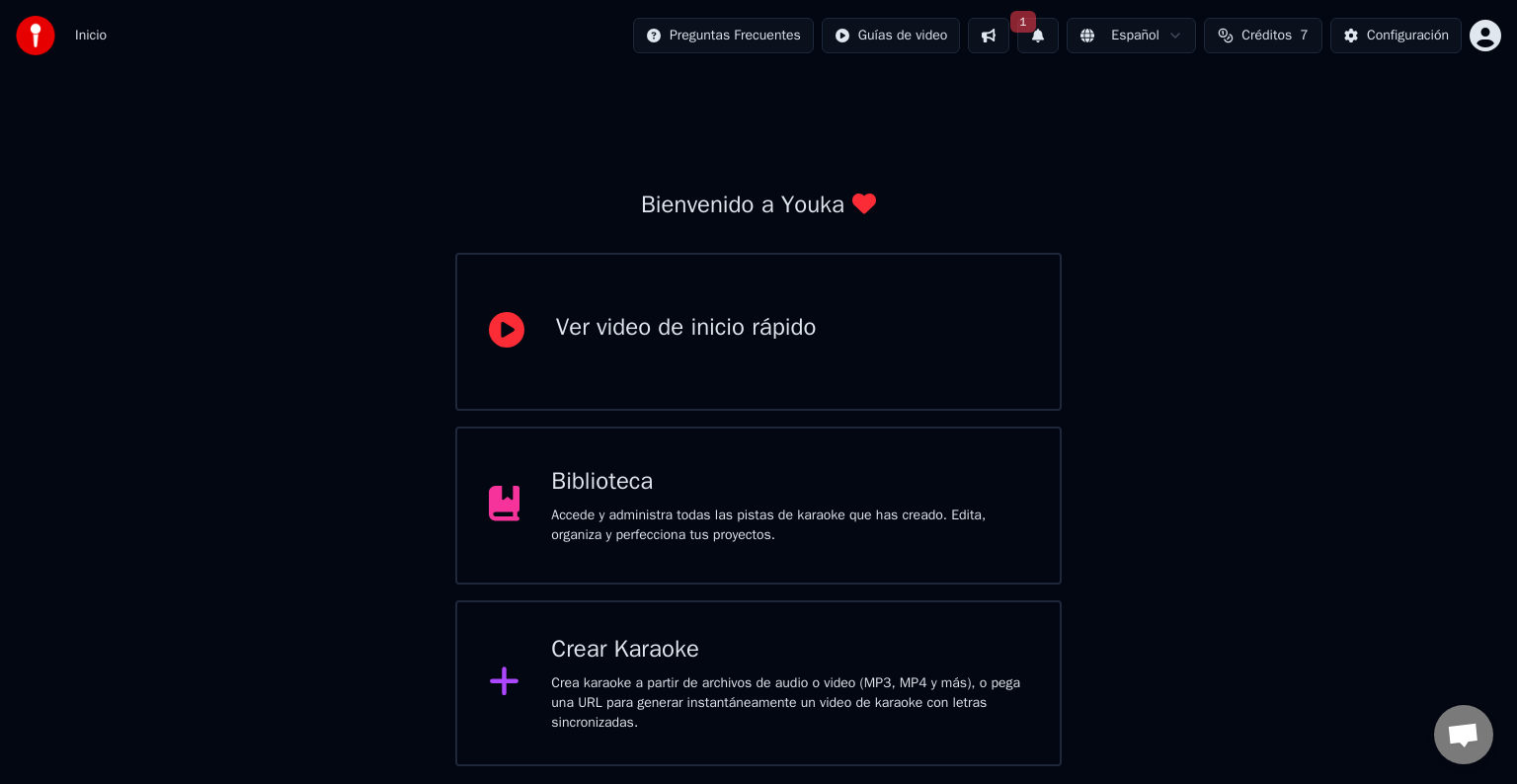 click on "Biblioteca" at bounding box center (789, 482) 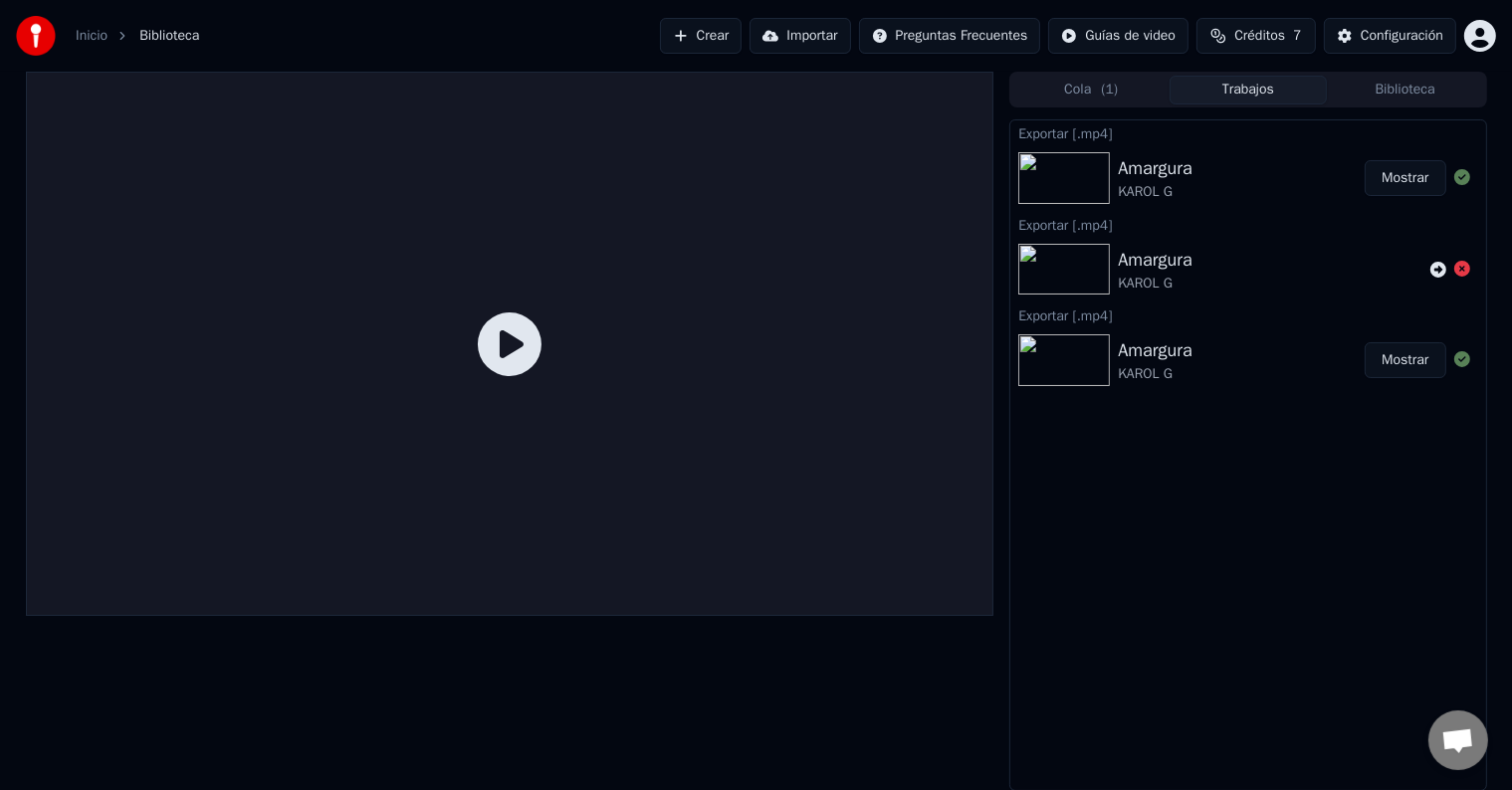 click on "Amargura" at bounding box center (1155, 260) 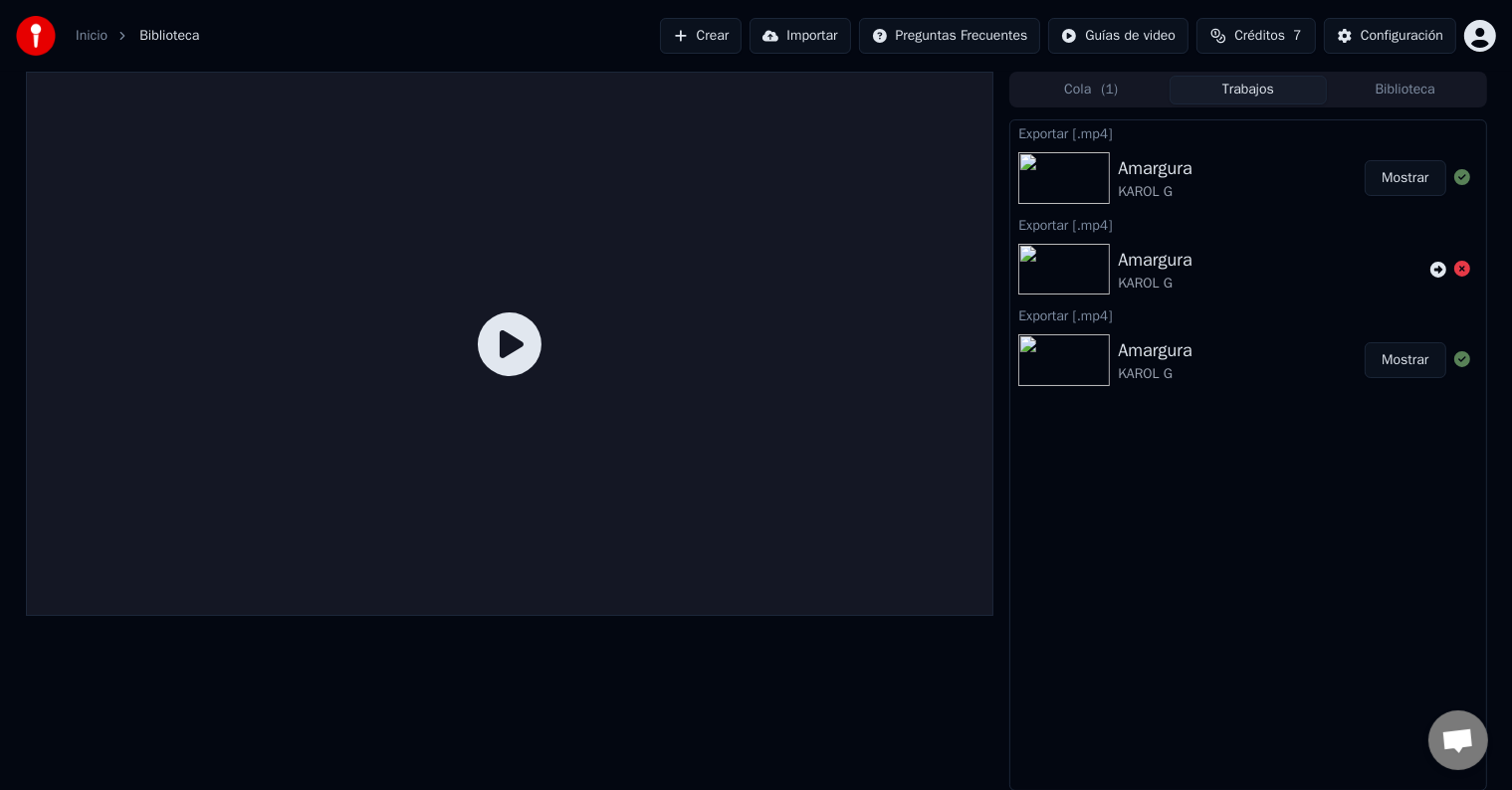 click on "Amargura" at bounding box center (1155, 260) 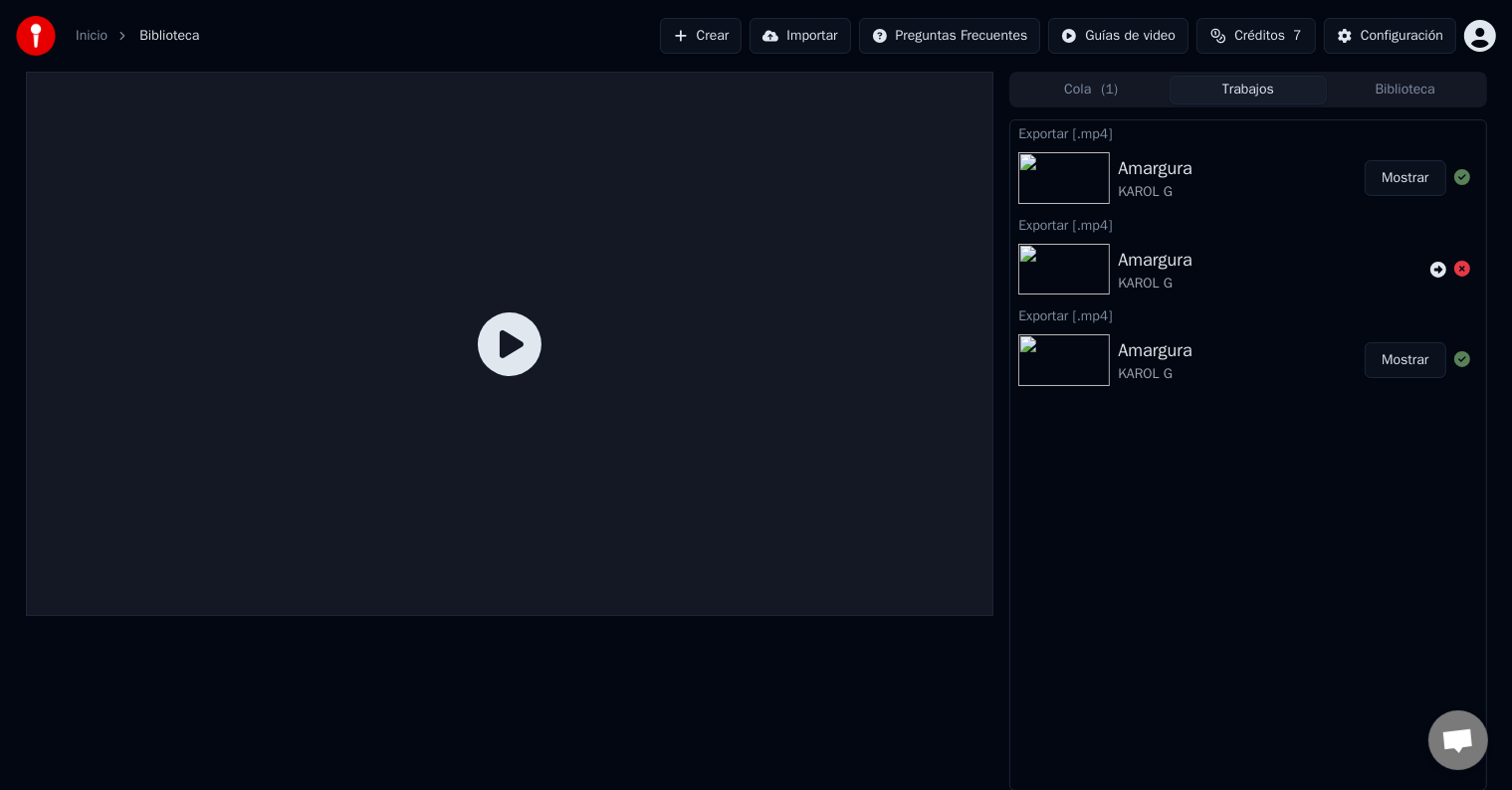 click on "Amargura" at bounding box center (1155, 168) 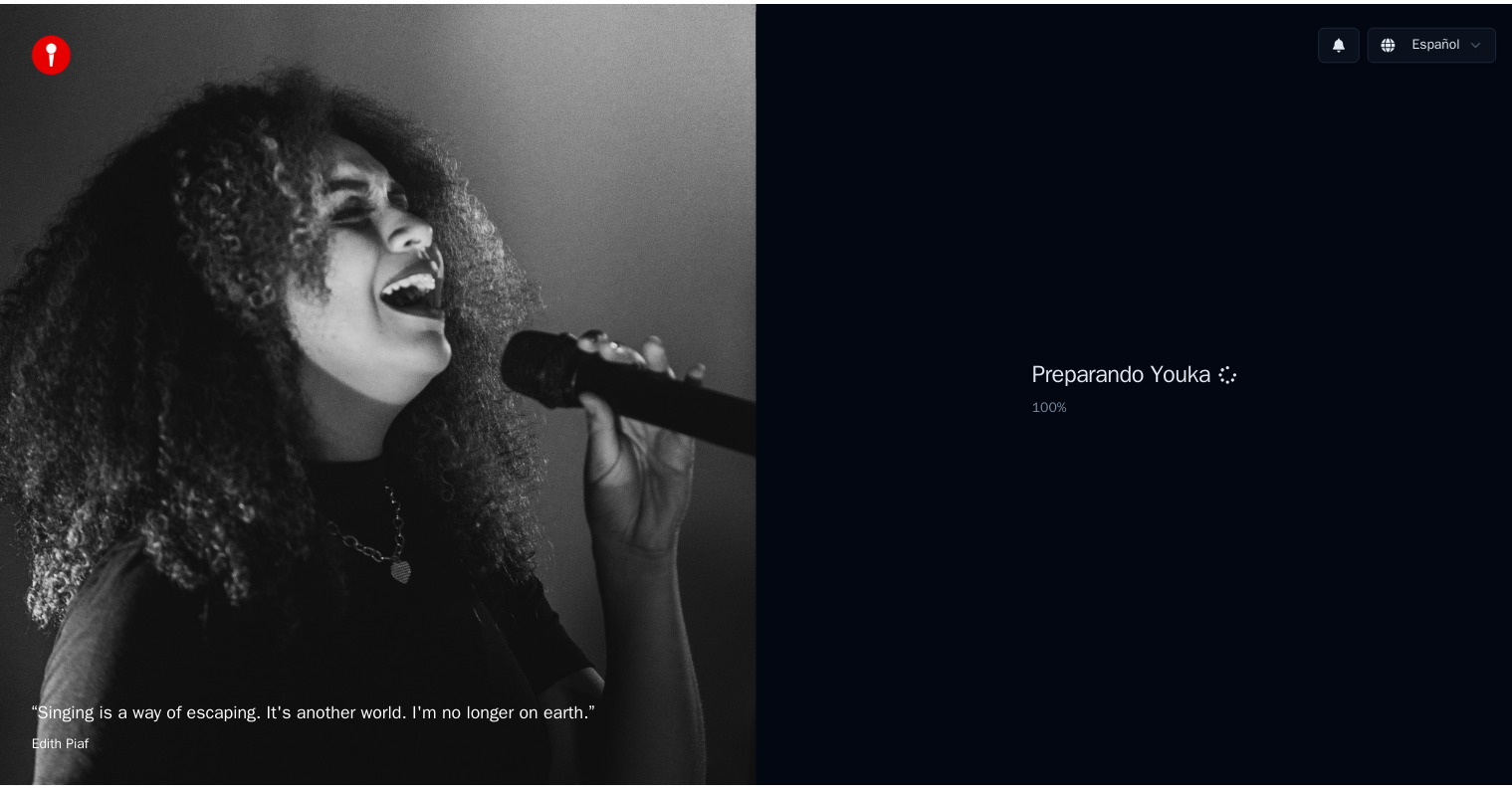 scroll, scrollTop: 0, scrollLeft: 0, axis: both 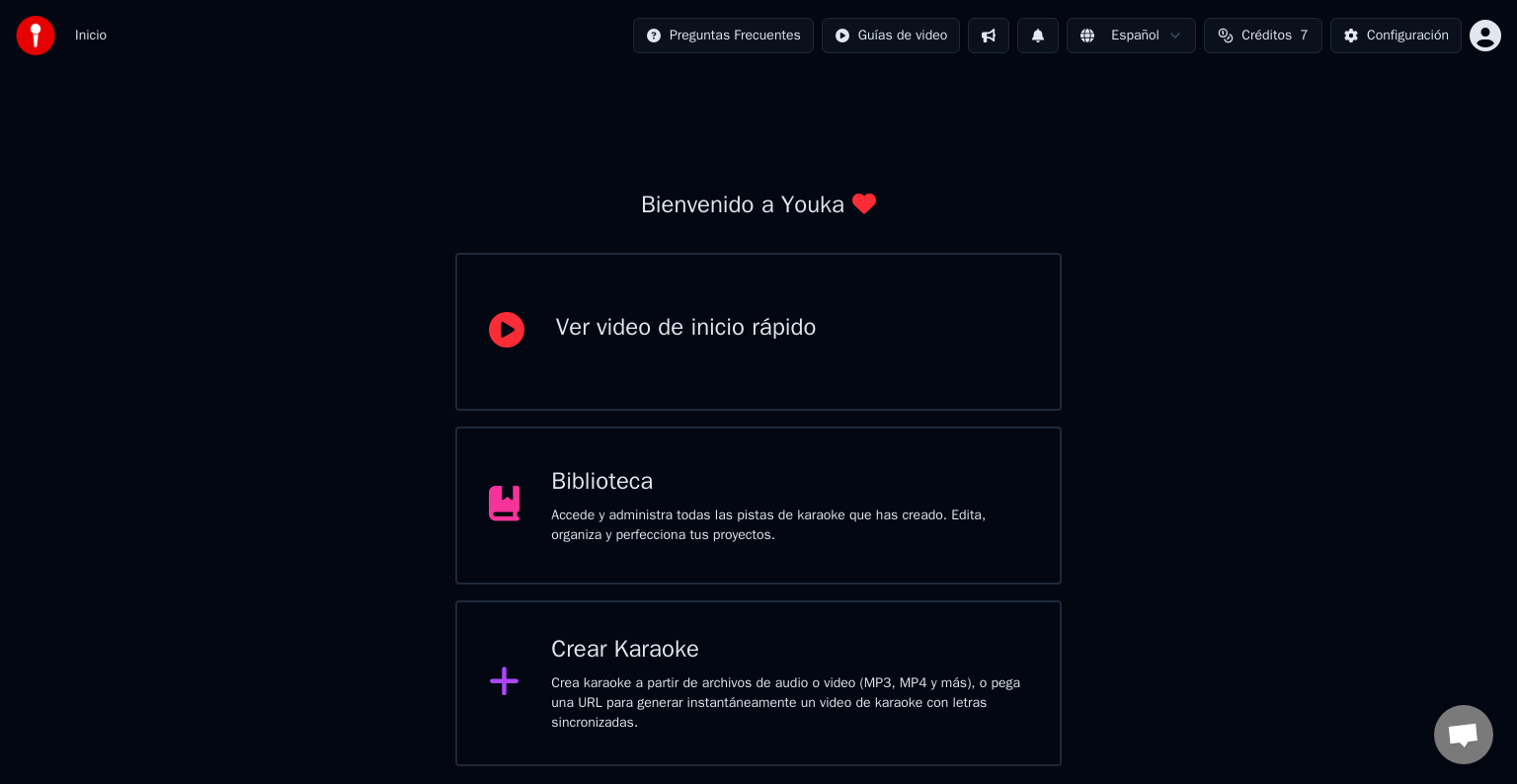 click on "Accede y administra todas las pistas de karaoke que has creado. Edita, organiza y perfecciona tus proyectos." at bounding box center (789, 525) 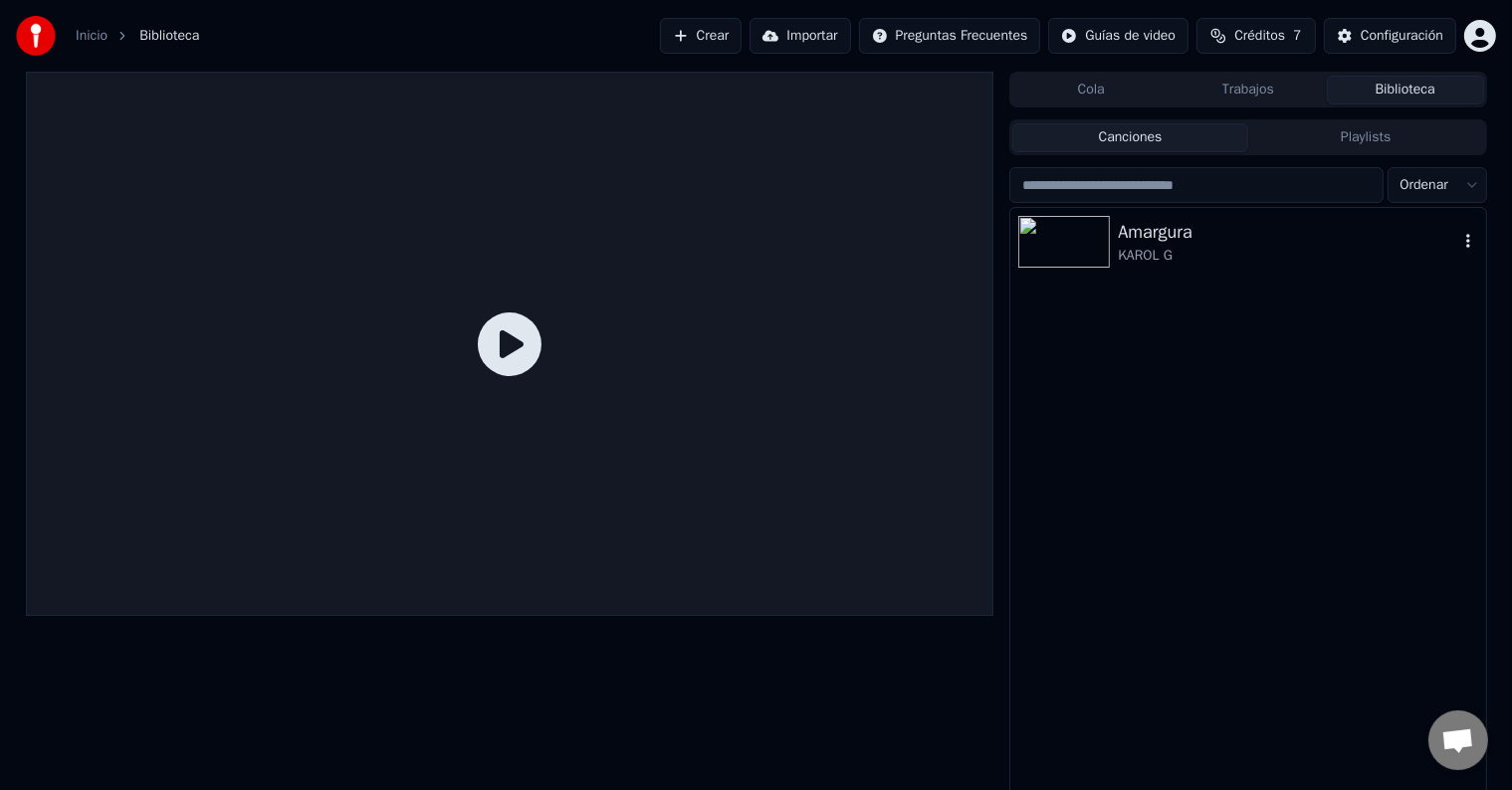 click on "KAROL G" at bounding box center [1287, 256] 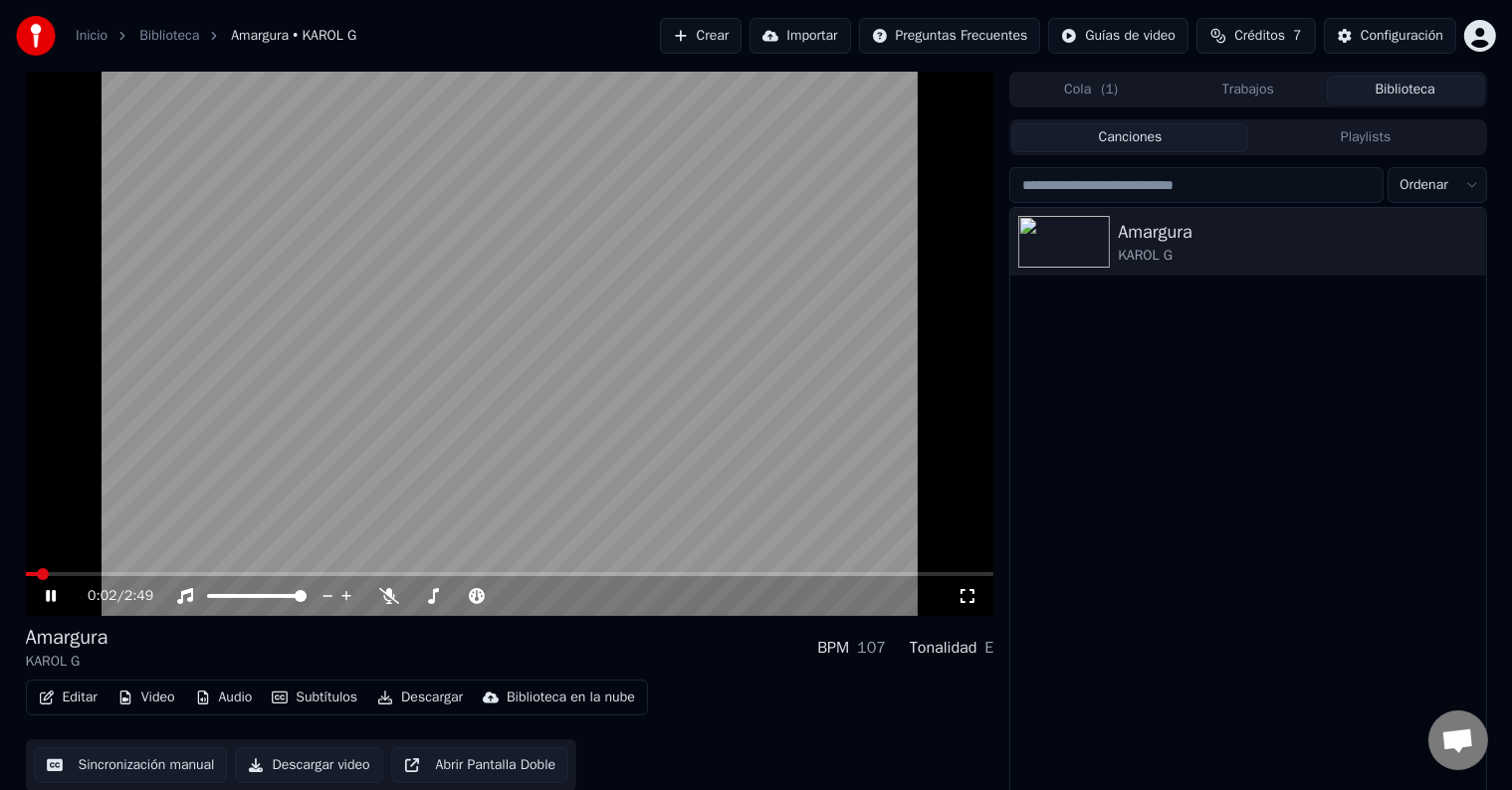 click on "Editar" at bounding box center [68, 697] 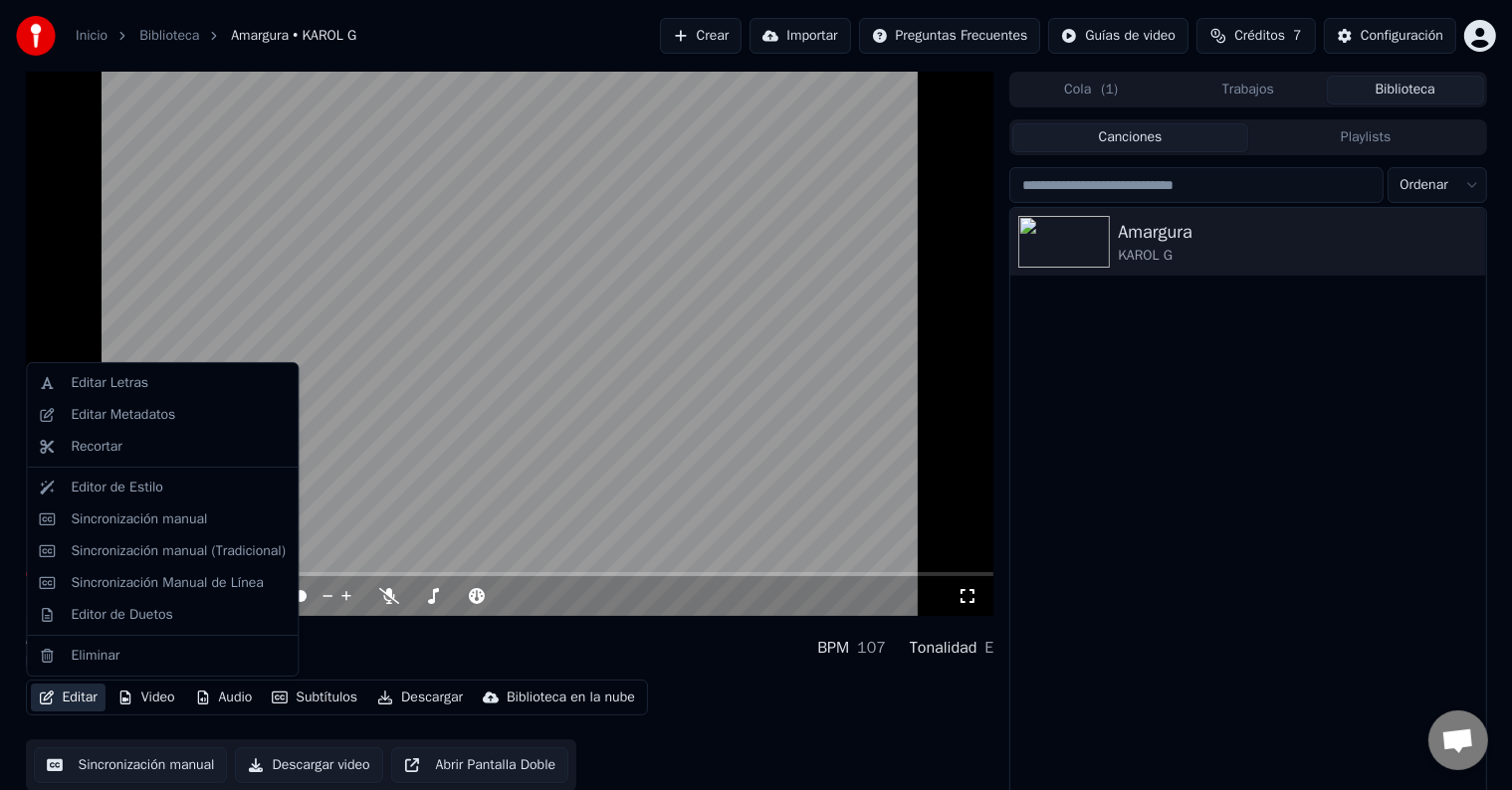 click on "Amargura KAROL G" at bounding box center [1247, 503] 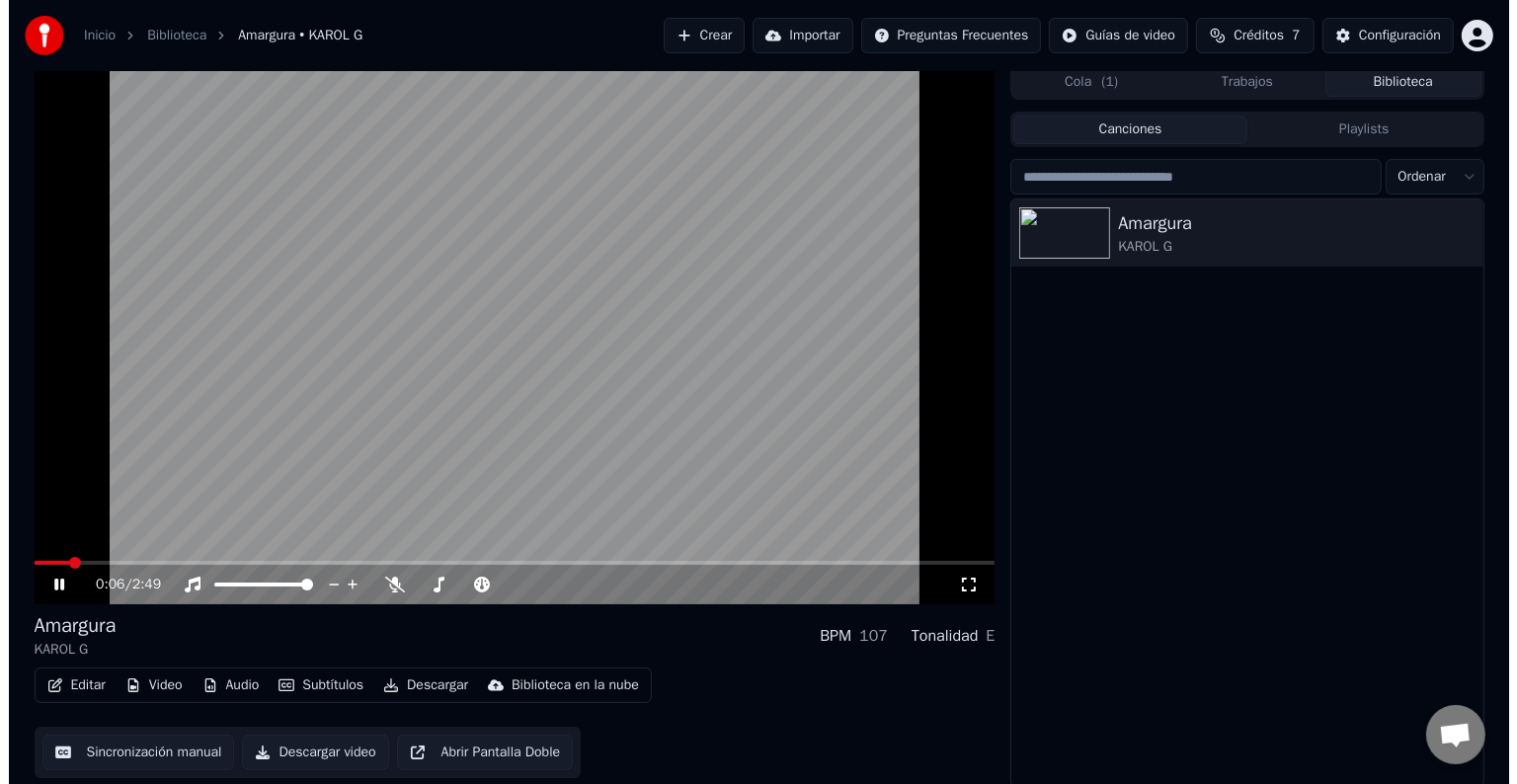 scroll, scrollTop: 9, scrollLeft: 0, axis: vertical 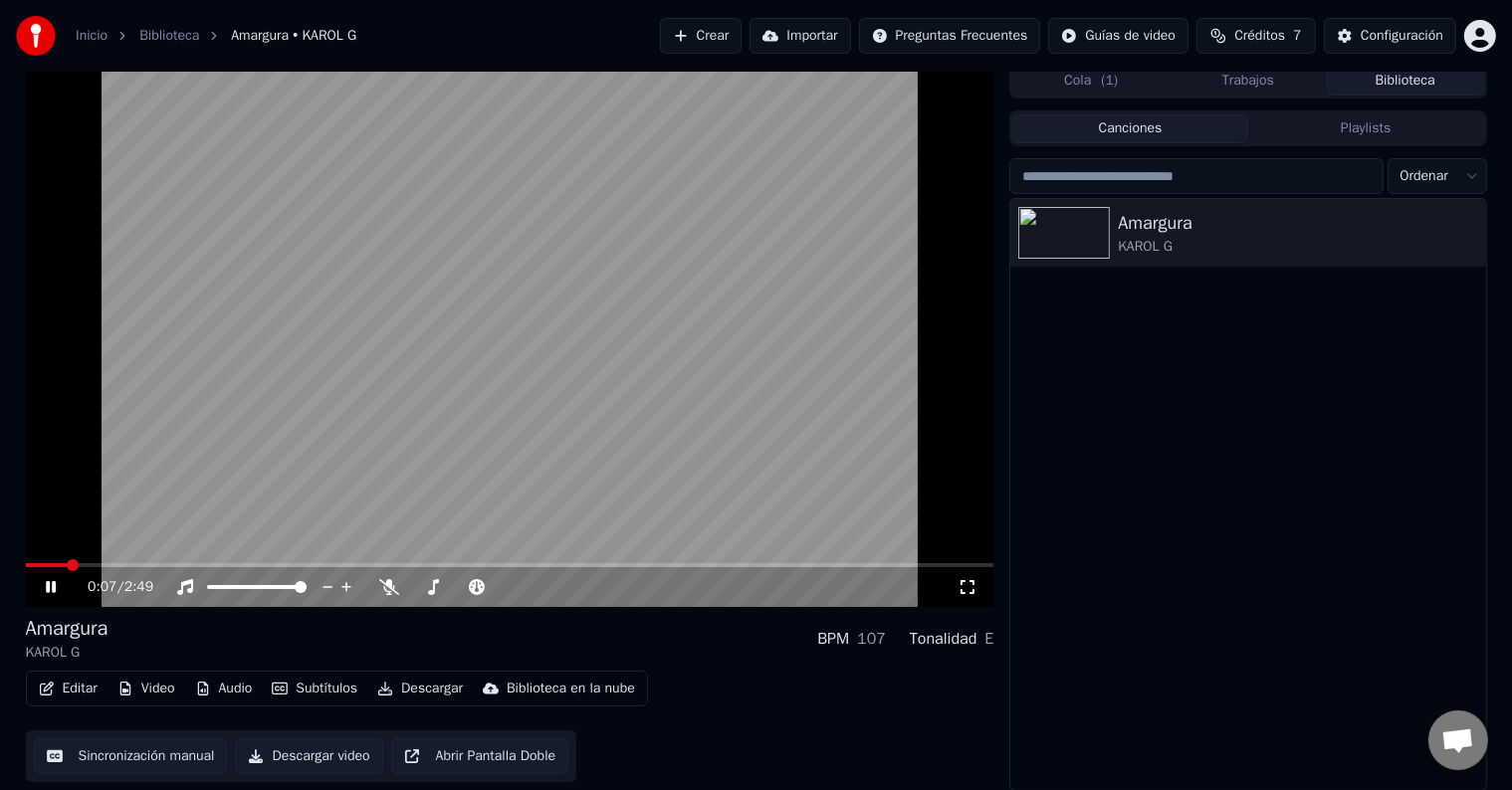 click 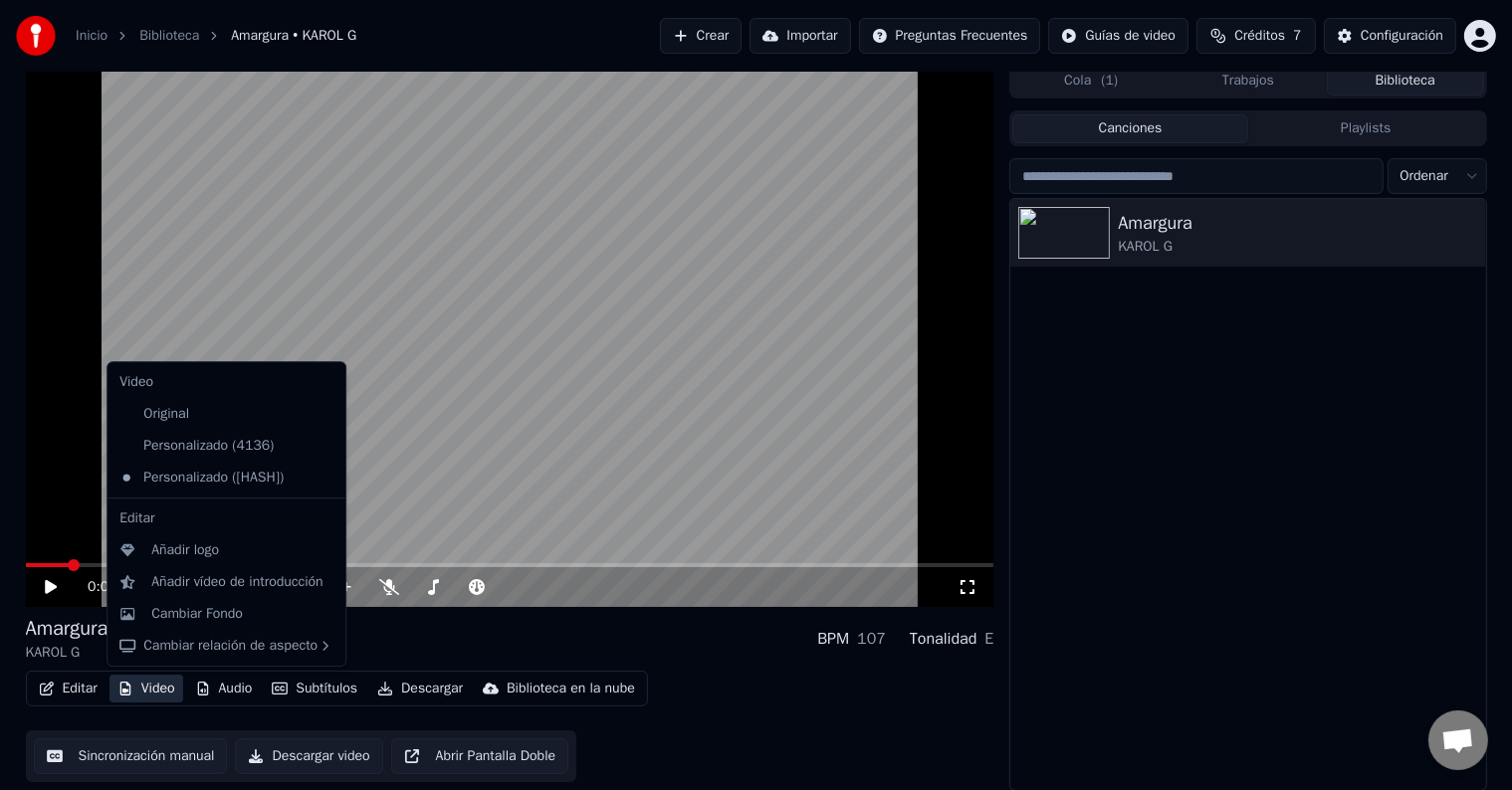 click on "Video" at bounding box center (146, 689) 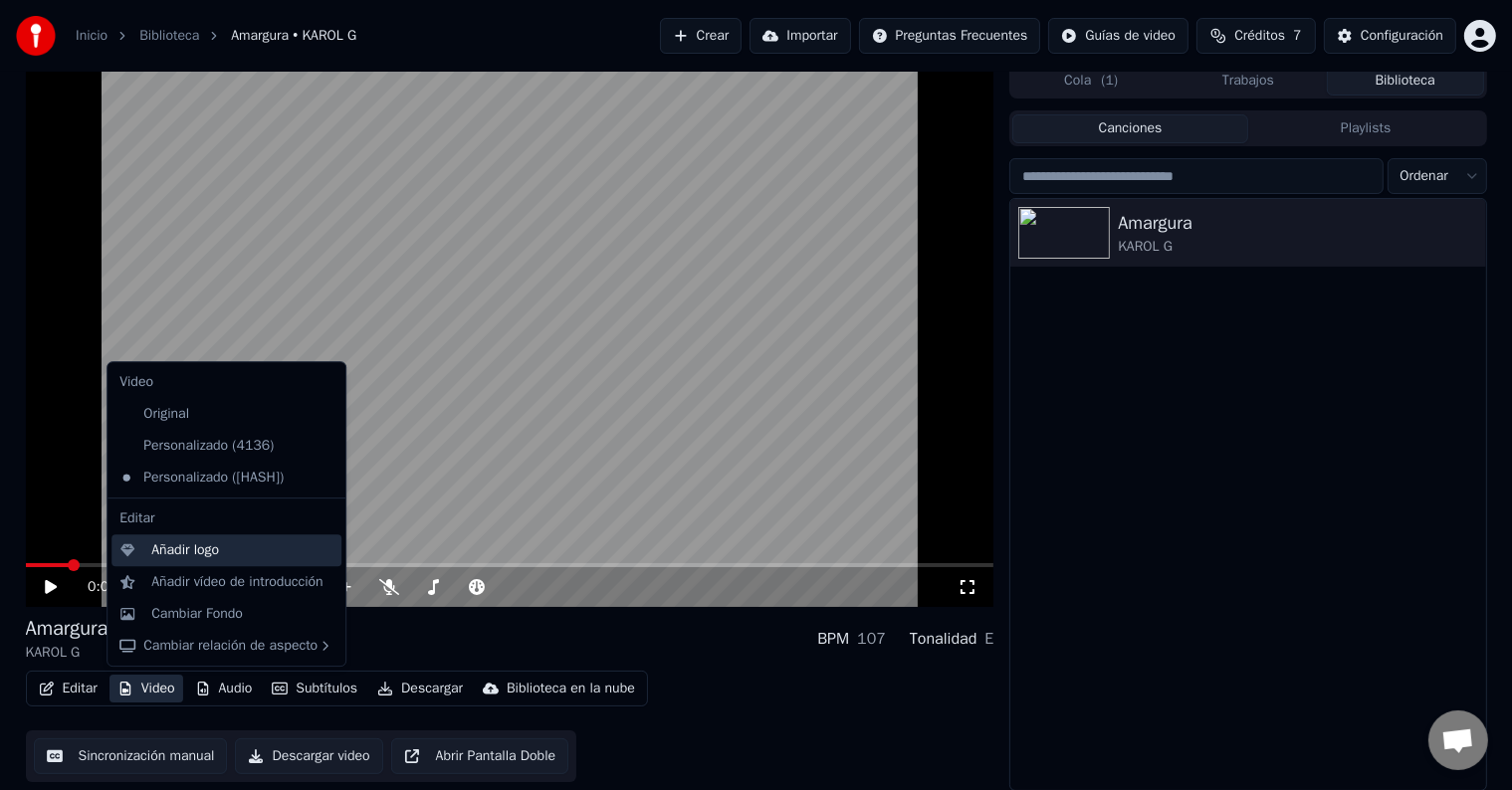 click on "Añadir logo" at bounding box center [185, 550] 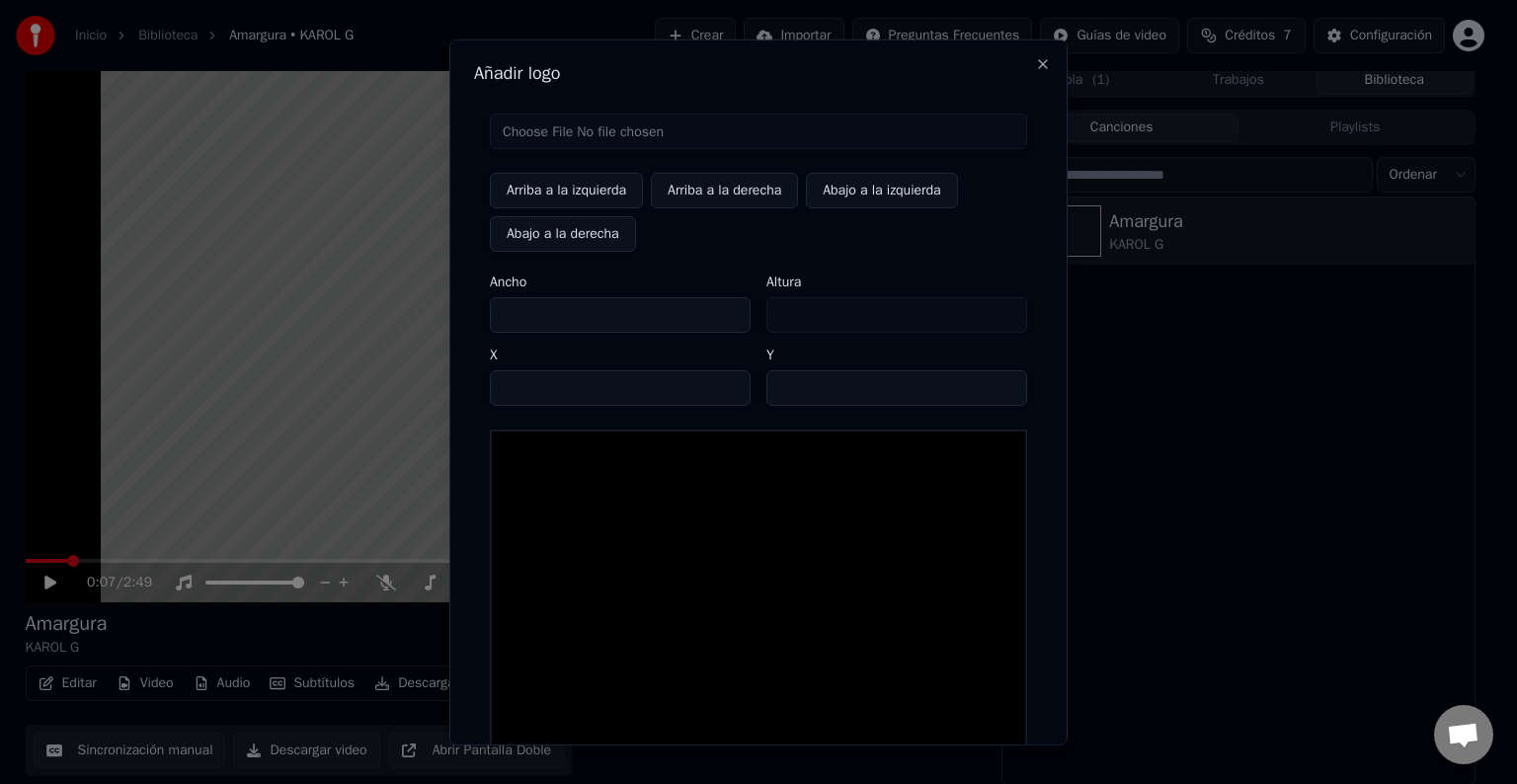 click on "Arriba a la izquierda" at bounding box center (566, 191) 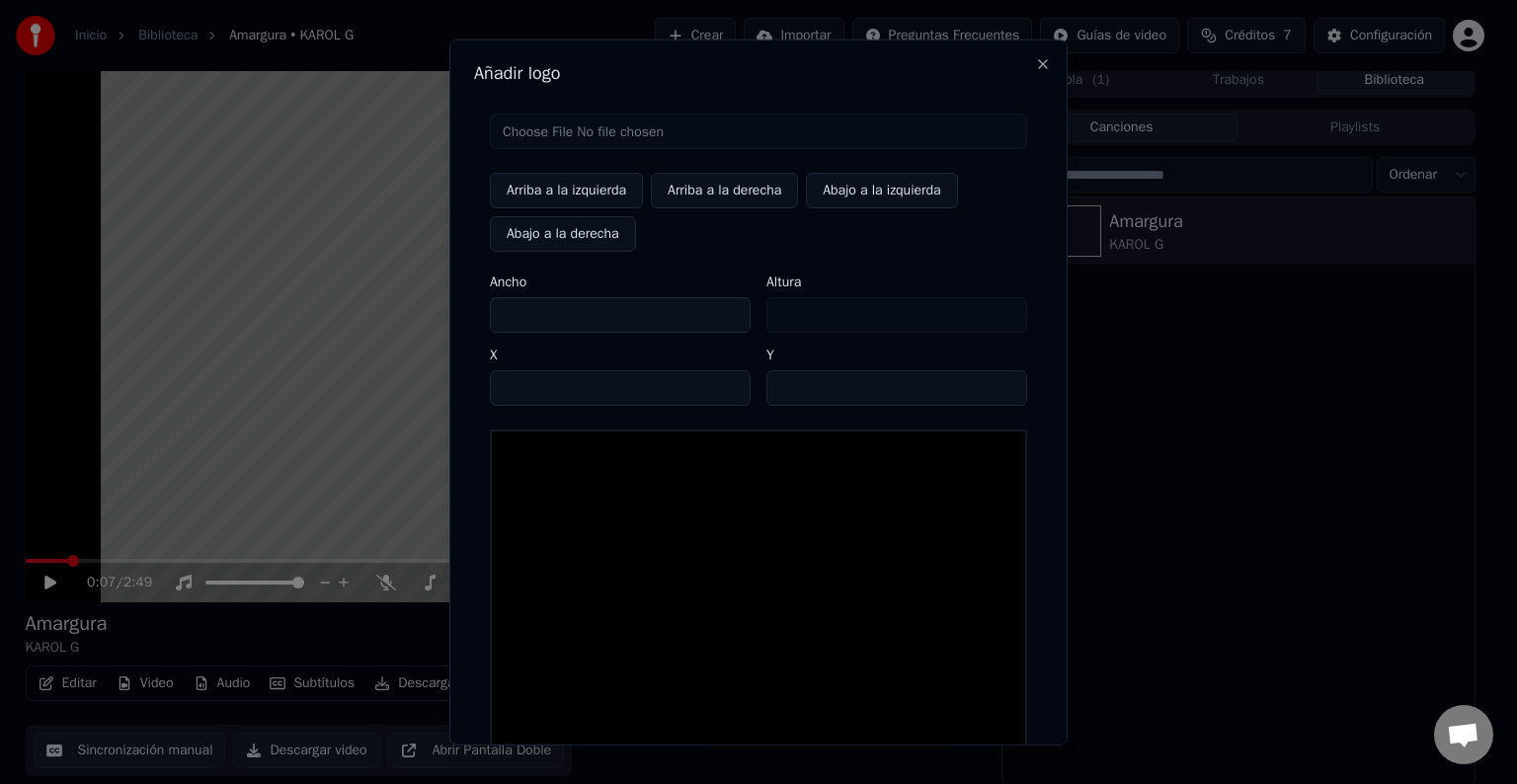 type on "**********" 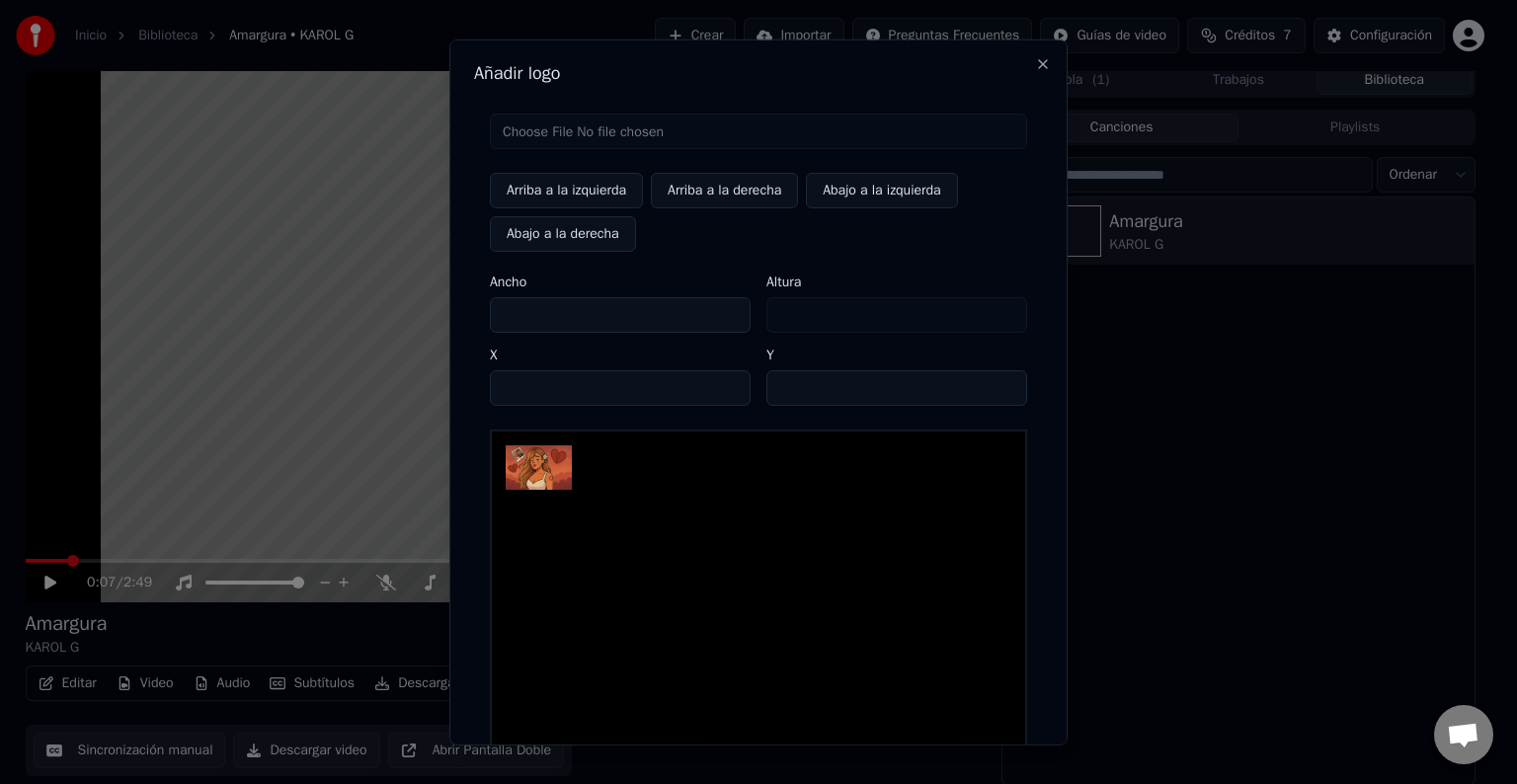 click at bounding box center (758, 608) 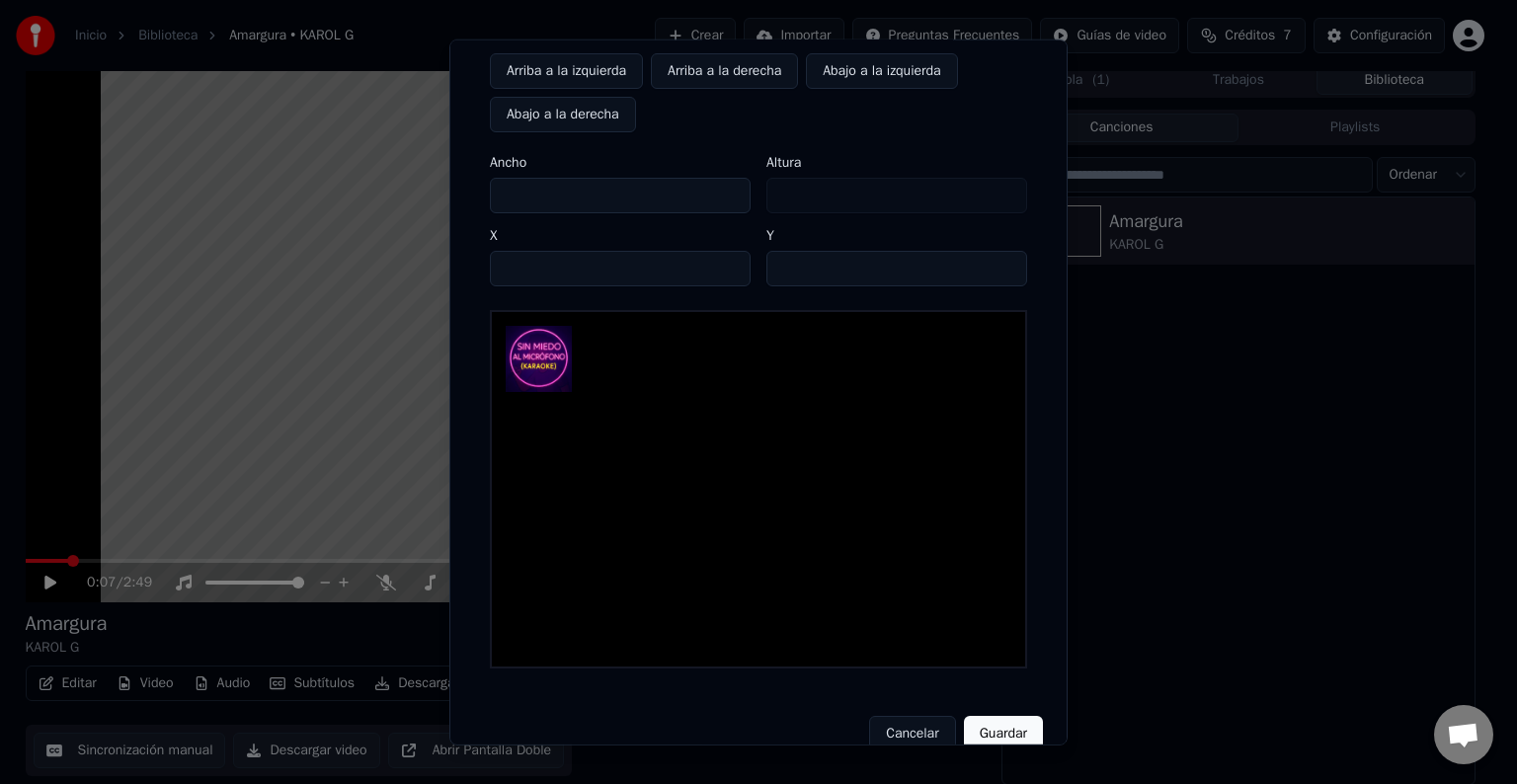 scroll, scrollTop: 150, scrollLeft: 0, axis: vertical 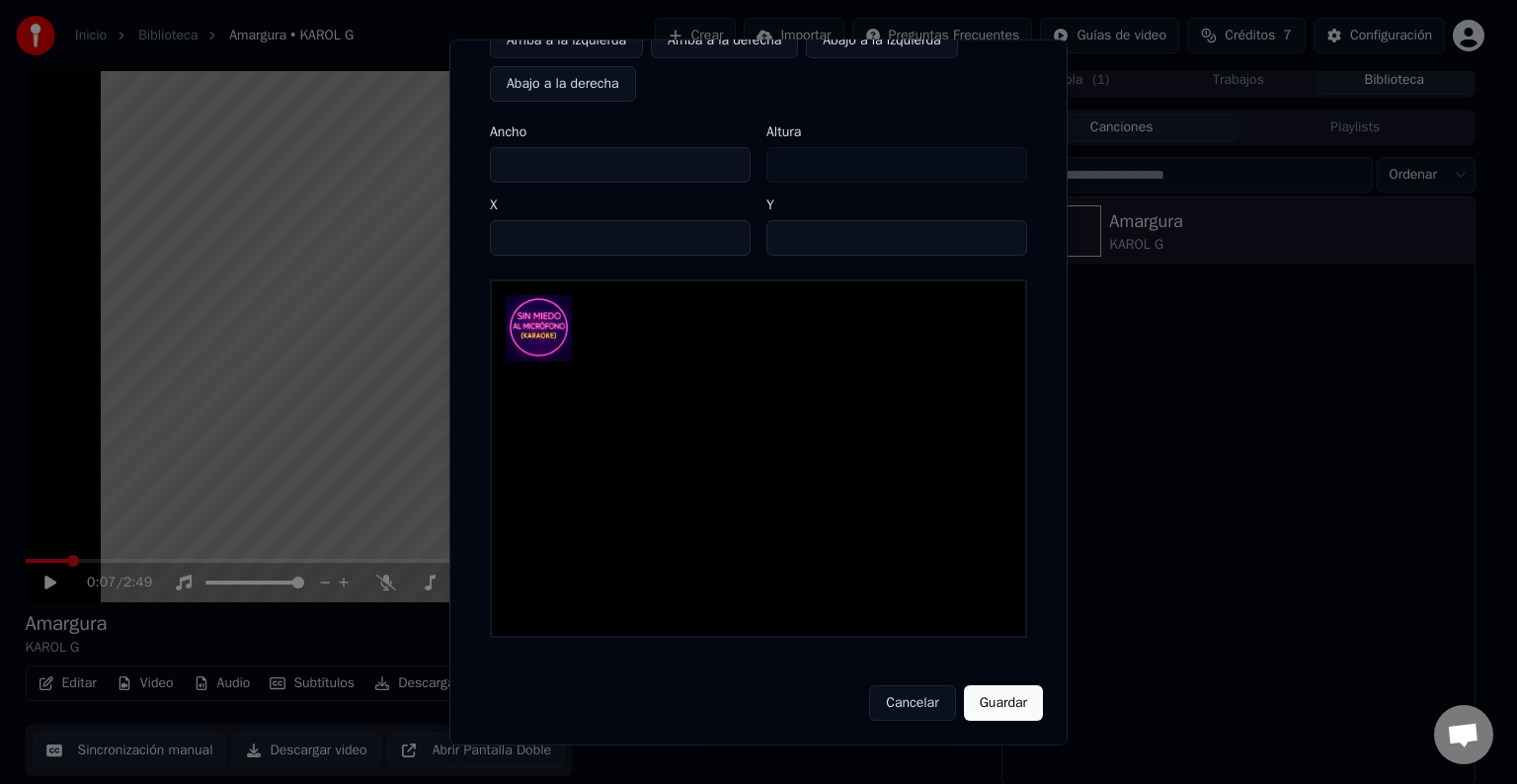 click on "Guardar" at bounding box center (1003, 702) 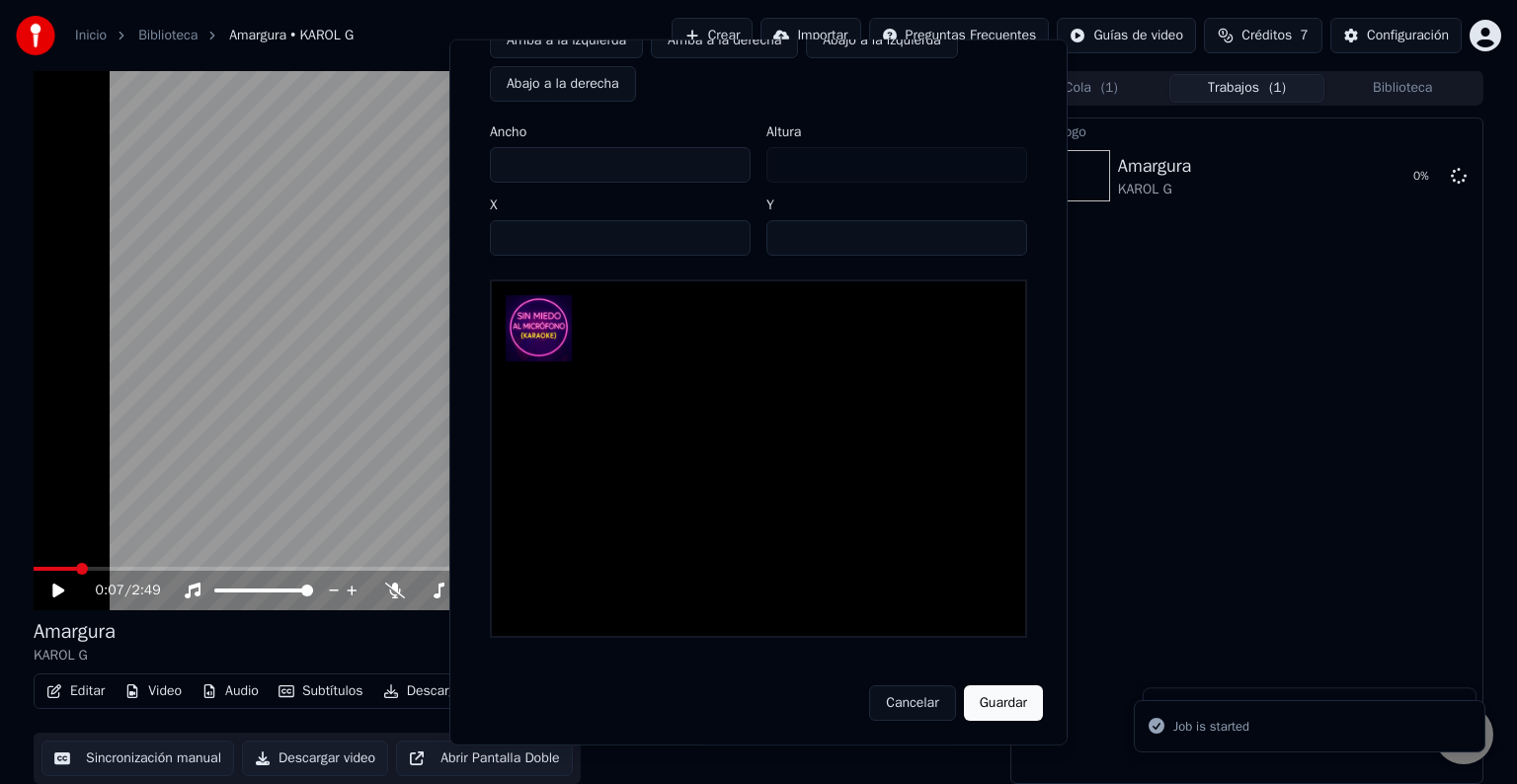 scroll, scrollTop: 1, scrollLeft: 0, axis: vertical 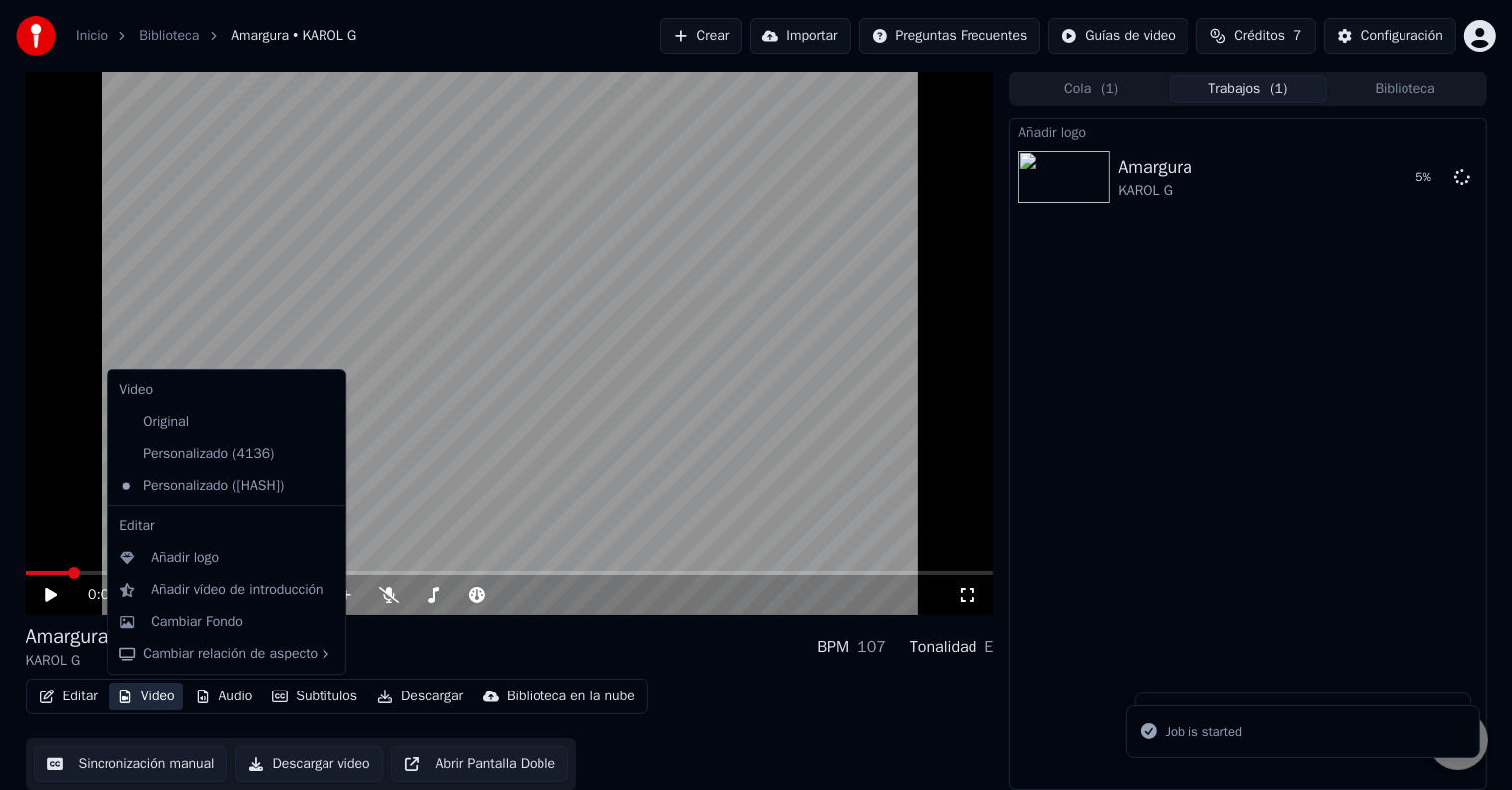 click on "Video" at bounding box center (146, 696) 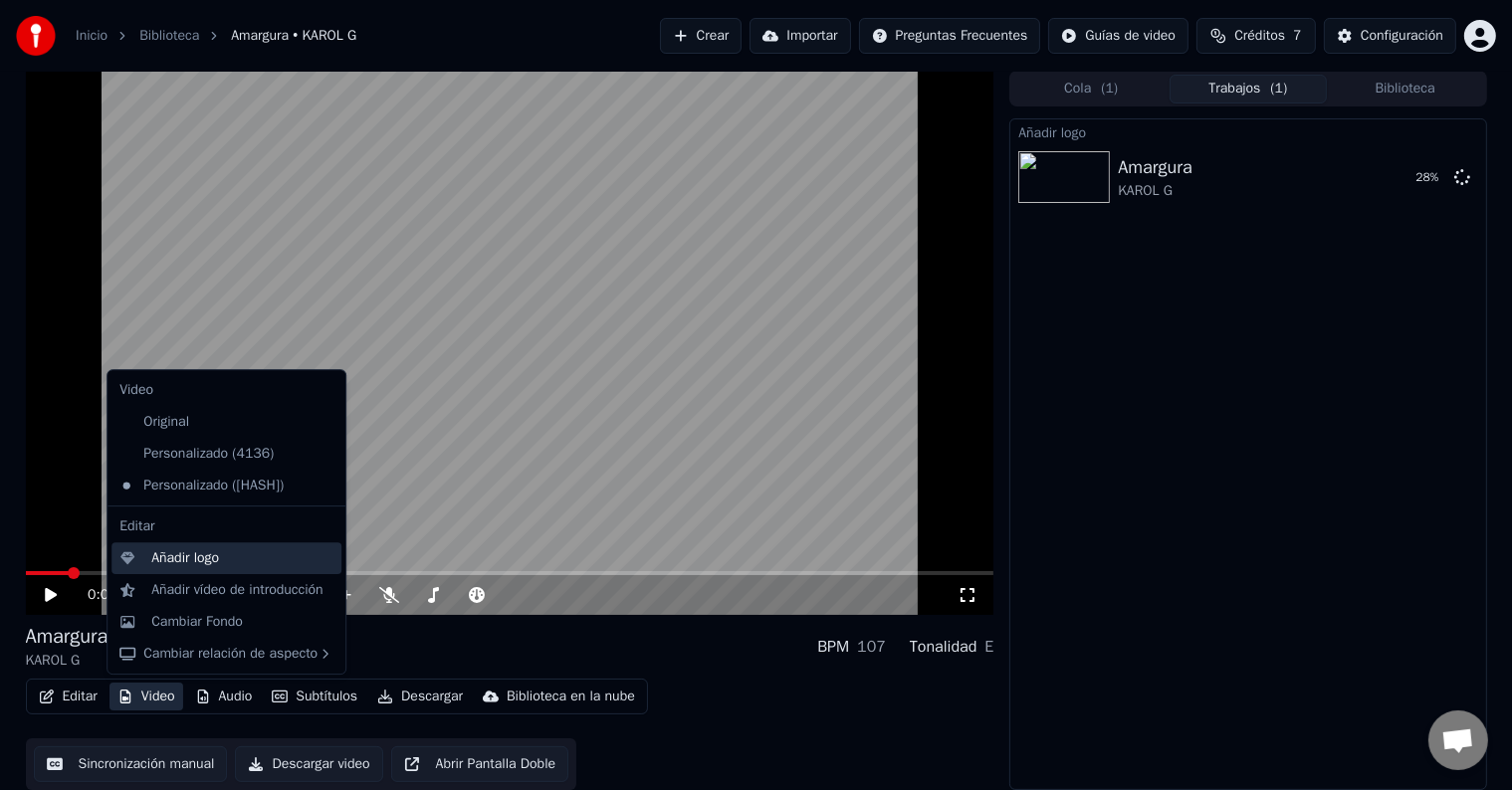 click on "Añadir logo" at bounding box center [226, 558] 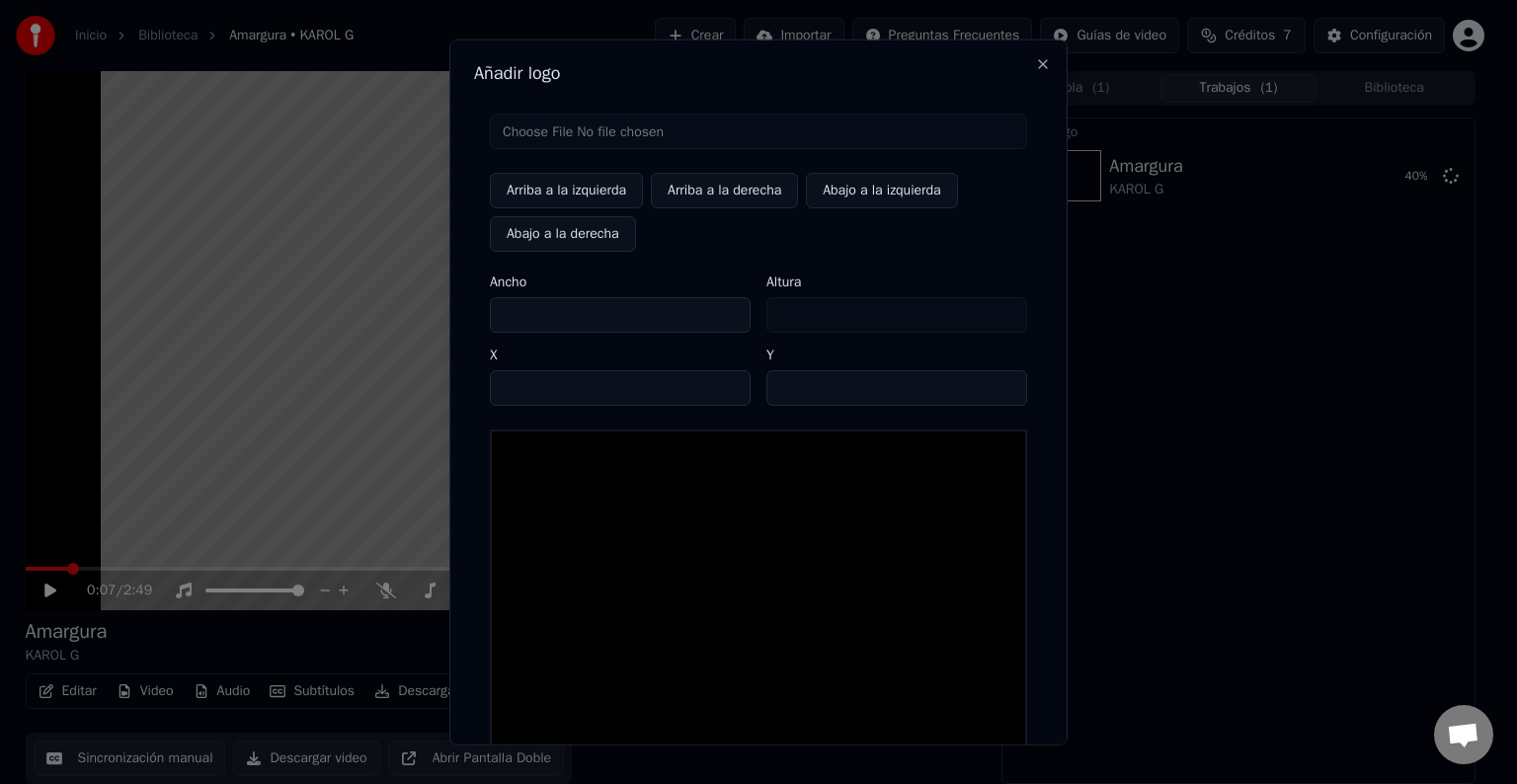 click on "Arriba a la izquierda" at bounding box center [566, 191] 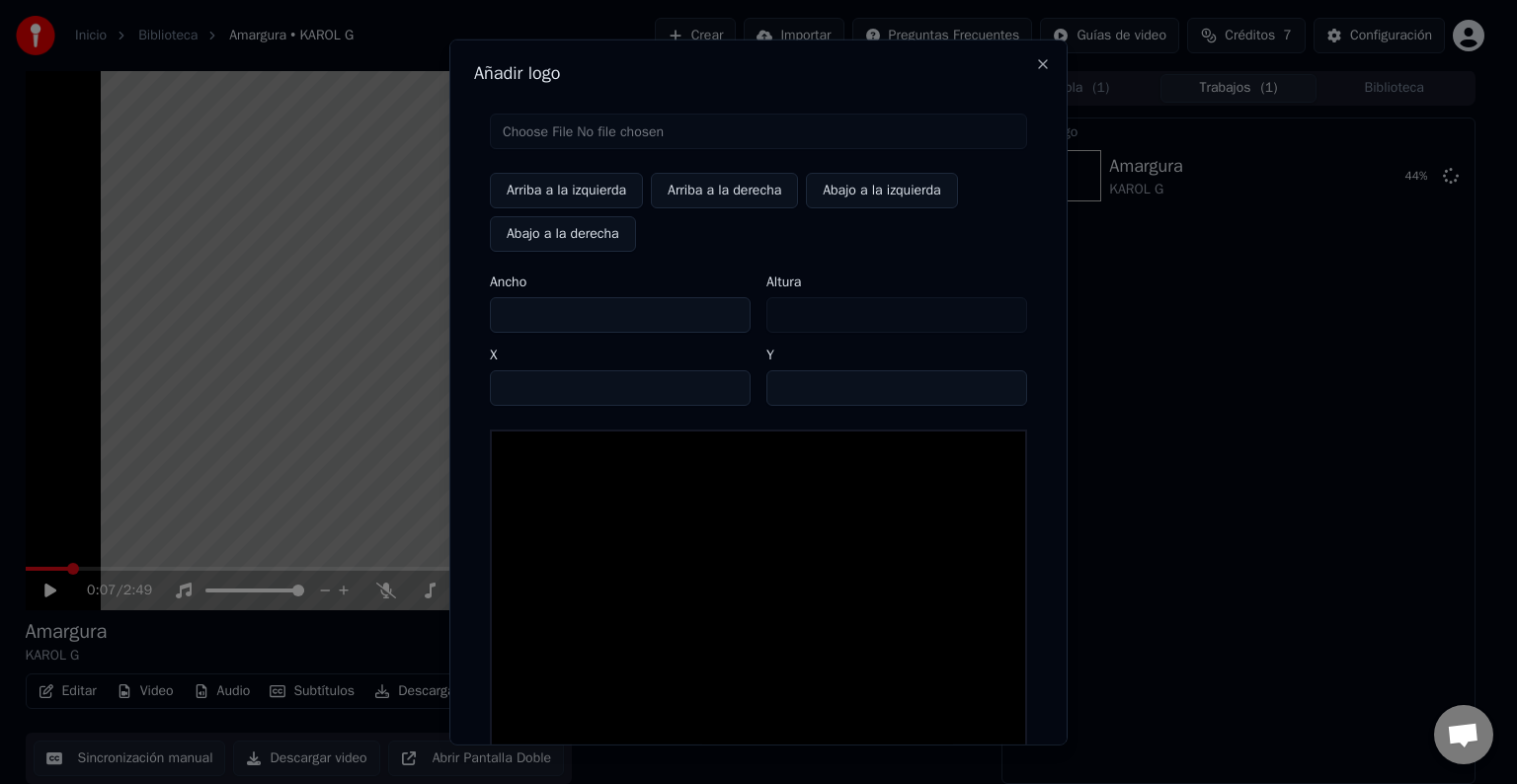 click at bounding box center (758, 131) 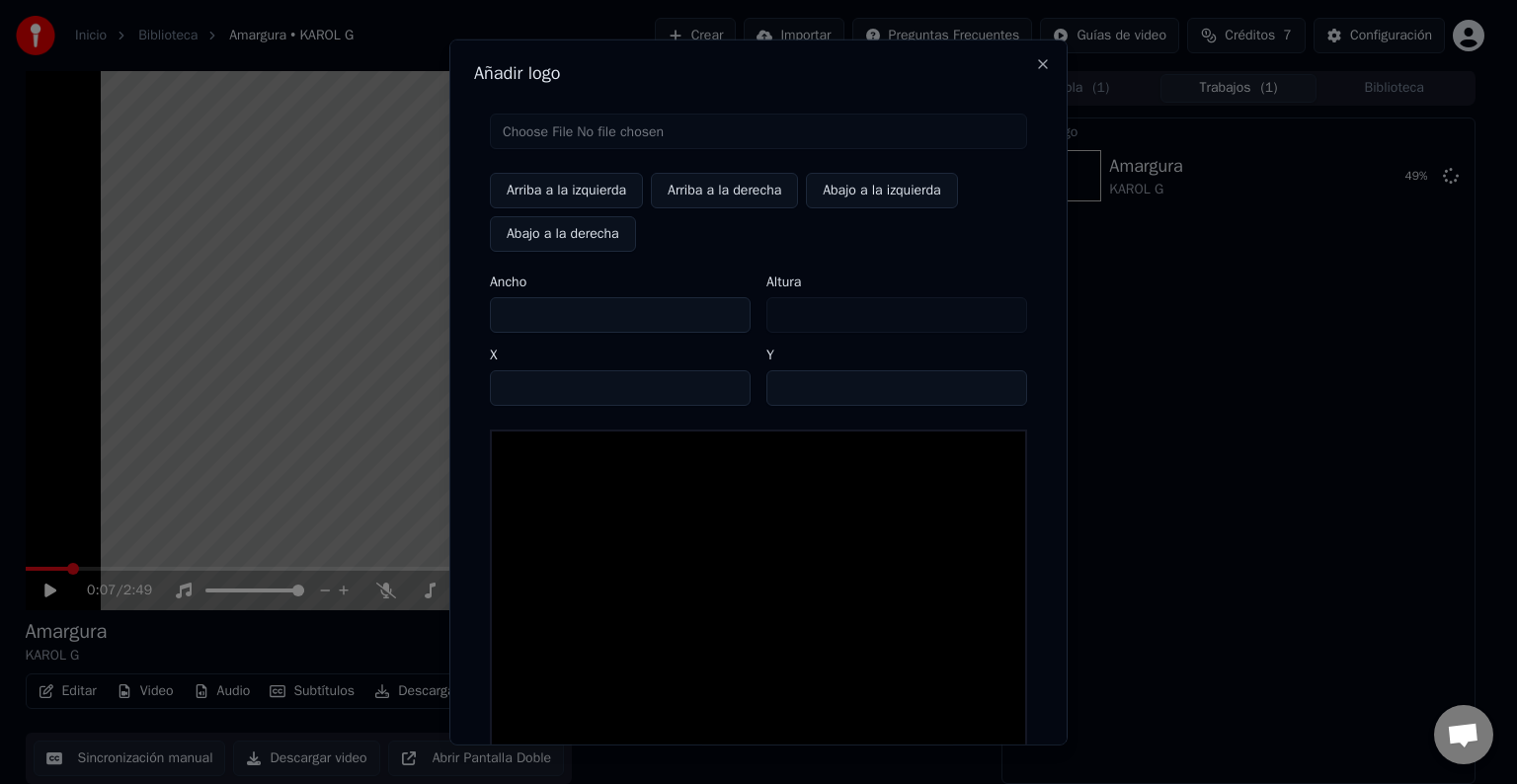 type on "**********" 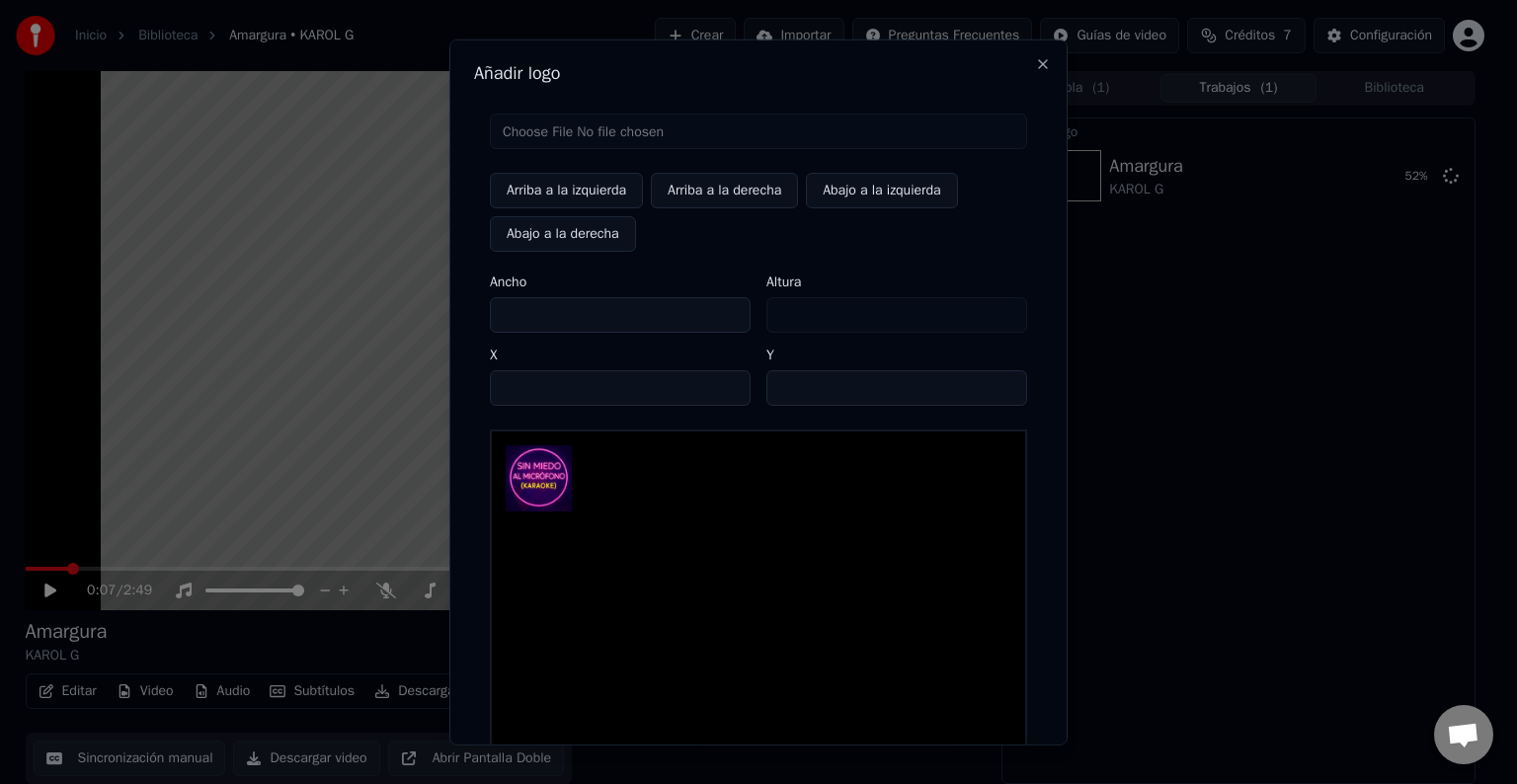 click at bounding box center (538, 478) 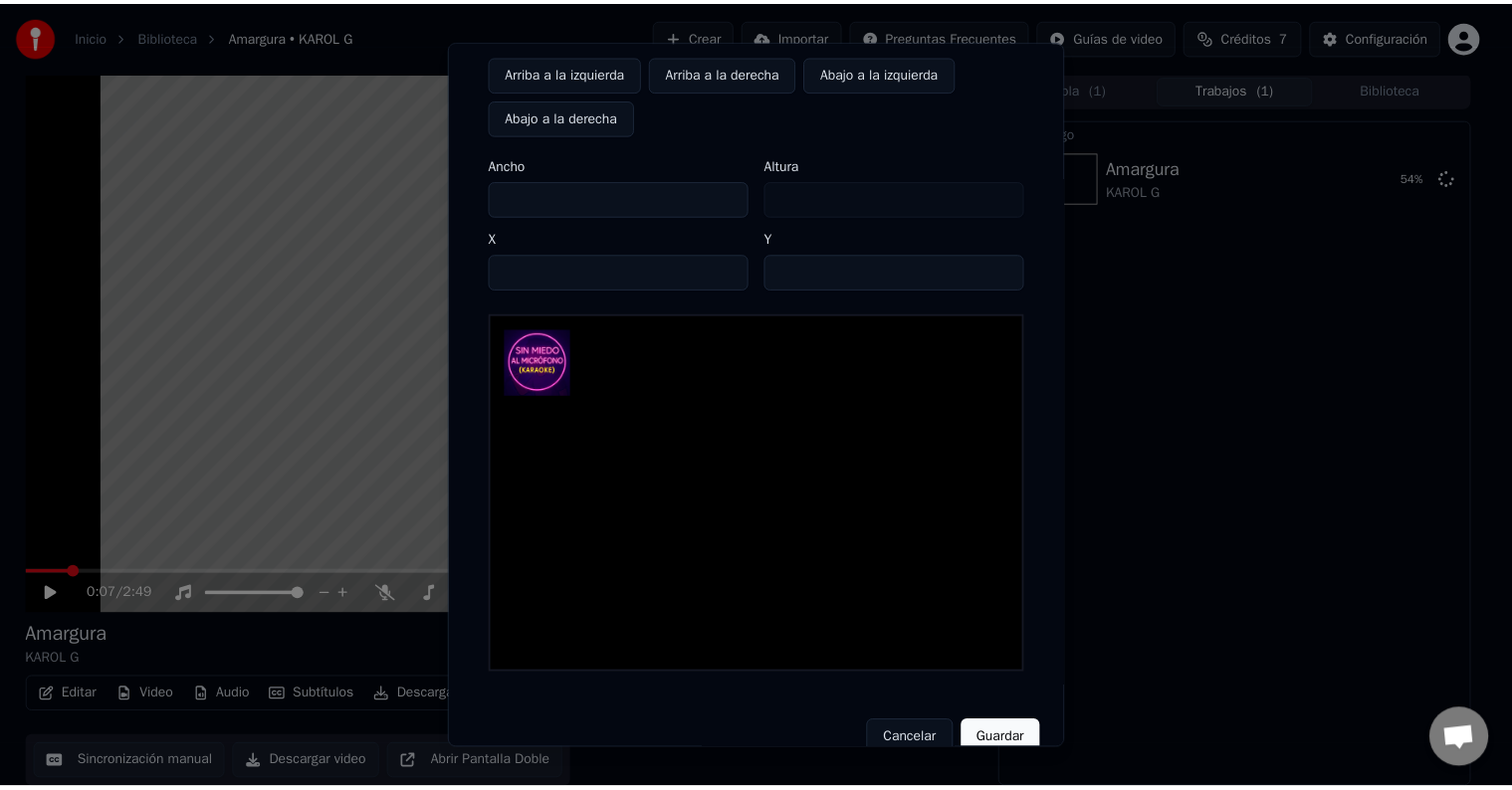 scroll, scrollTop: 151, scrollLeft: 0, axis: vertical 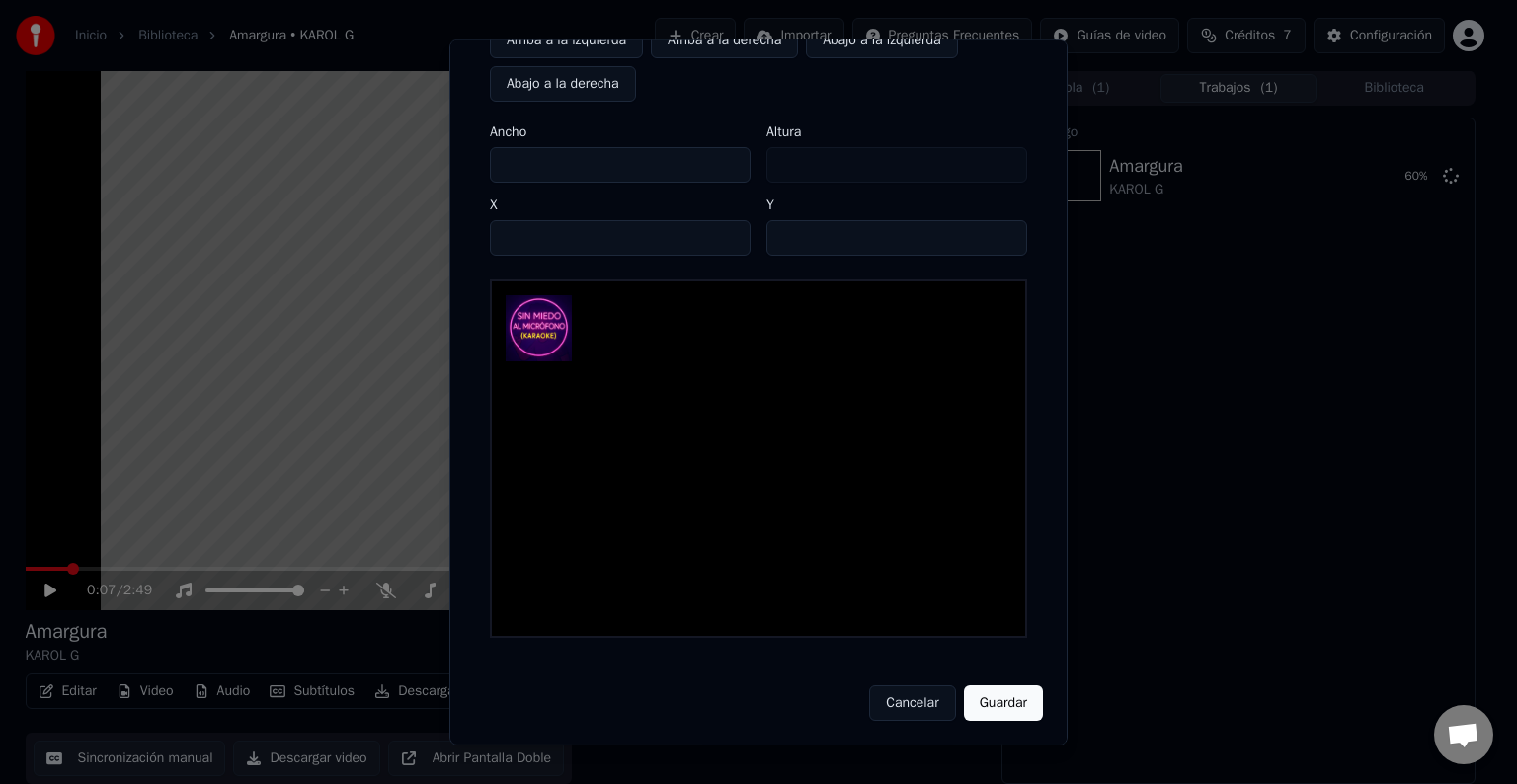 click at bounding box center [758, 458] 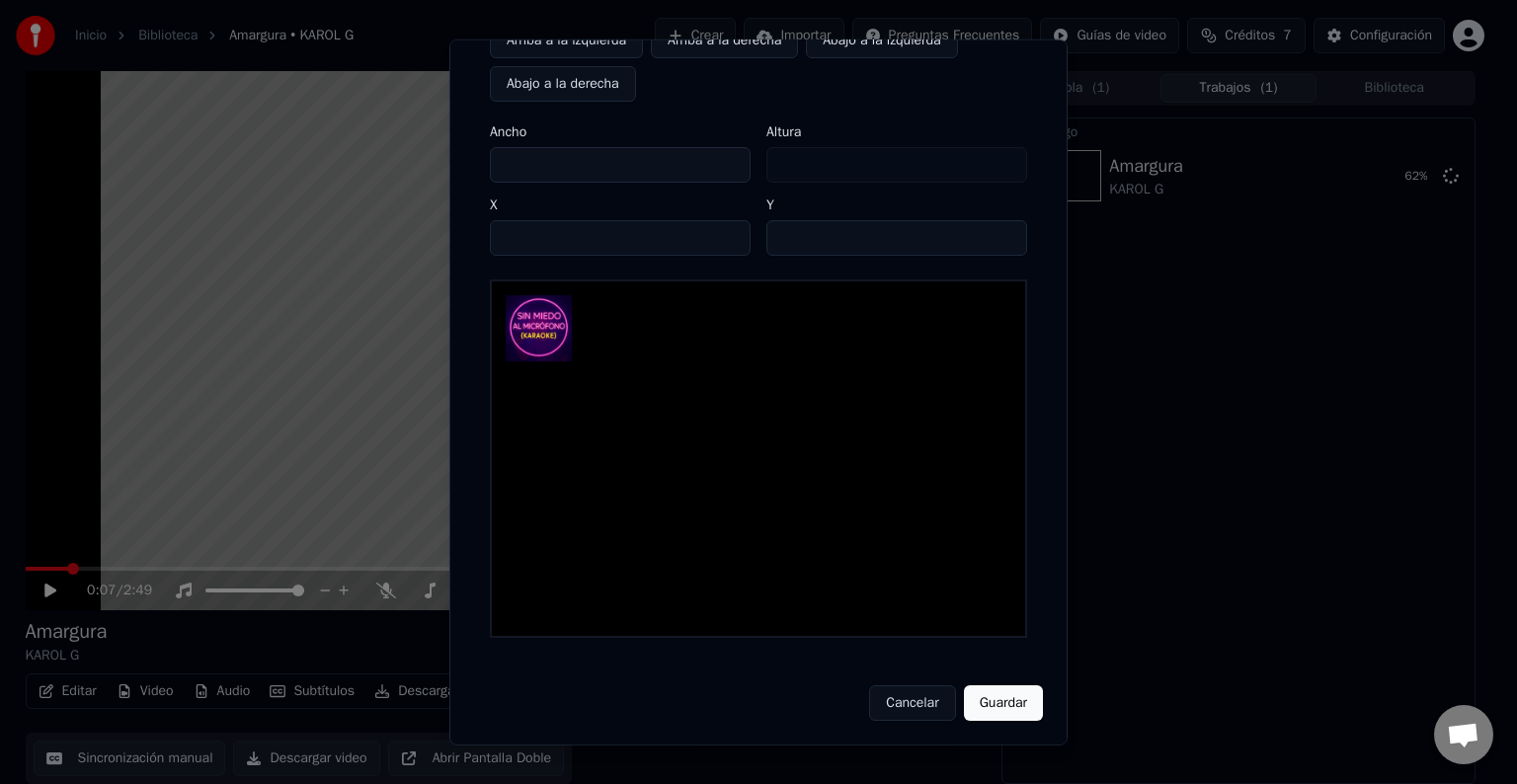click at bounding box center (758, 458) 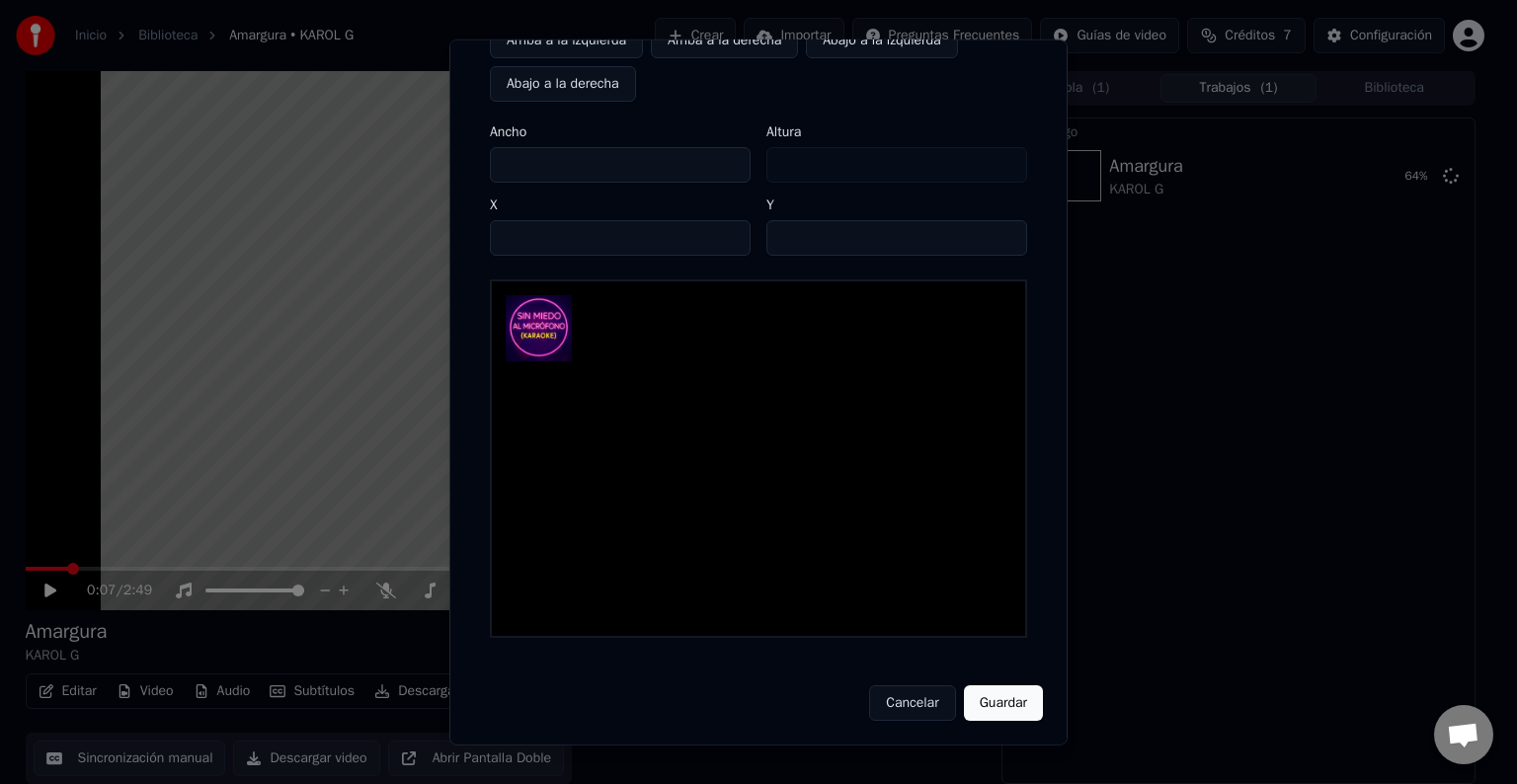 click on "Guardar" at bounding box center [1003, 702] 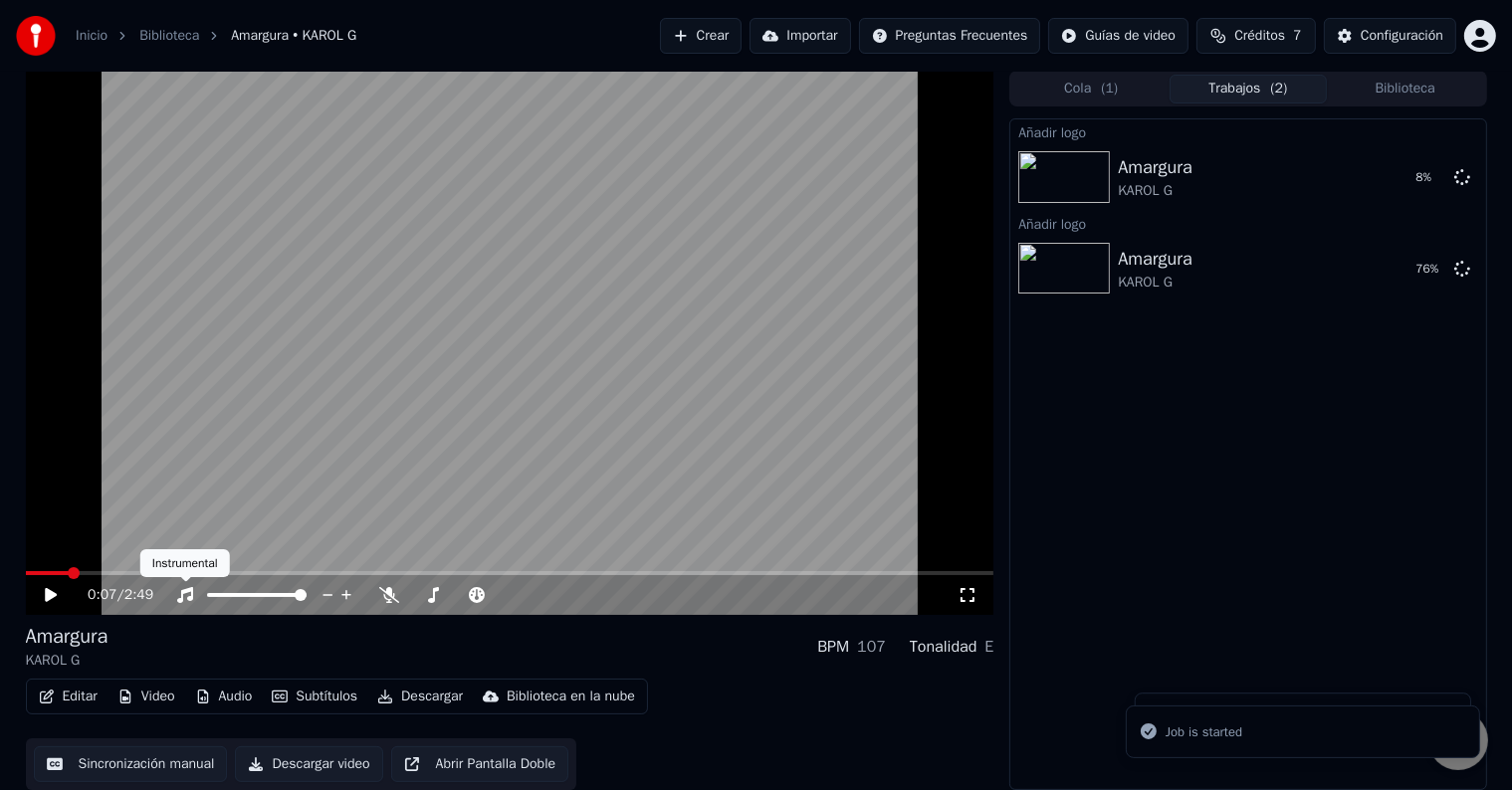 scroll, scrollTop: 0, scrollLeft: 0, axis: both 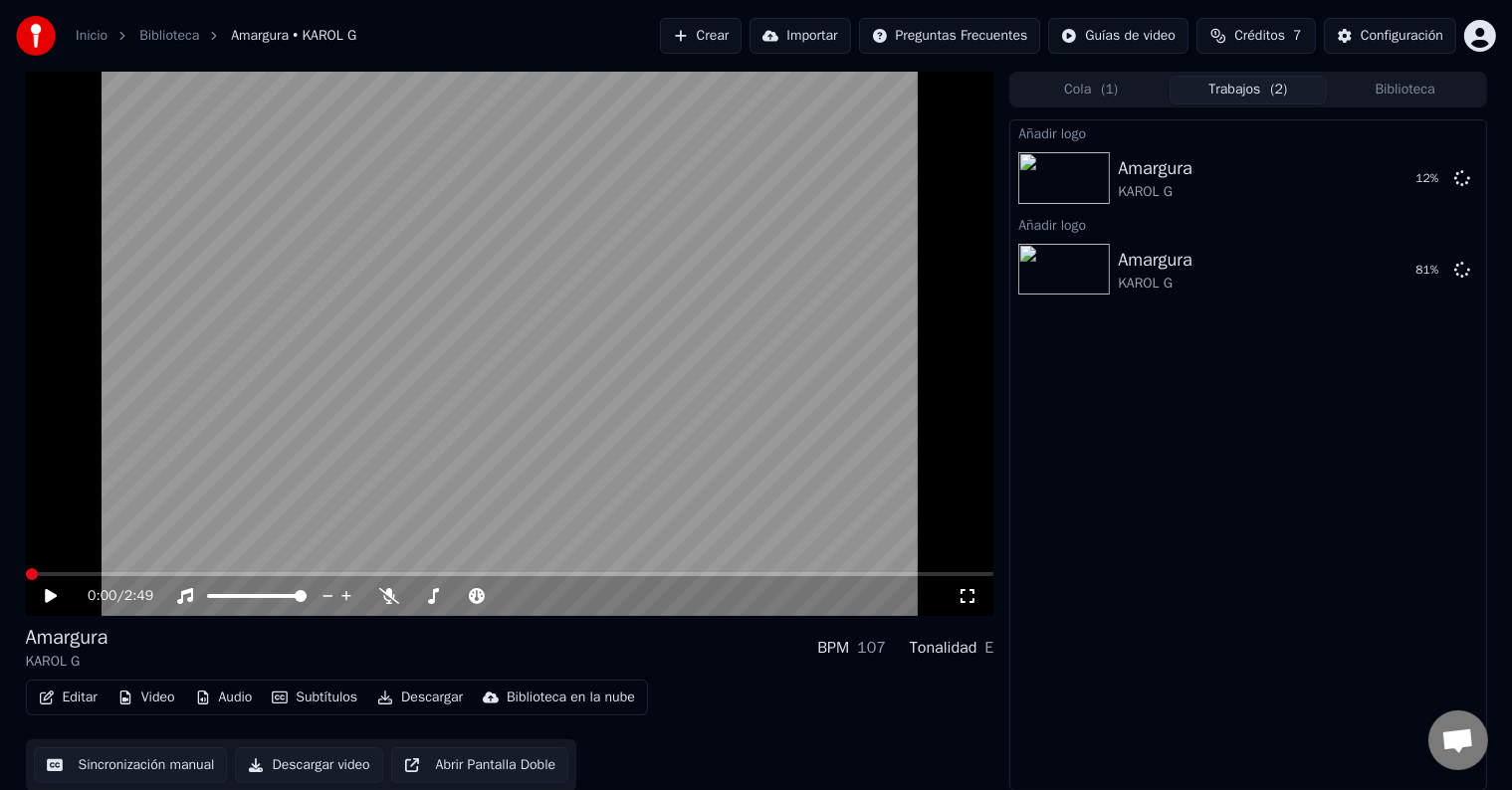 click at bounding box center (510, 574) 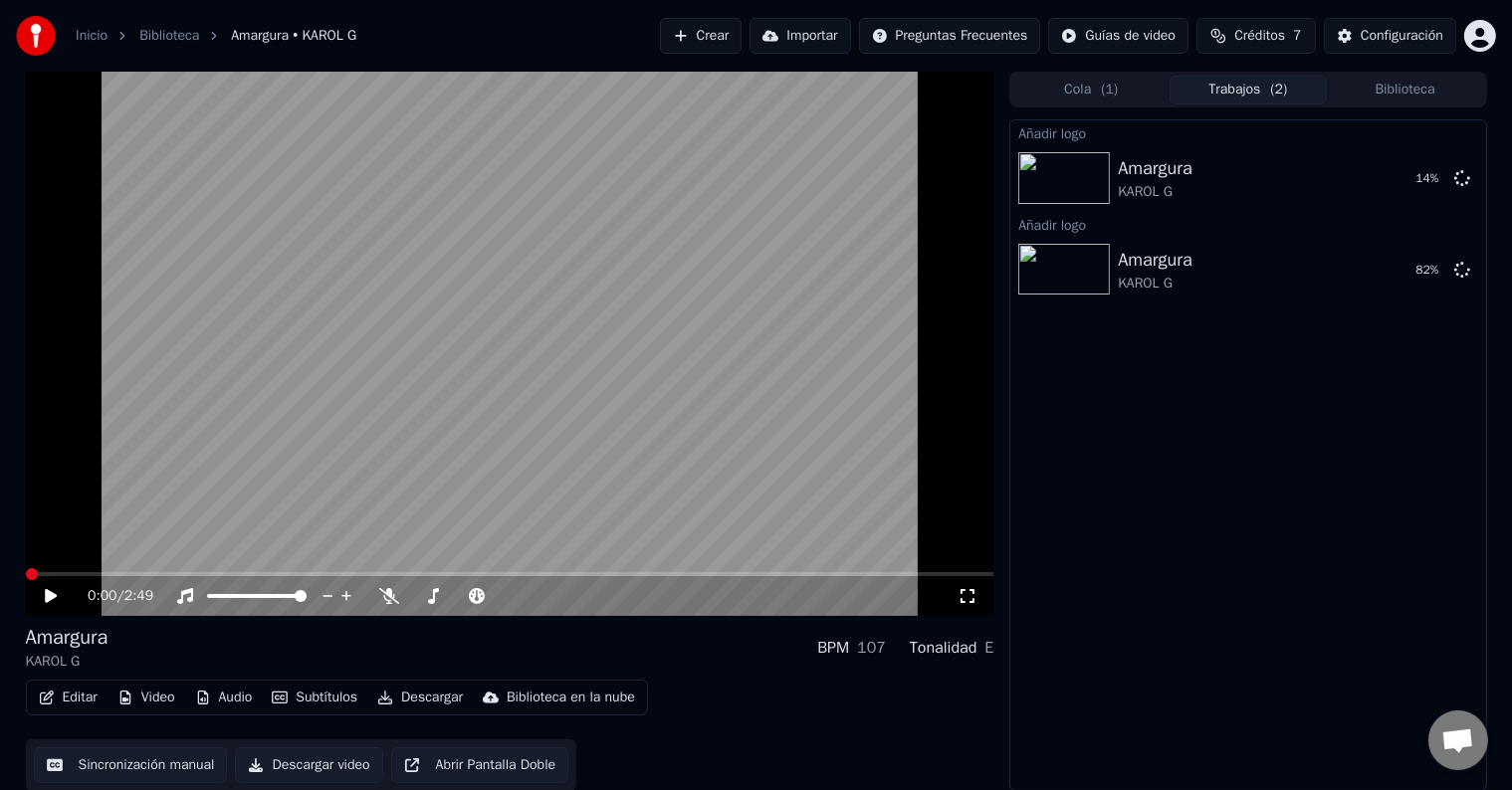 click 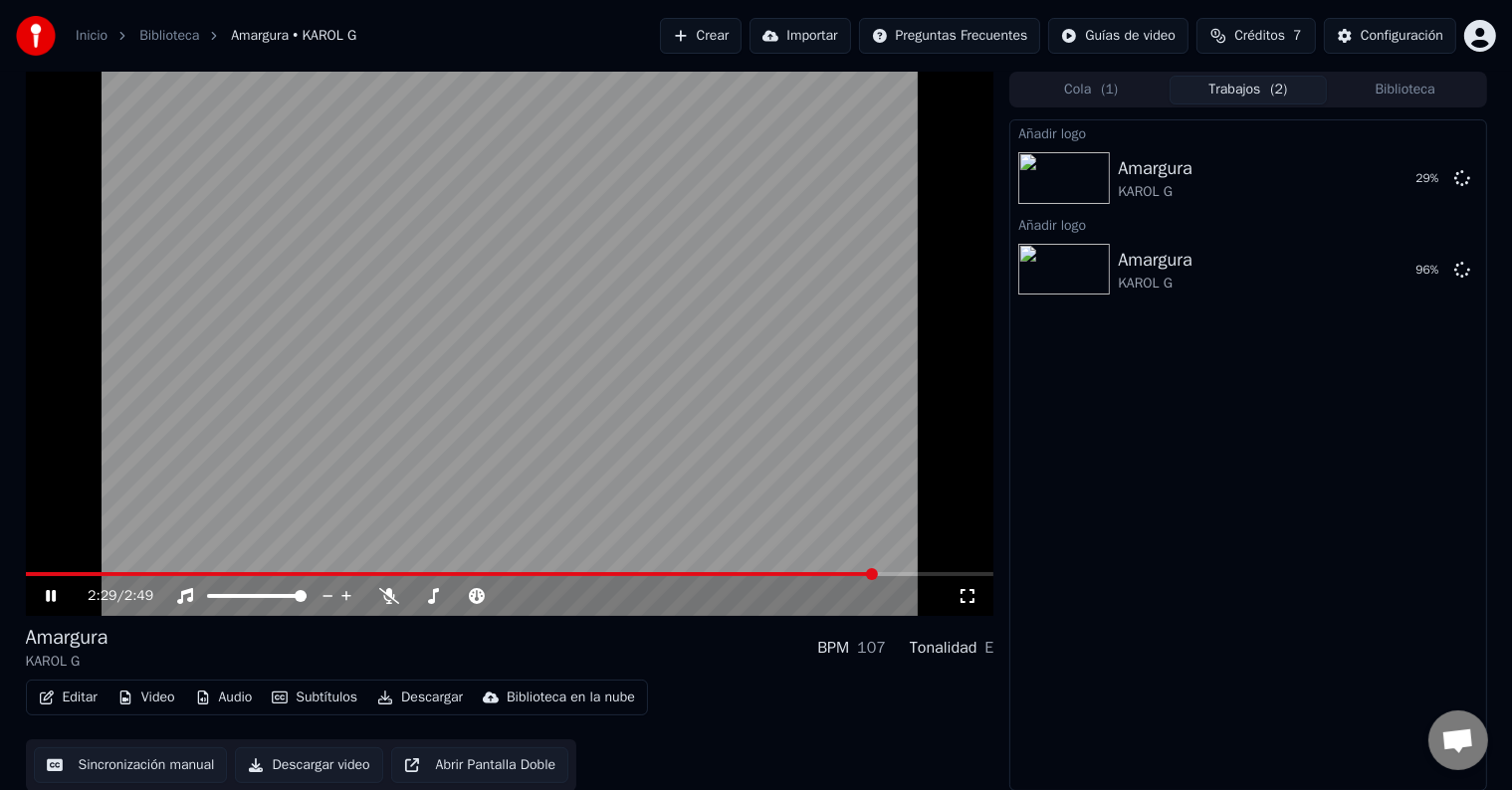 click at bounding box center [872, 574] 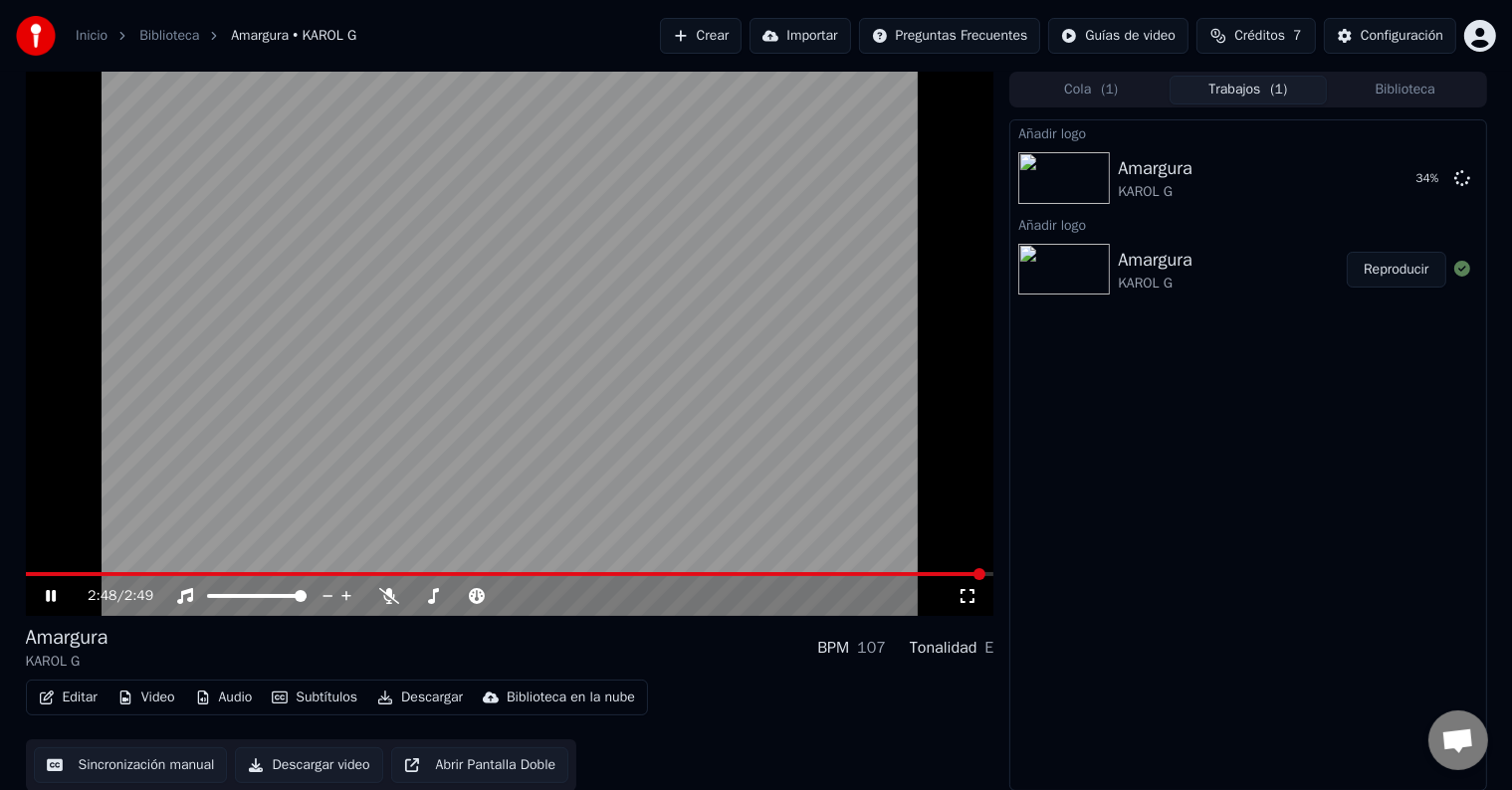 click at bounding box center [979, 574] 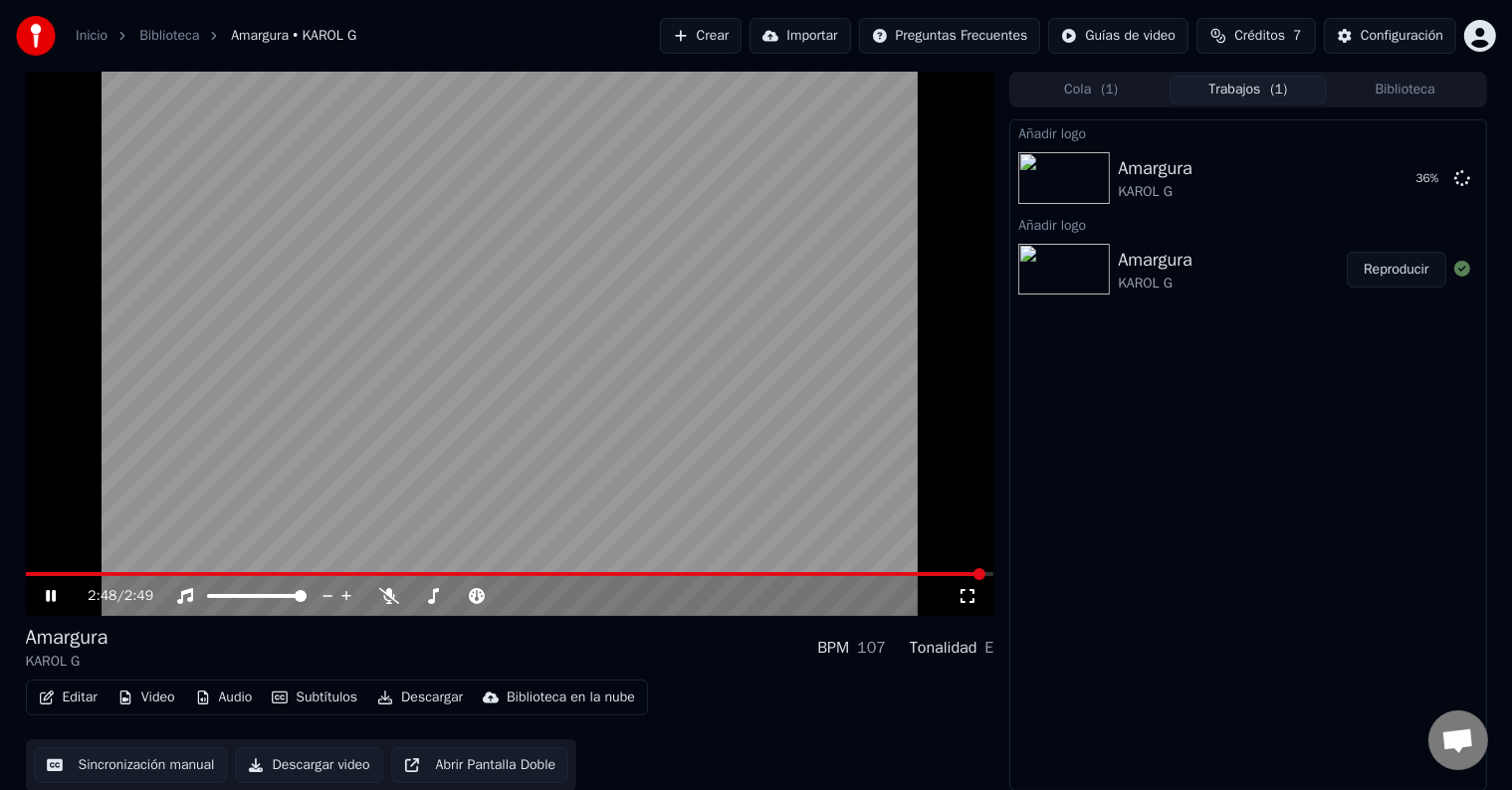 click at bounding box center (510, 343) 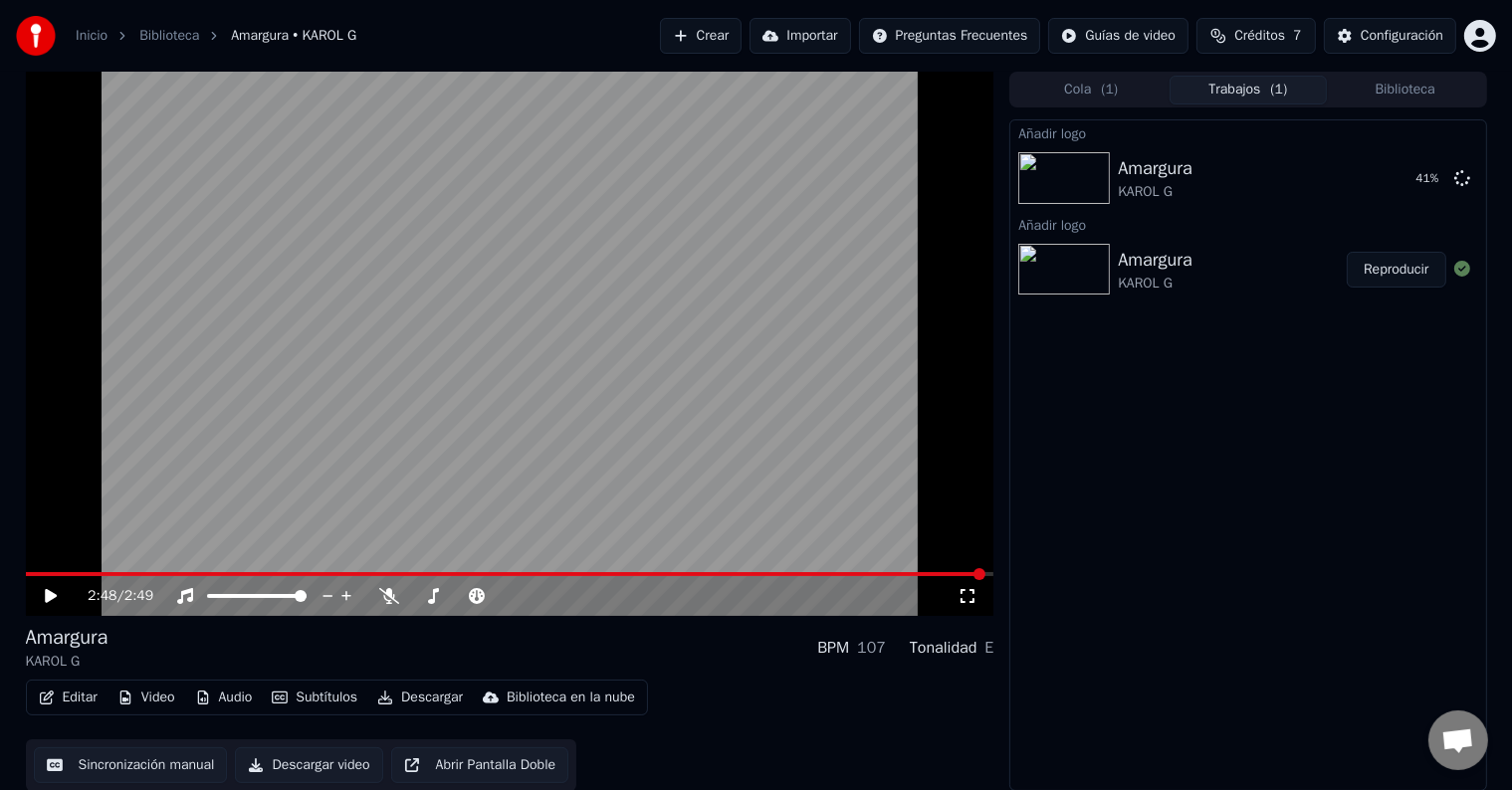 click on "Video" at bounding box center [146, 697] 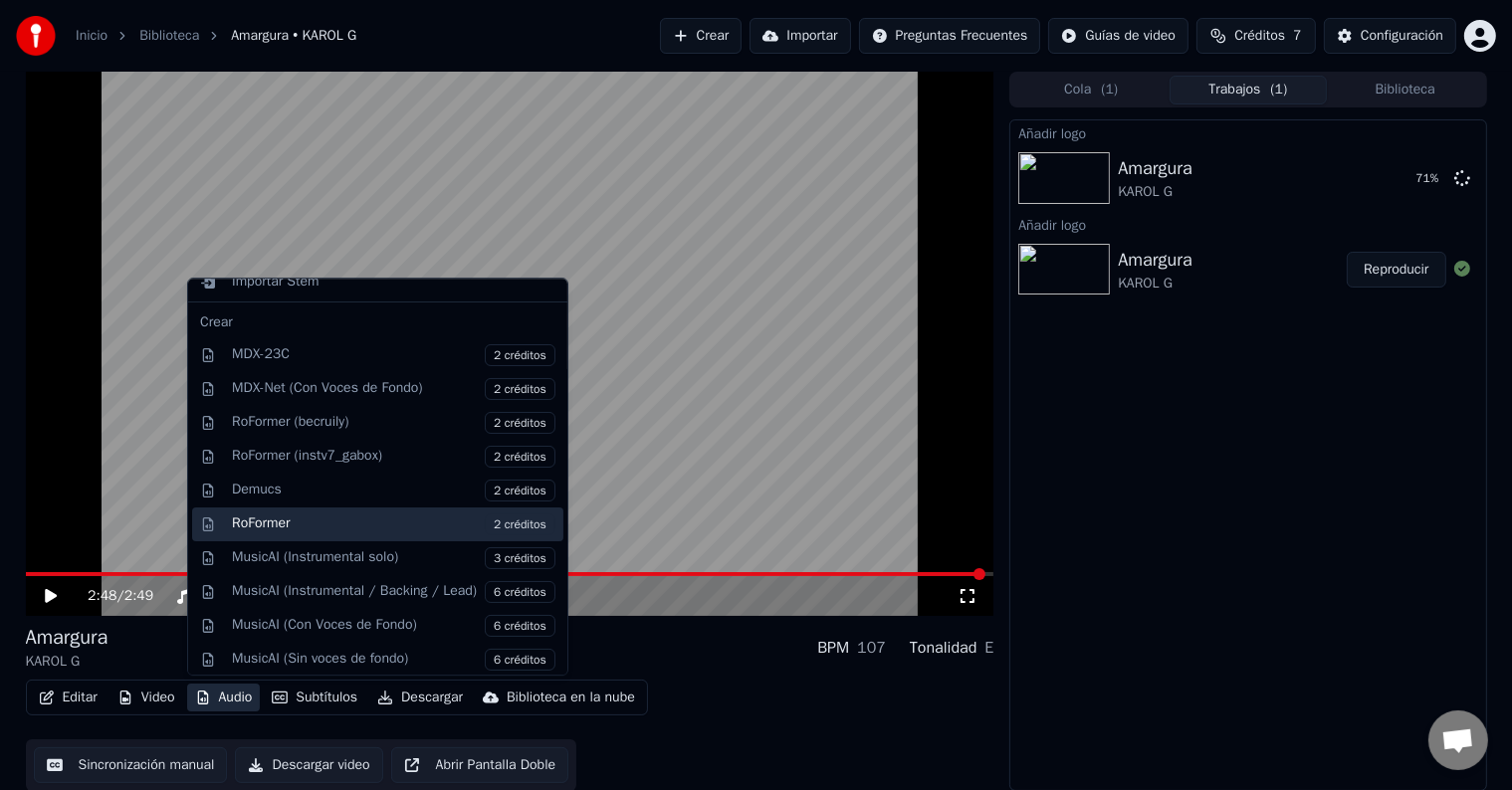 scroll, scrollTop: 196, scrollLeft: 0, axis: vertical 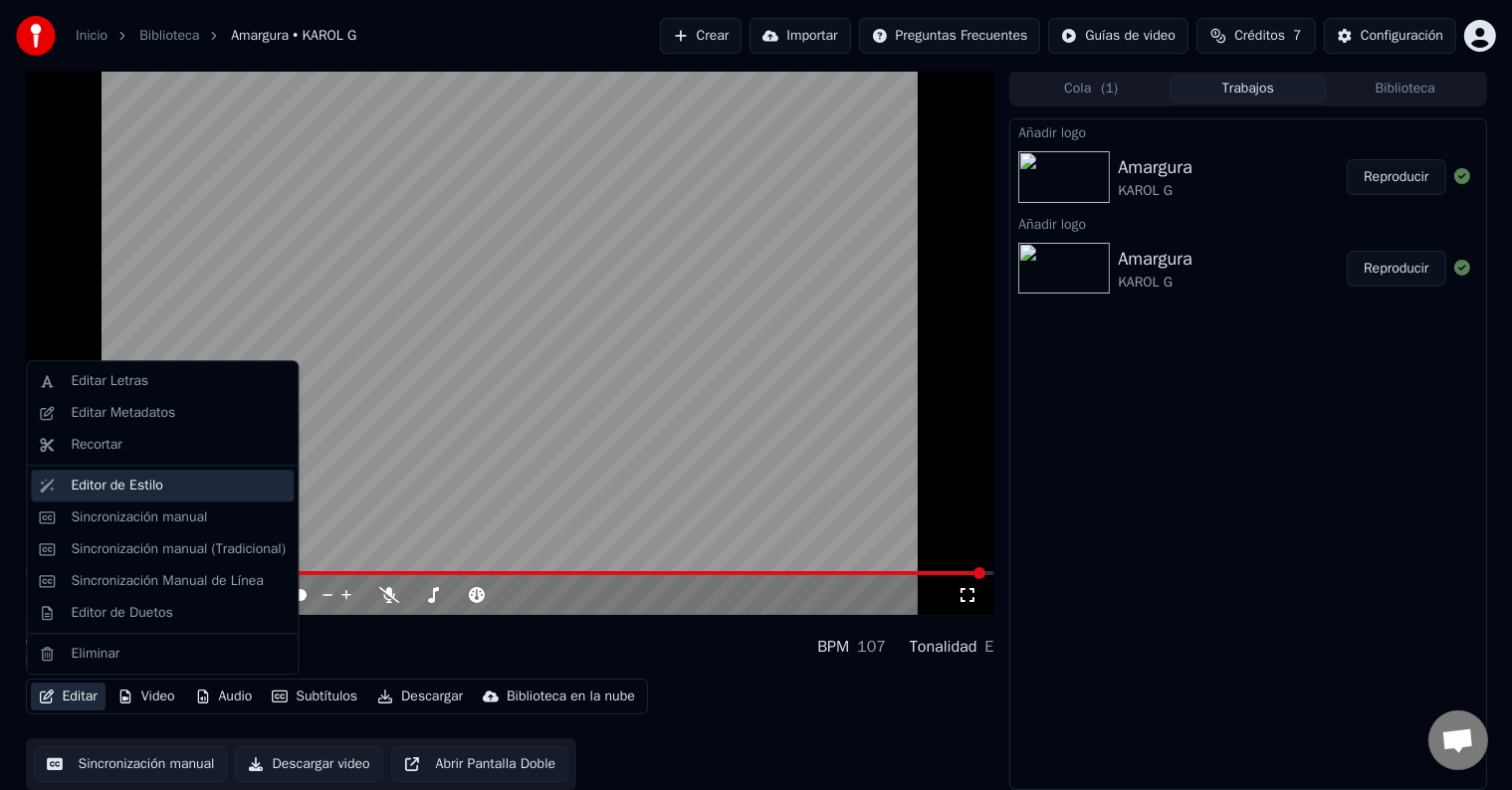 click on "Editor de Estilo" at bounding box center (116, 486) 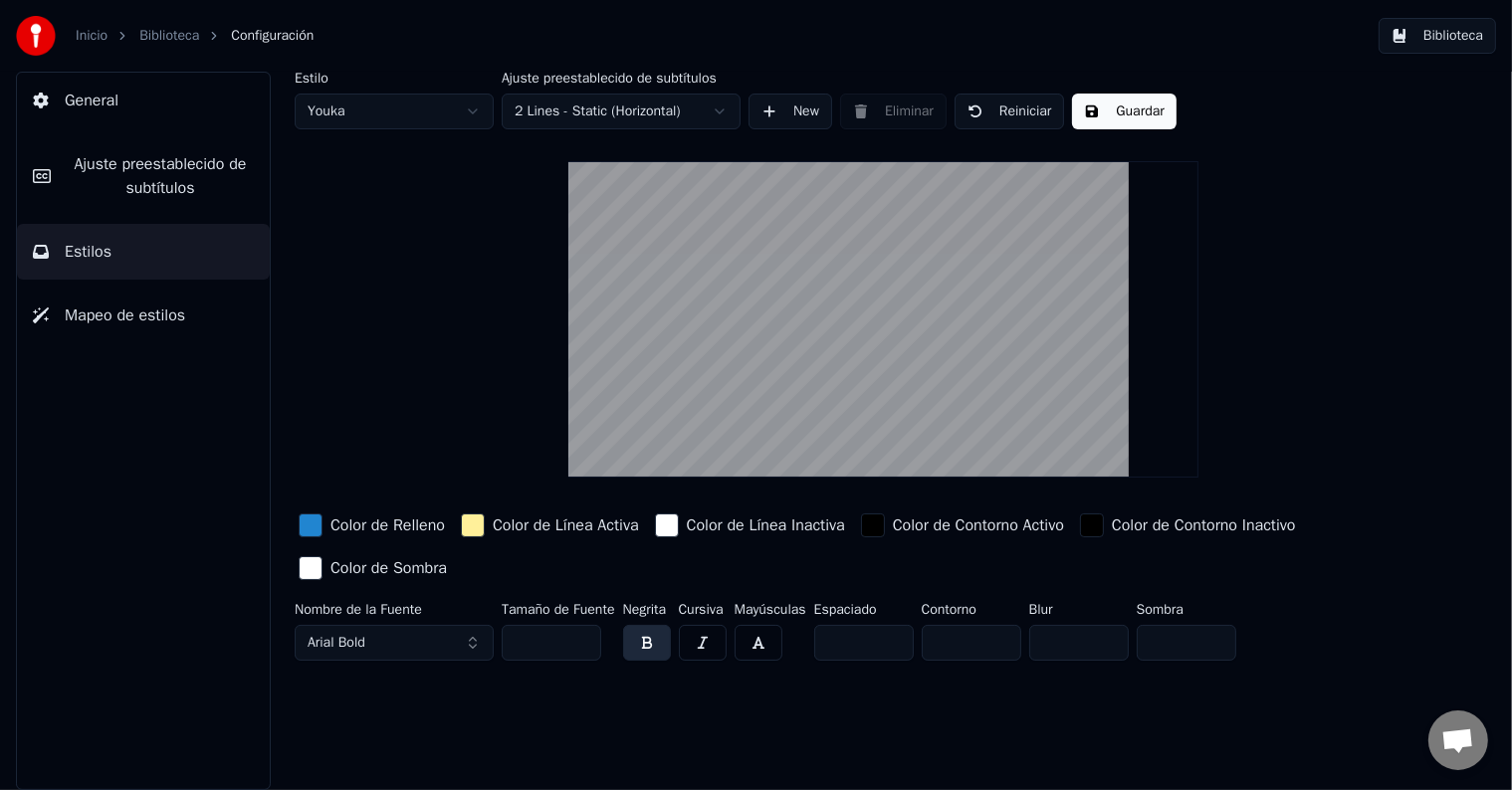 scroll, scrollTop: 0, scrollLeft: 0, axis: both 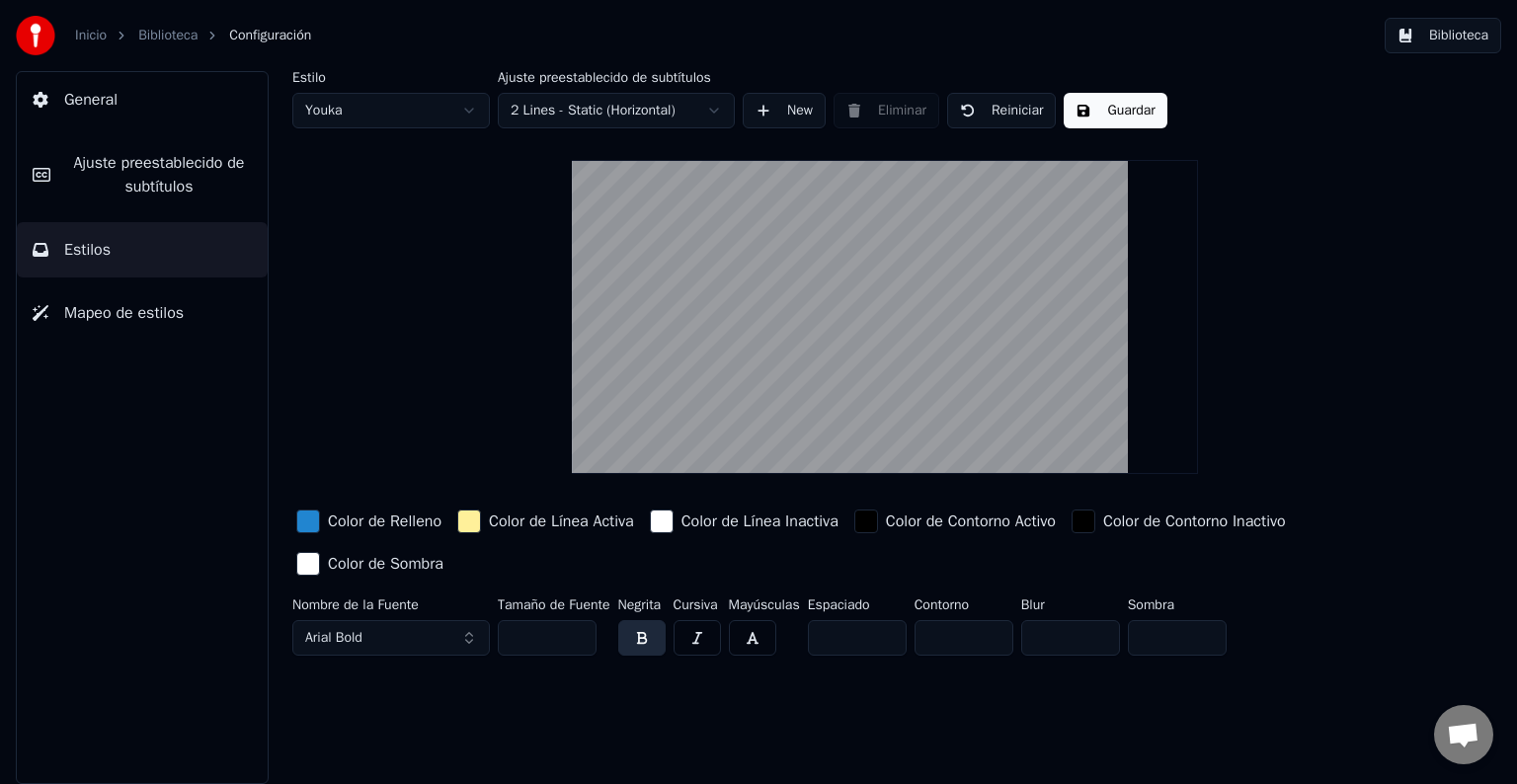 click on "General" at bounding box center (91, 100) 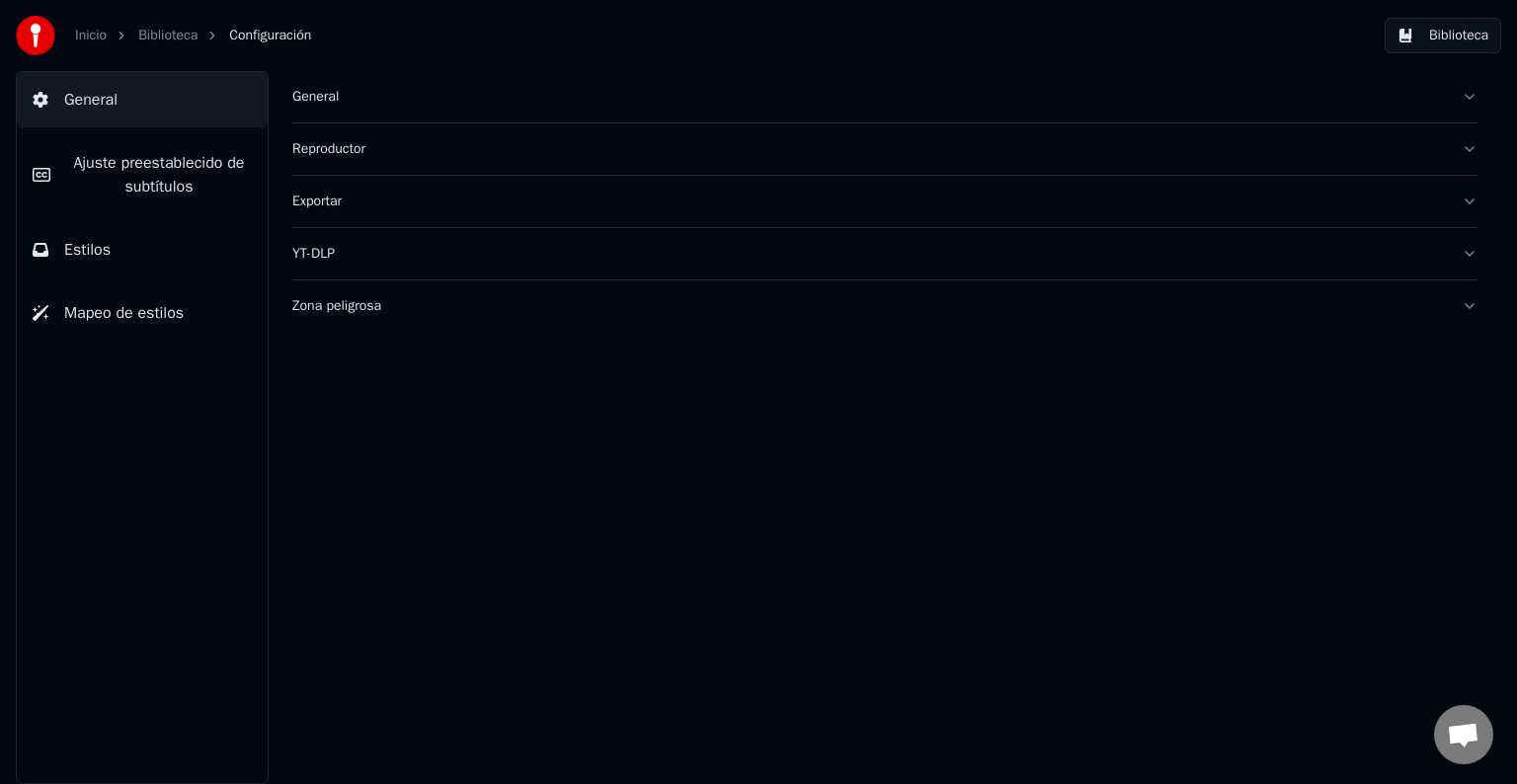 click on "Biblioteca" at bounding box center (1443, 36) 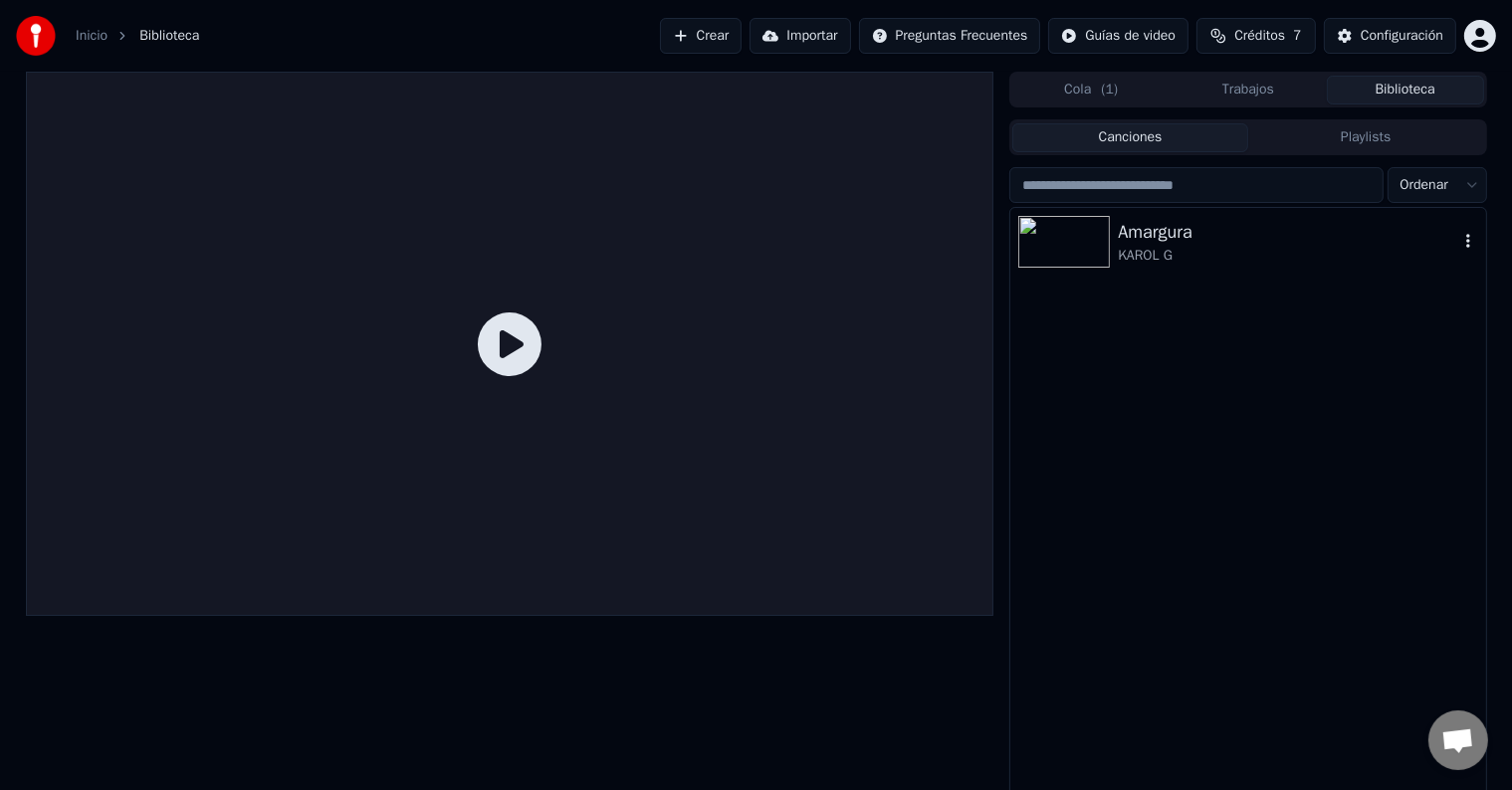 click at bounding box center [1068, 242] 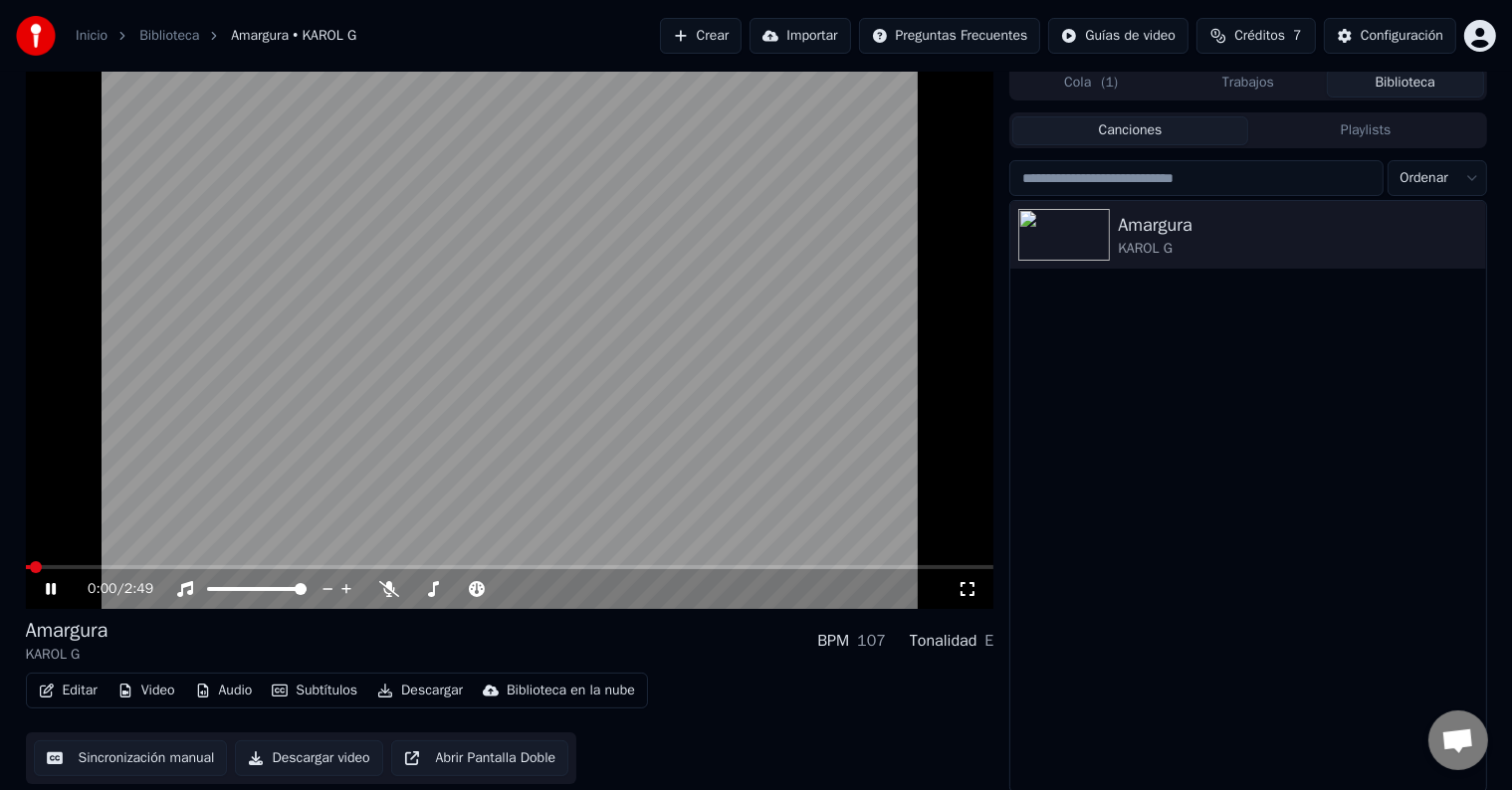 scroll, scrollTop: 9, scrollLeft: 0, axis: vertical 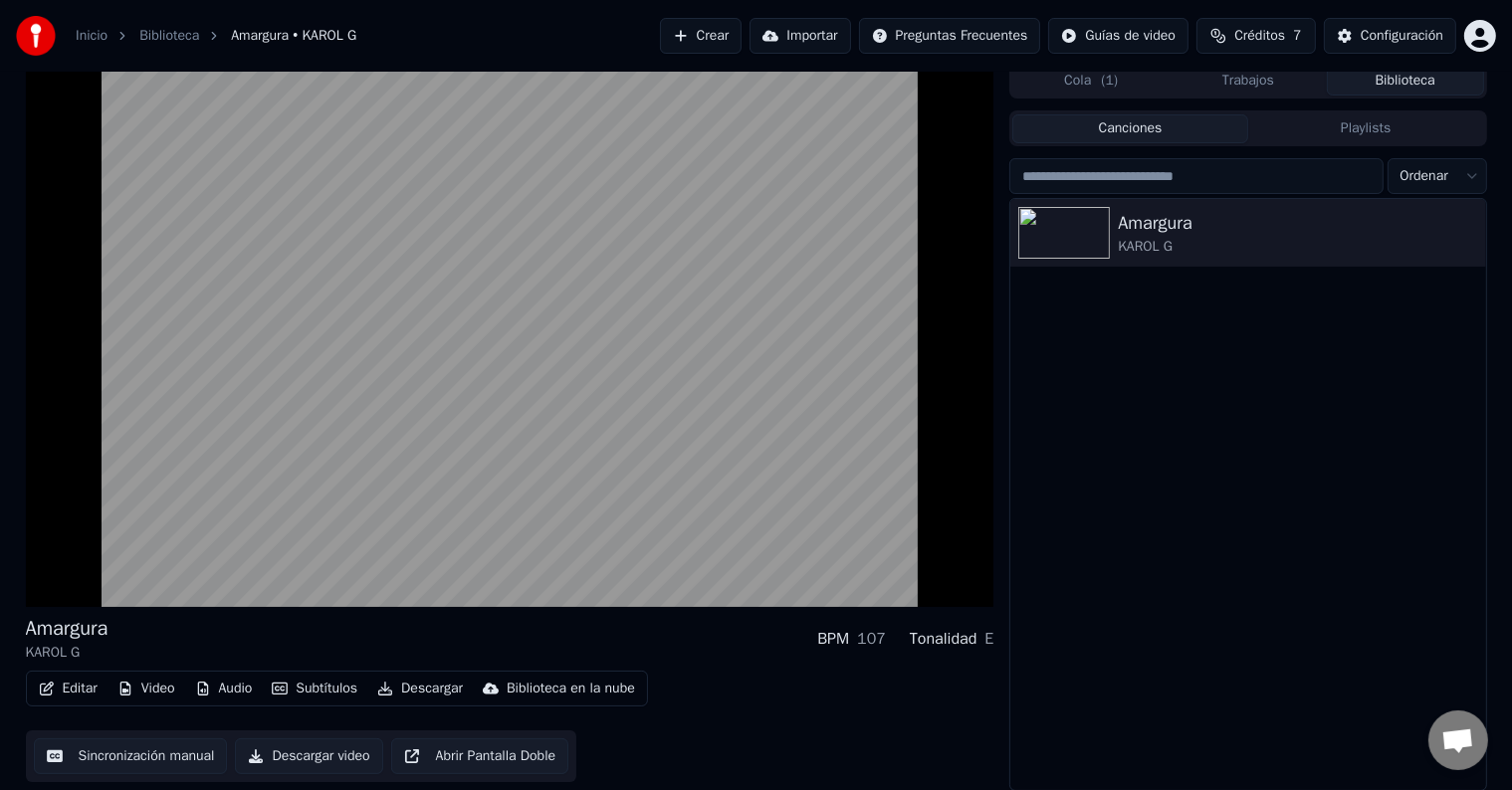 click on "Editar" at bounding box center (68, 689) 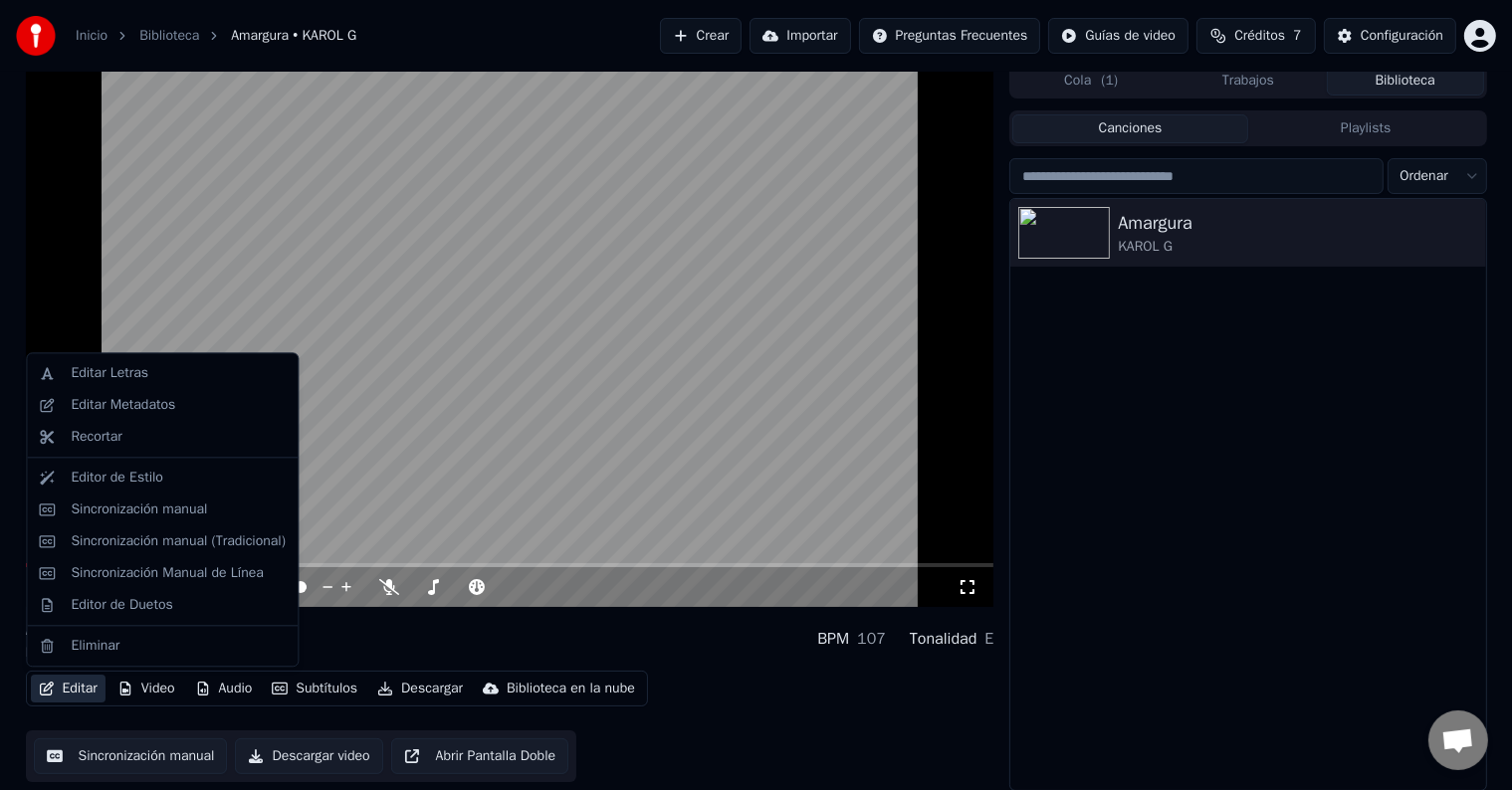 click at bounding box center [510, 334] 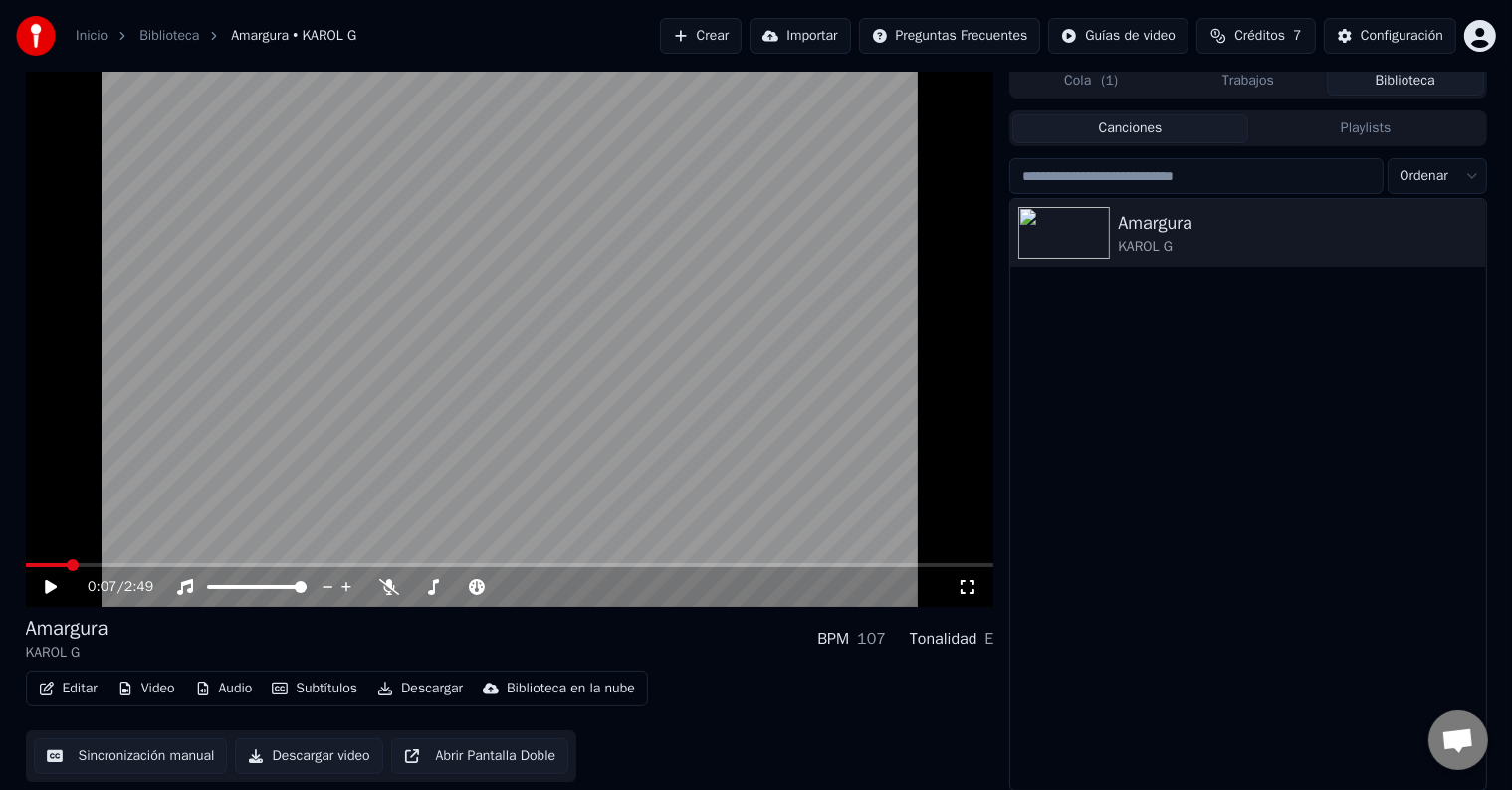 click on "Editar" at bounding box center (68, 689) 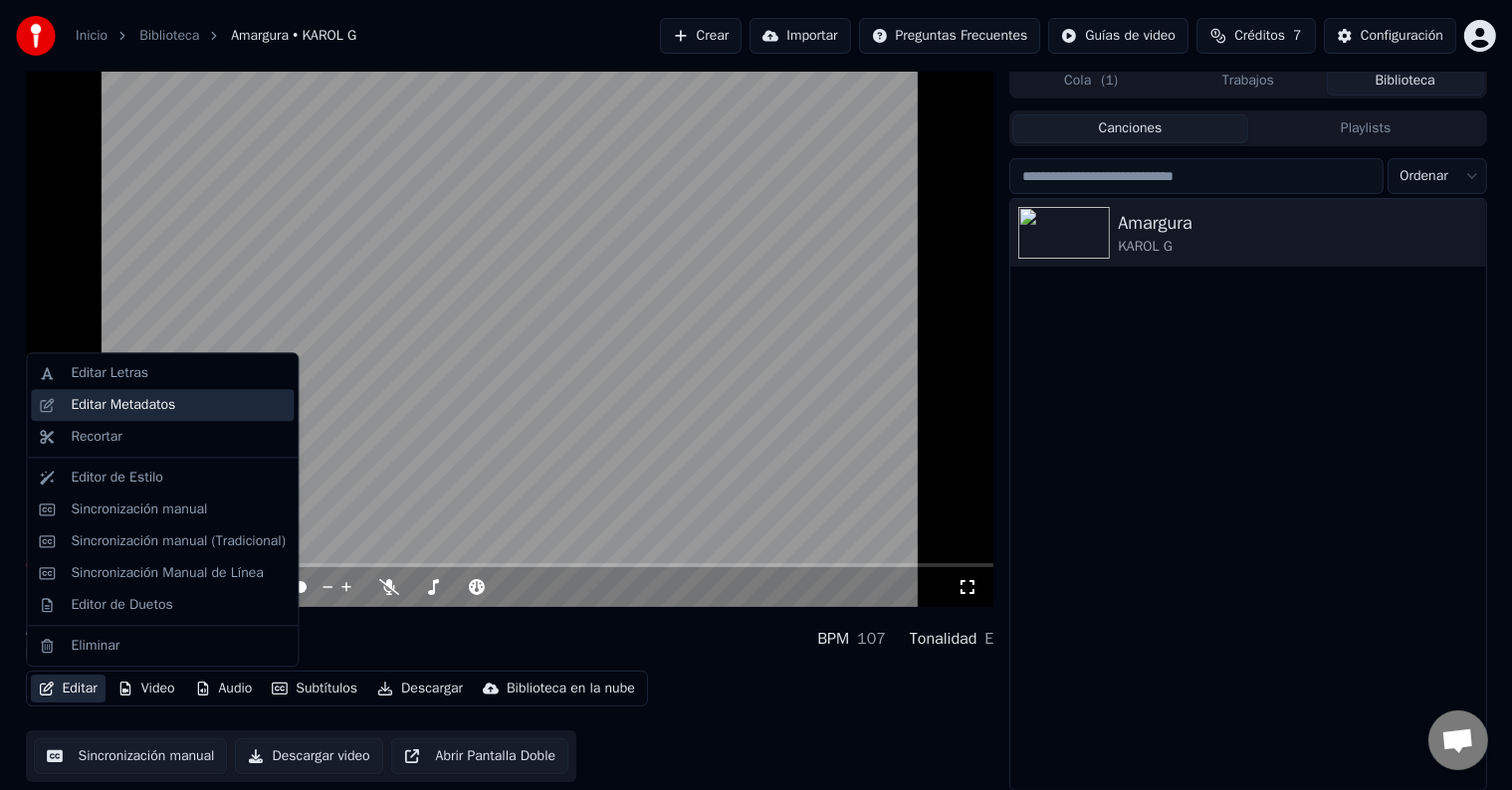 click on "Editar Metadatos" at bounding box center (122, 405) 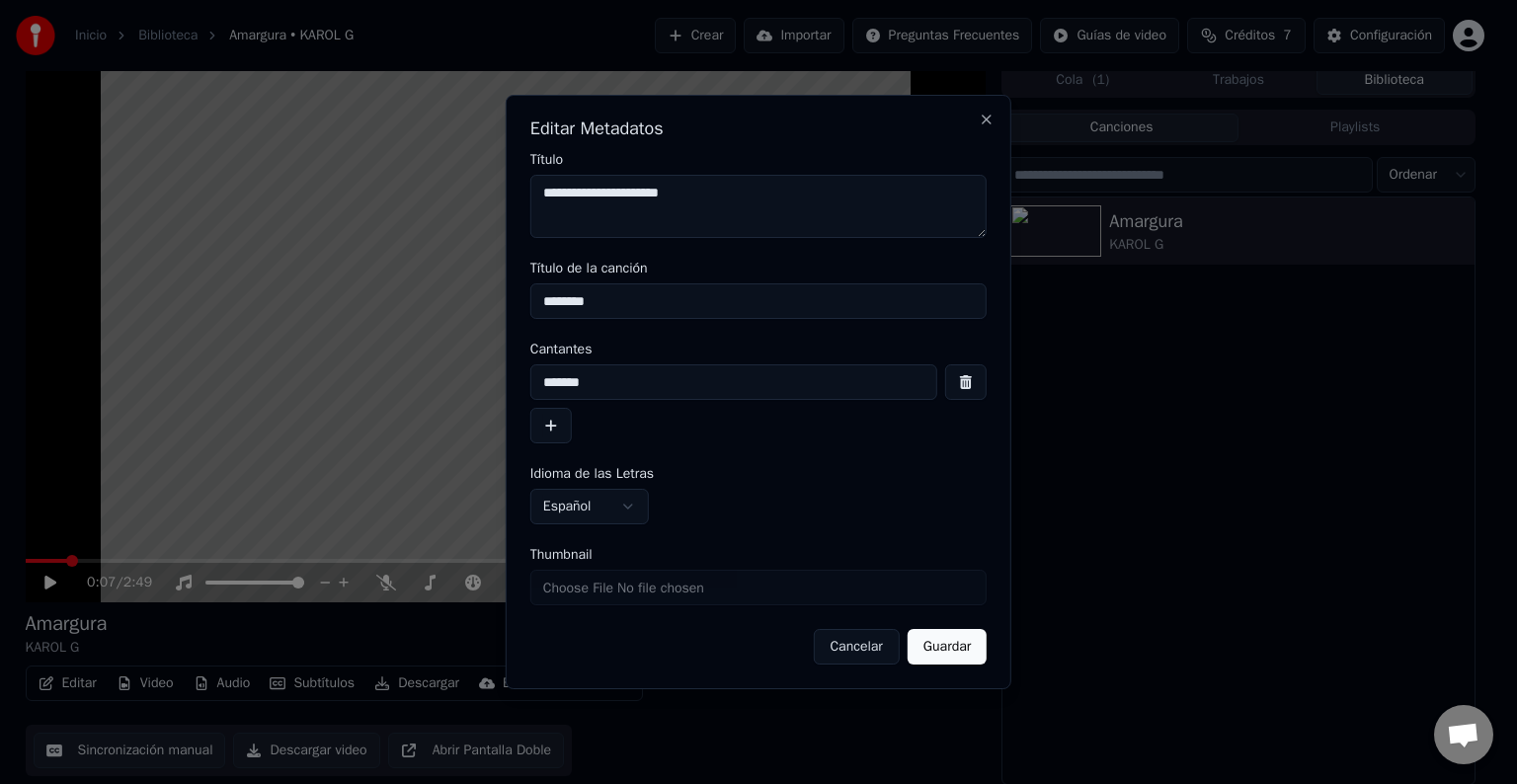 click on "**********" at bounding box center (758, 409) 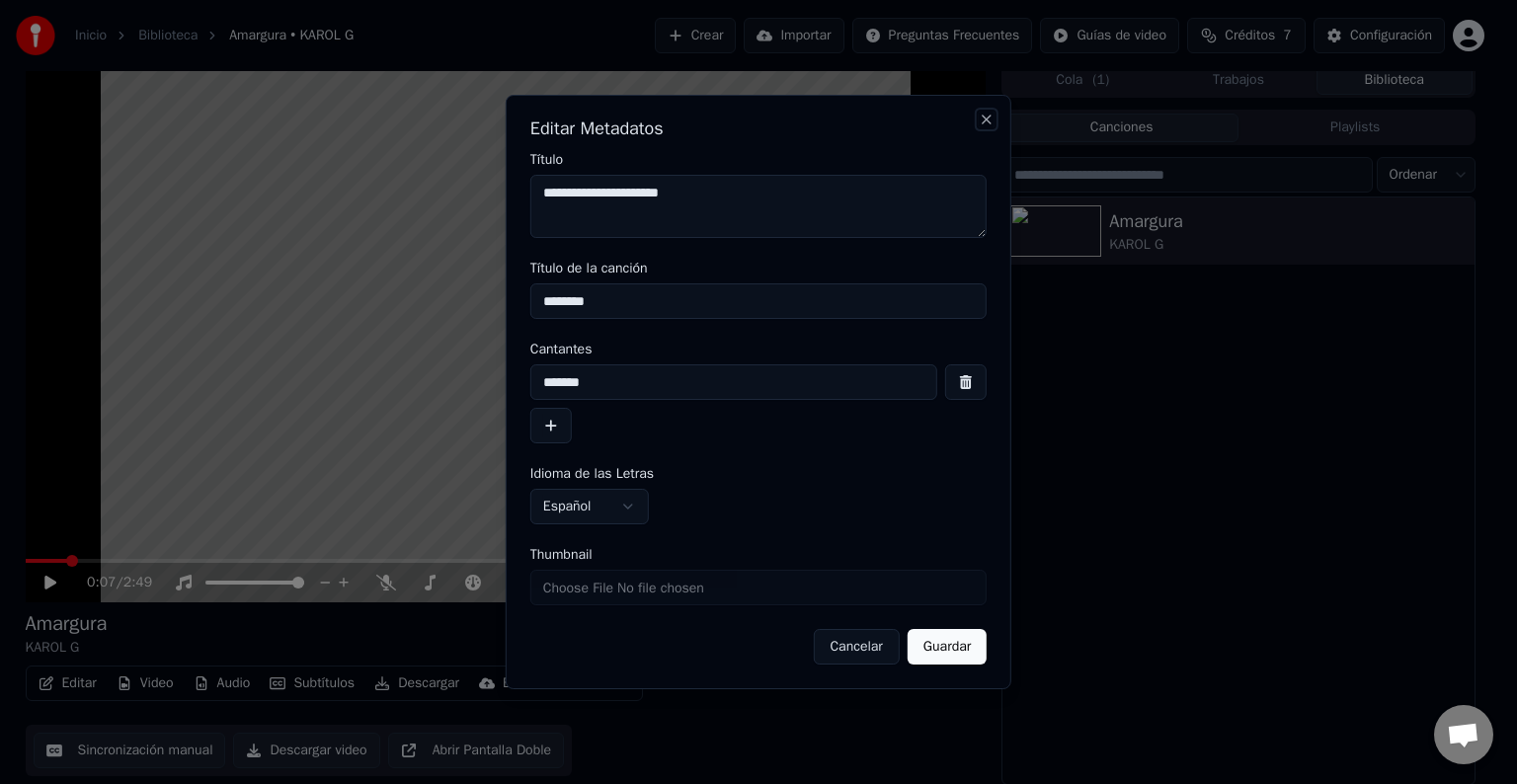 click on "Close" at bounding box center [987, 119] 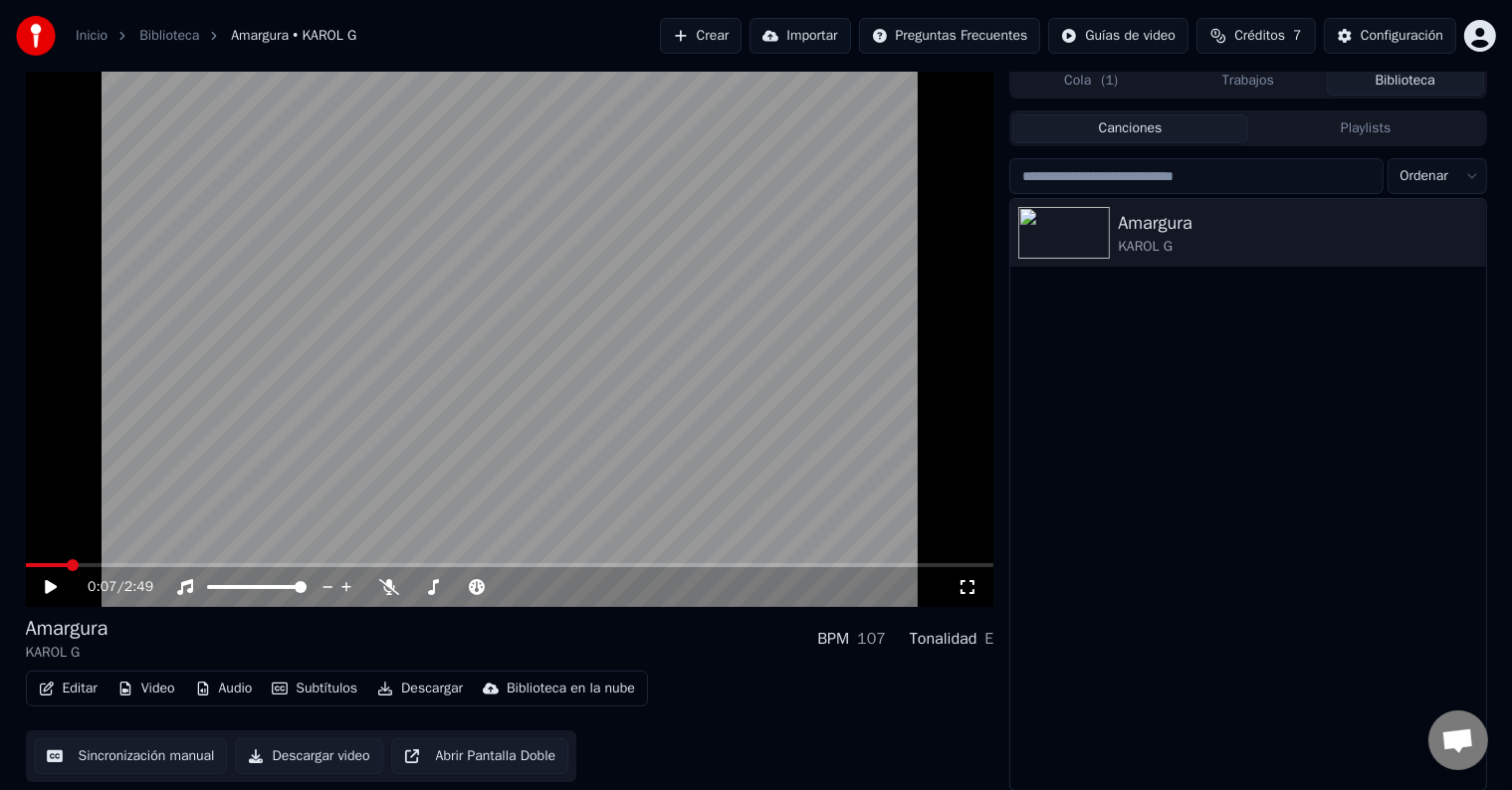 click on "Editar" at bounding box center (68, 689) 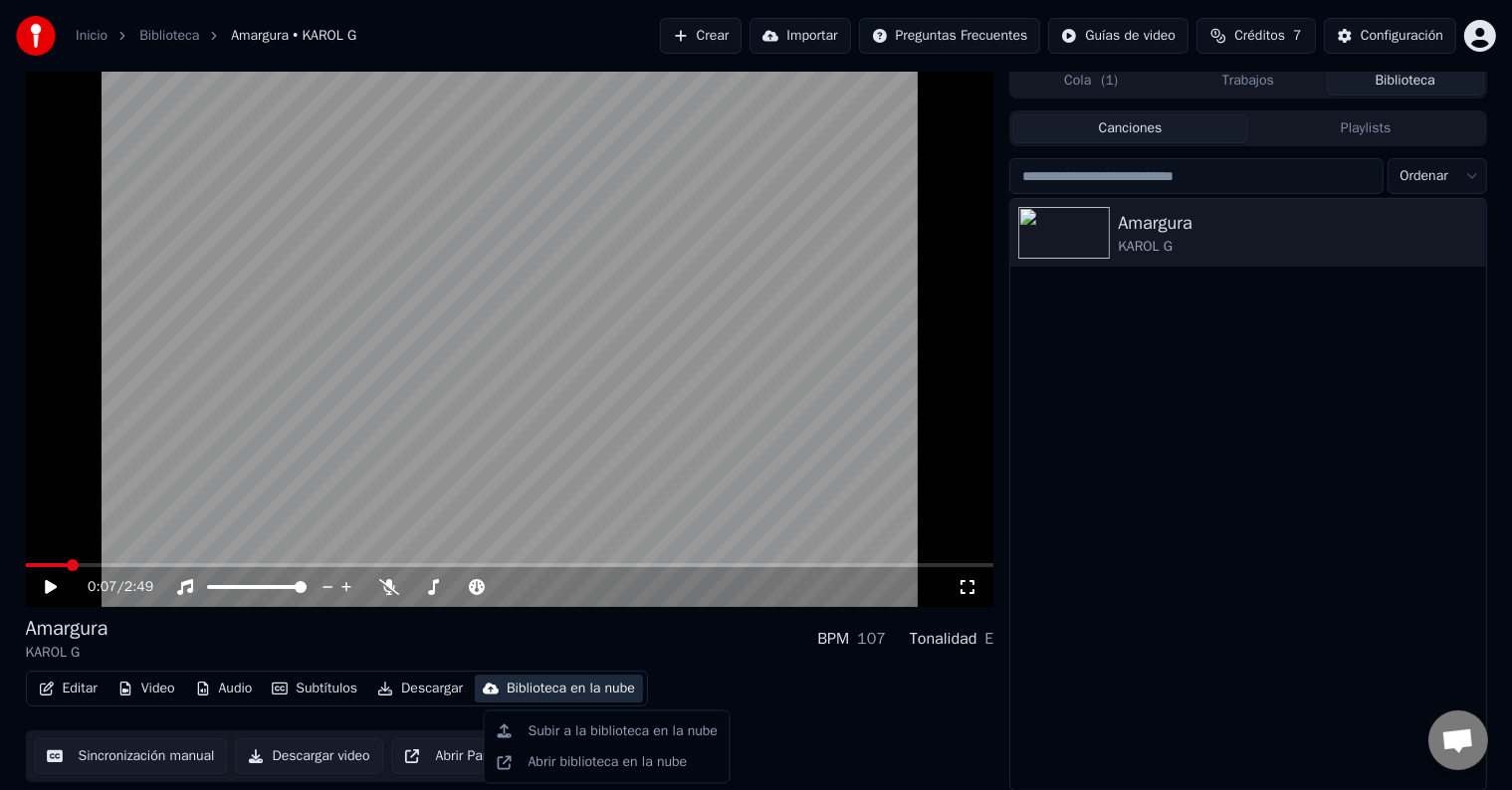 click on "Amargura KAROL G" at bounding box center [1247, 494] 